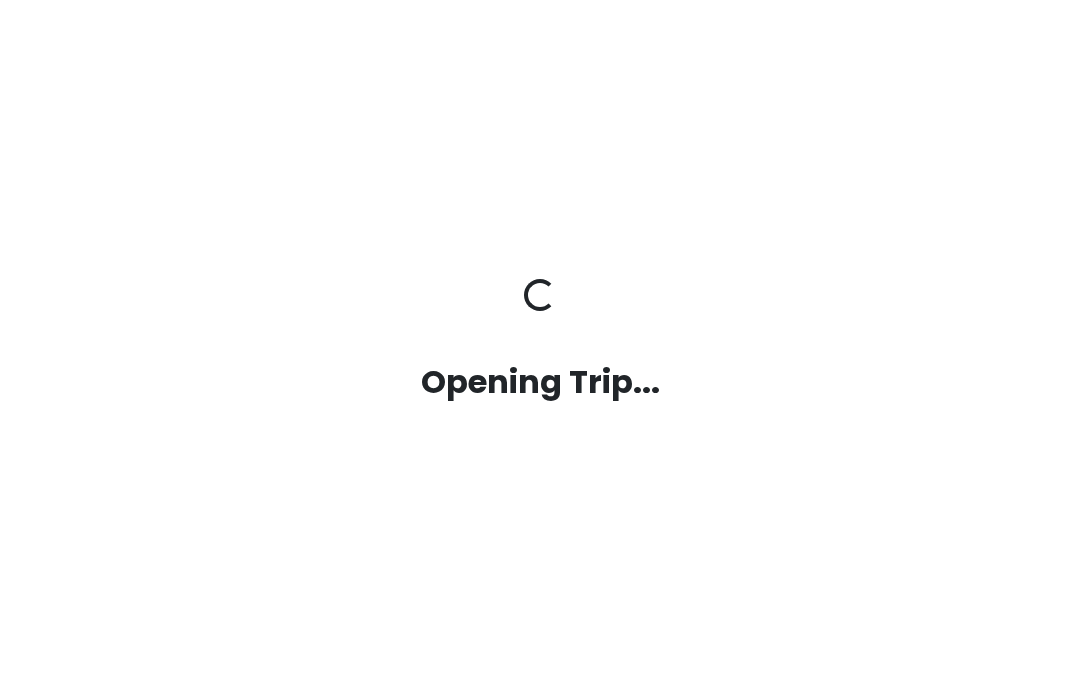 scroll, scrollTop: 0, scrollLeft: 0, axis: both 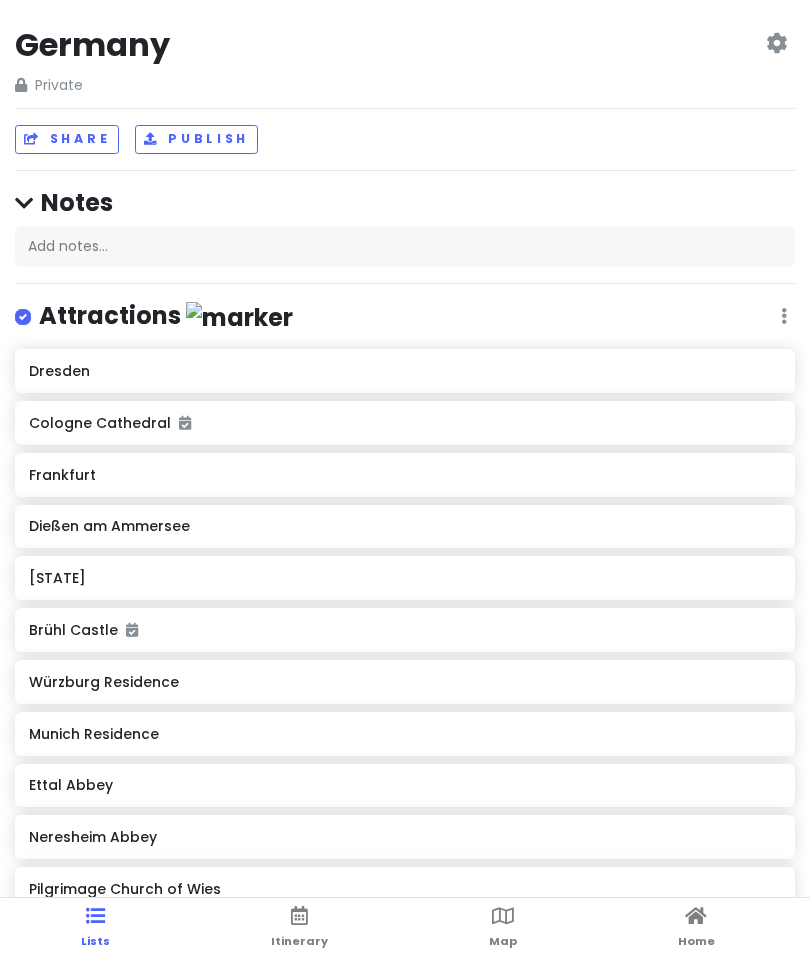 click at bounding box center [503, 916] 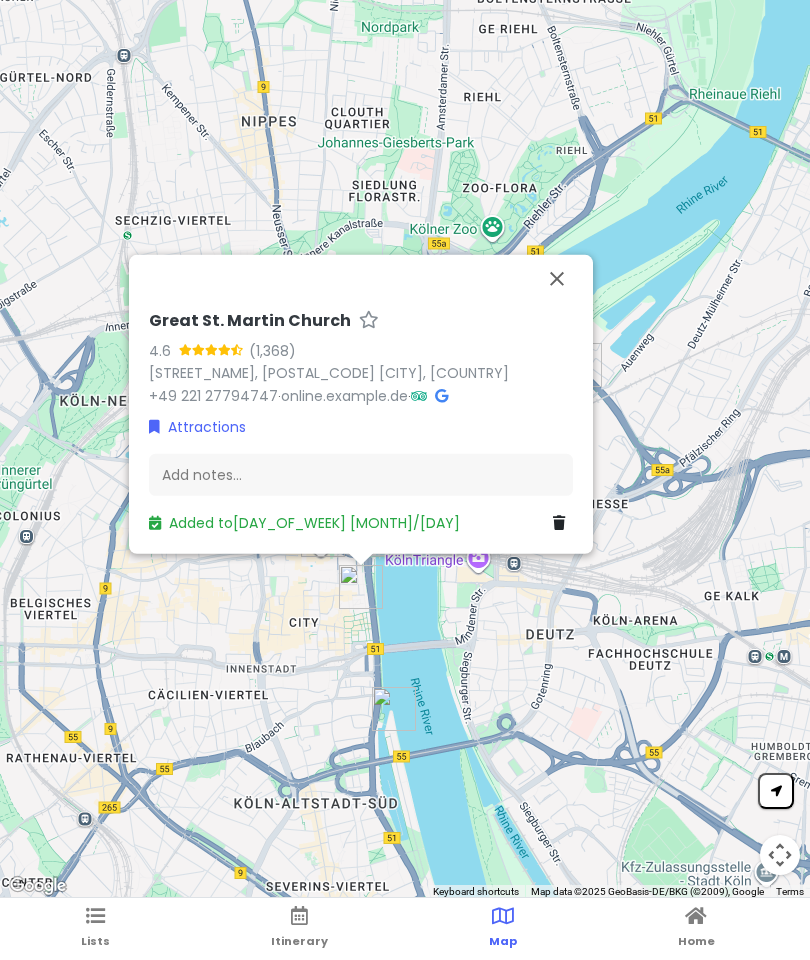 click on "Added to  Sat 9/21" at bounding box center [304, 522] 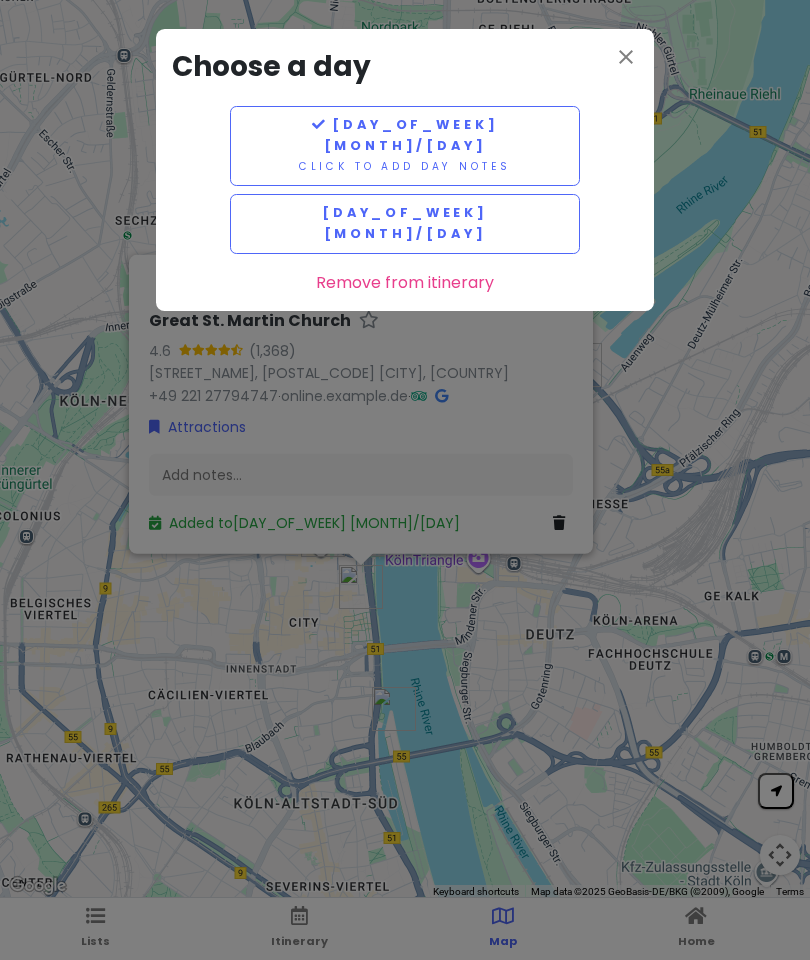 click on "[MARKET NAME] - closes" at bounding box center (626, 57) 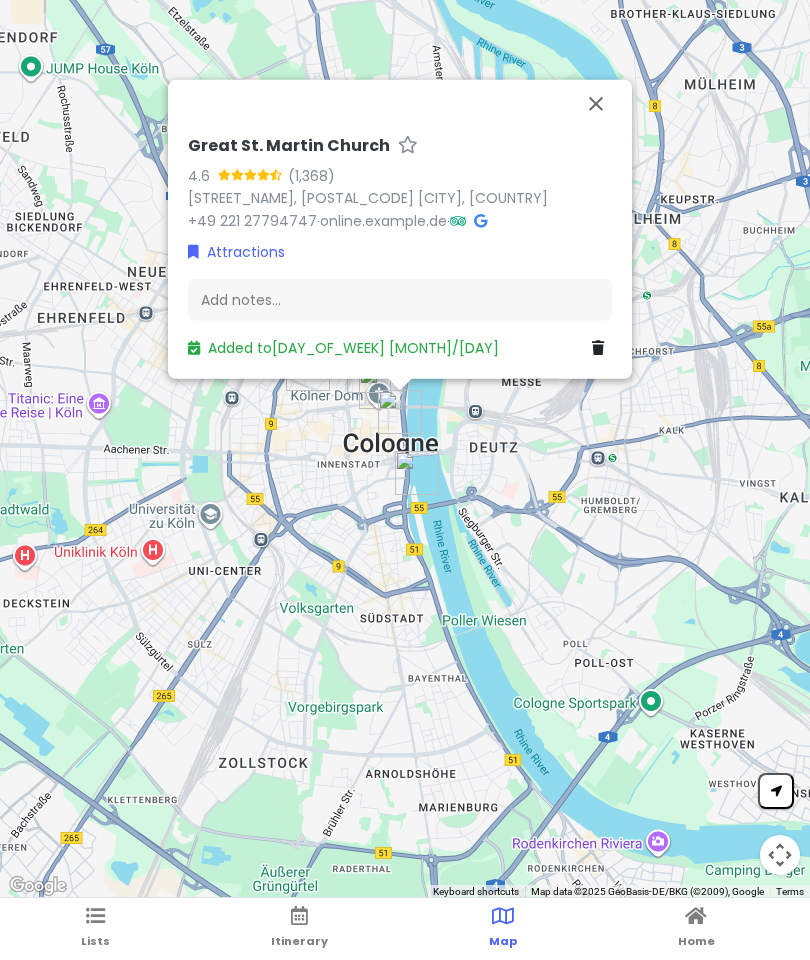 click at bounding box center [299, 916] 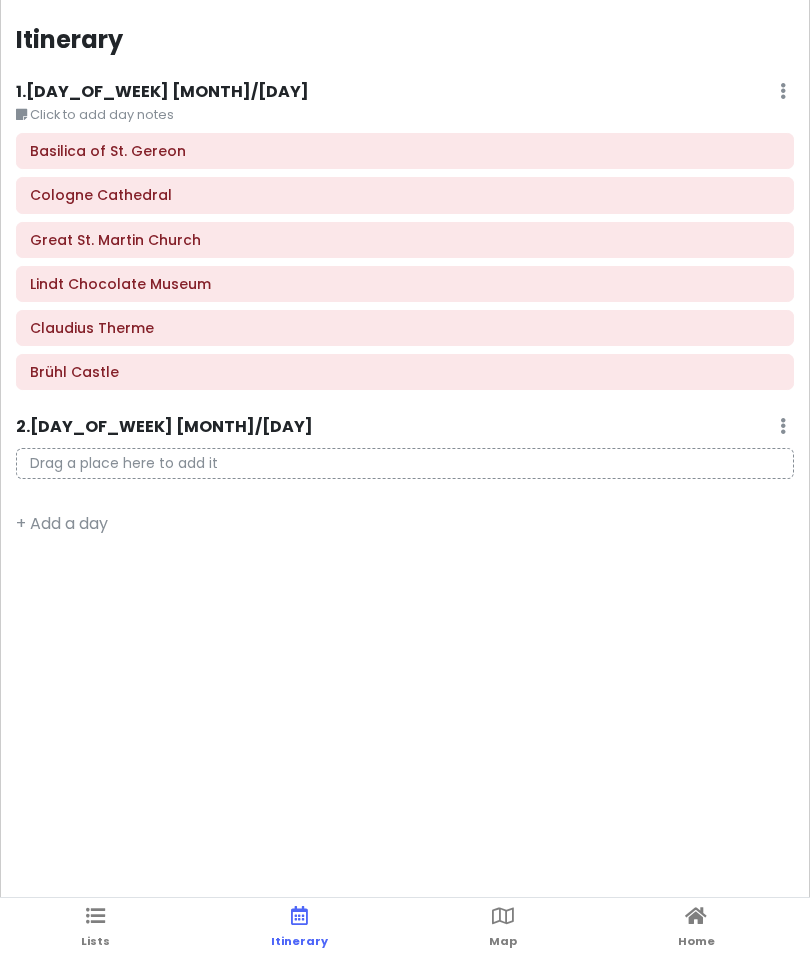 click on "Map" at bounding box center [503, 941] 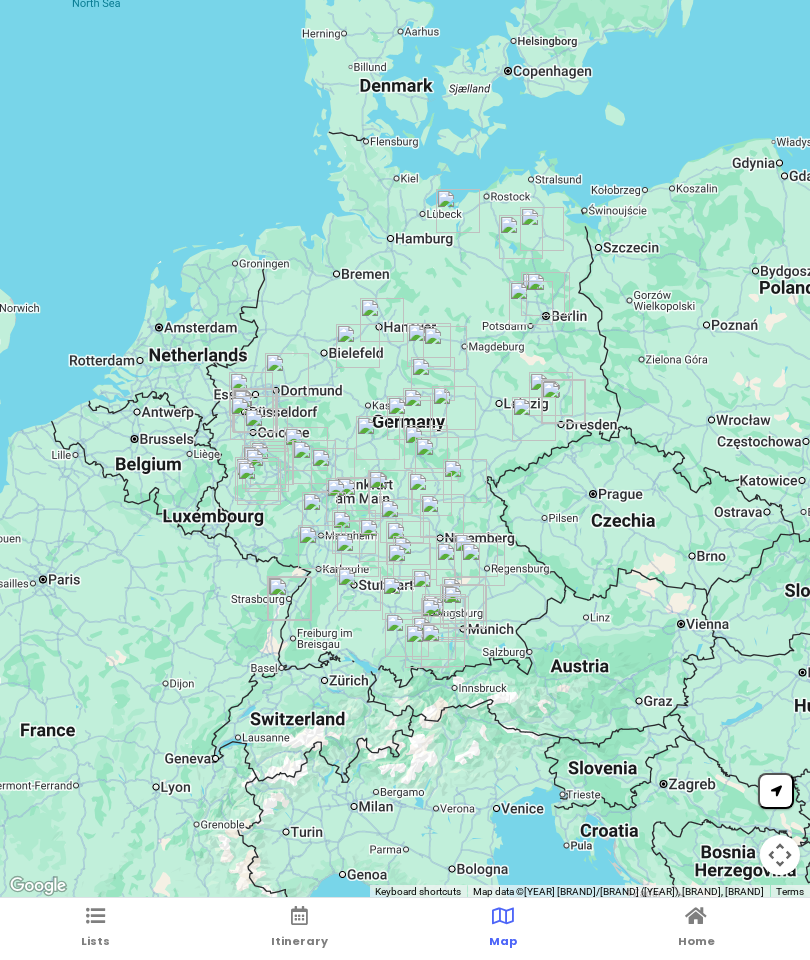 click on "Itinerary" at bounding box center (299, 929) 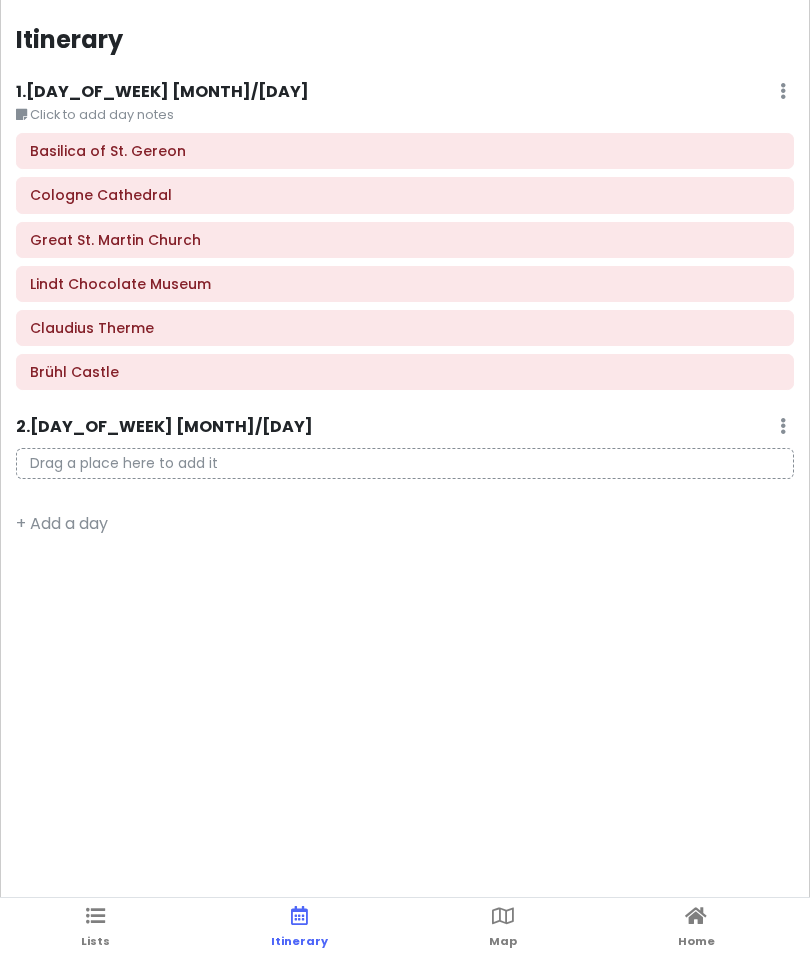 click on "1 .  Sat 9/21" at bounding box center (162, 92) 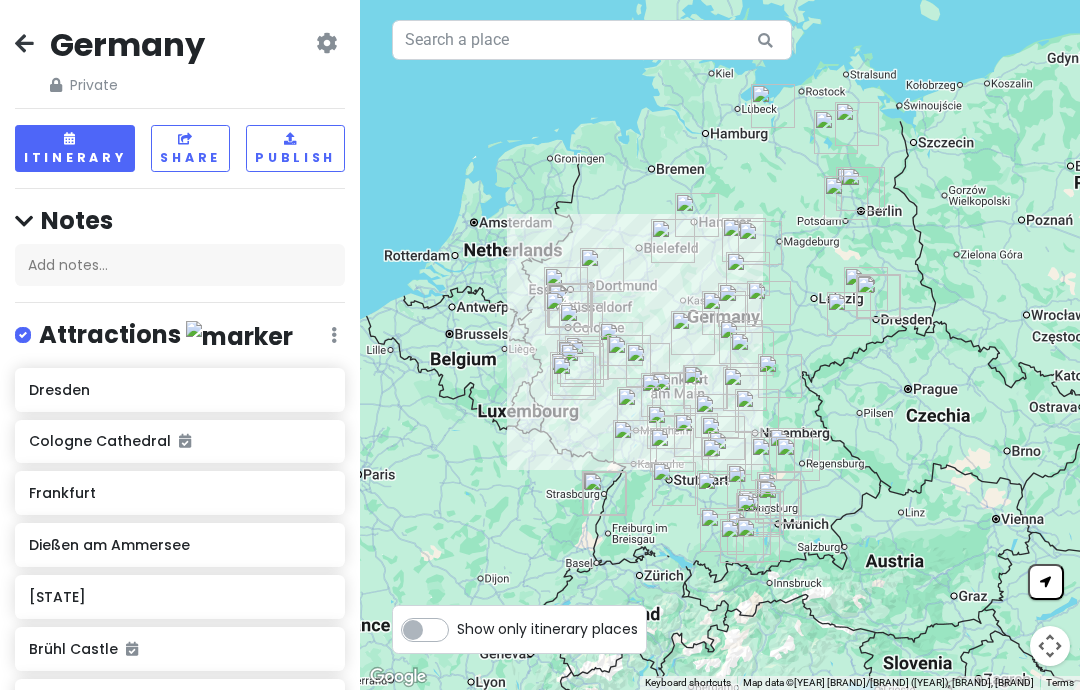 click on "Itinerary" at bounding box center [75, 148] 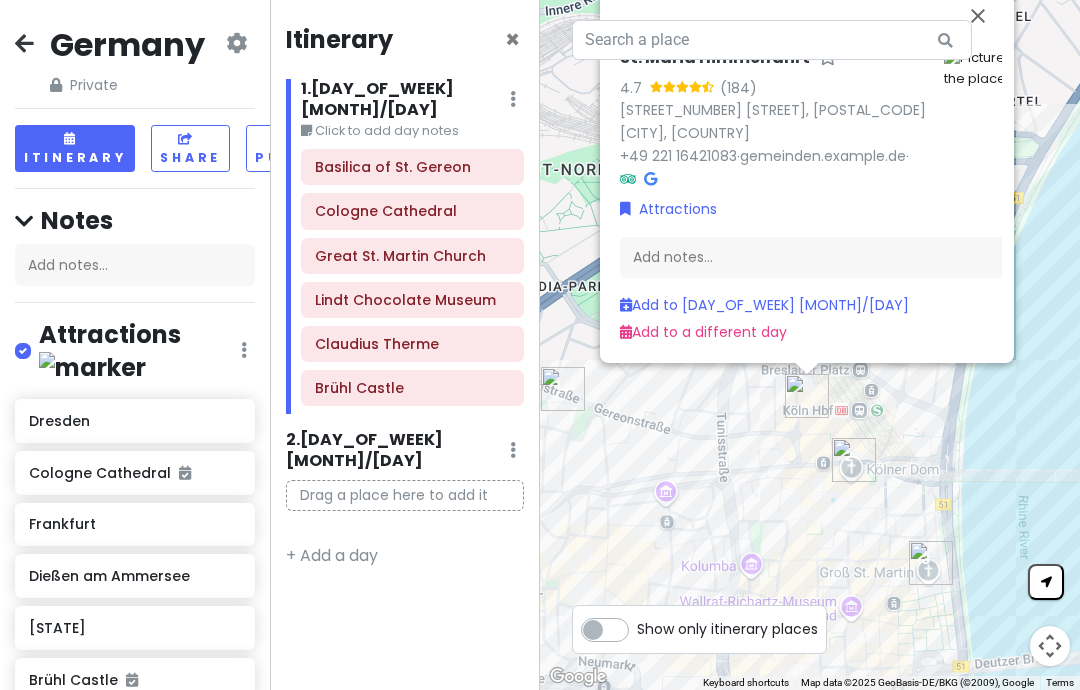 click on "[STREET], [POSTAL_CODE] [CITY], [COUNTRY]" at bounding box center (773, 121) 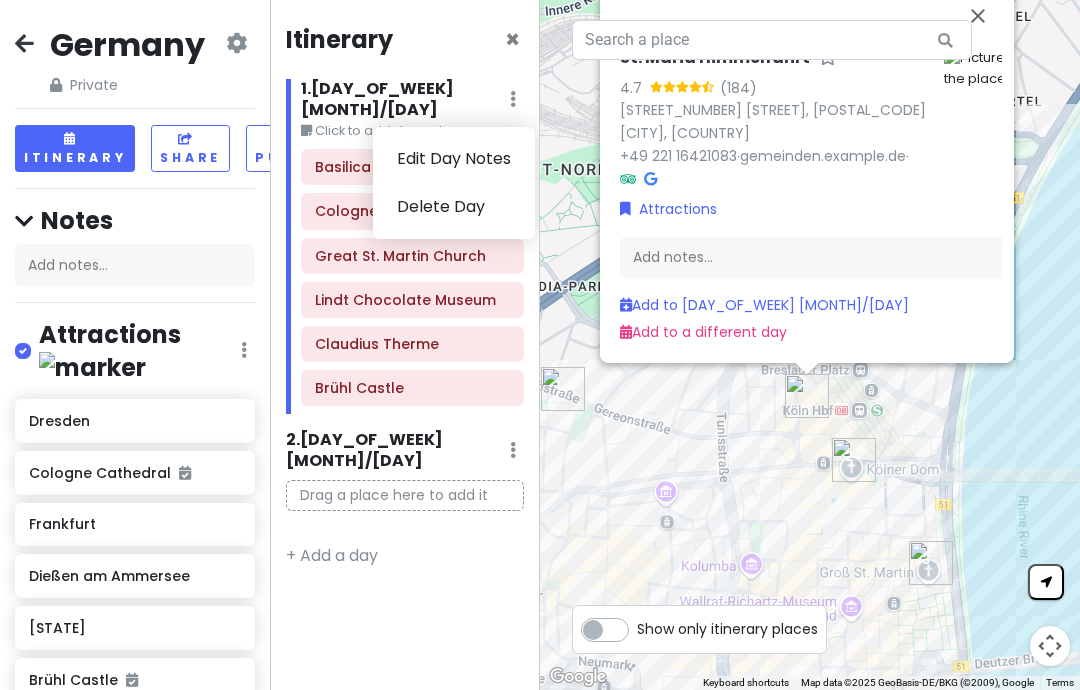 click at bounding box center [513, 99] 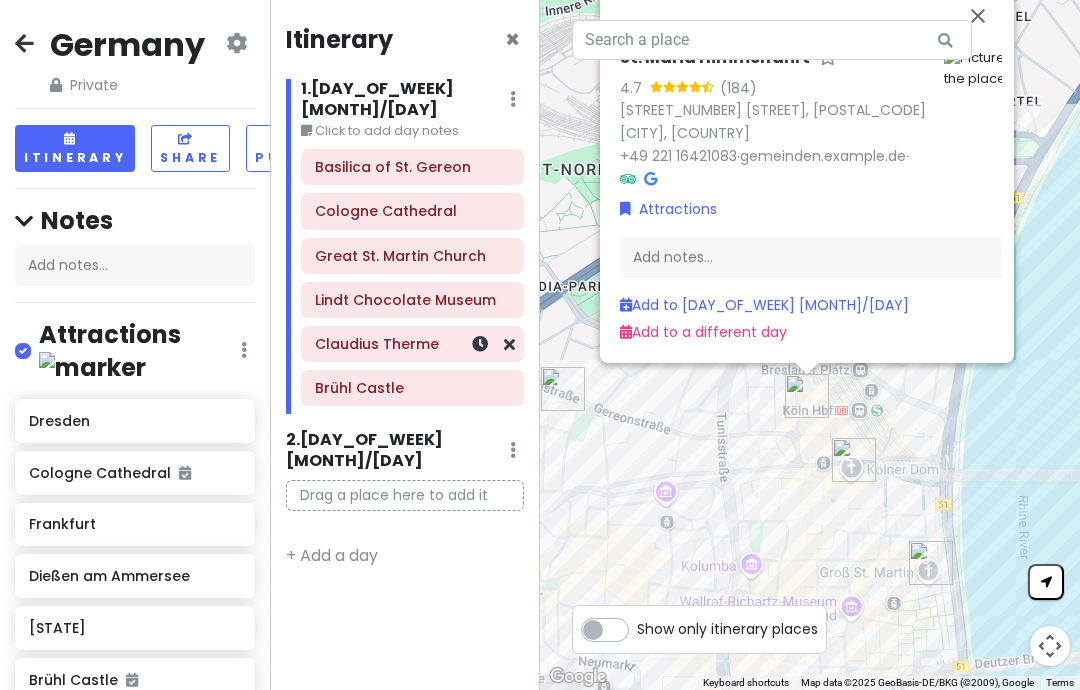 click on "Claudius Therme" at bounding box center (412, 344) 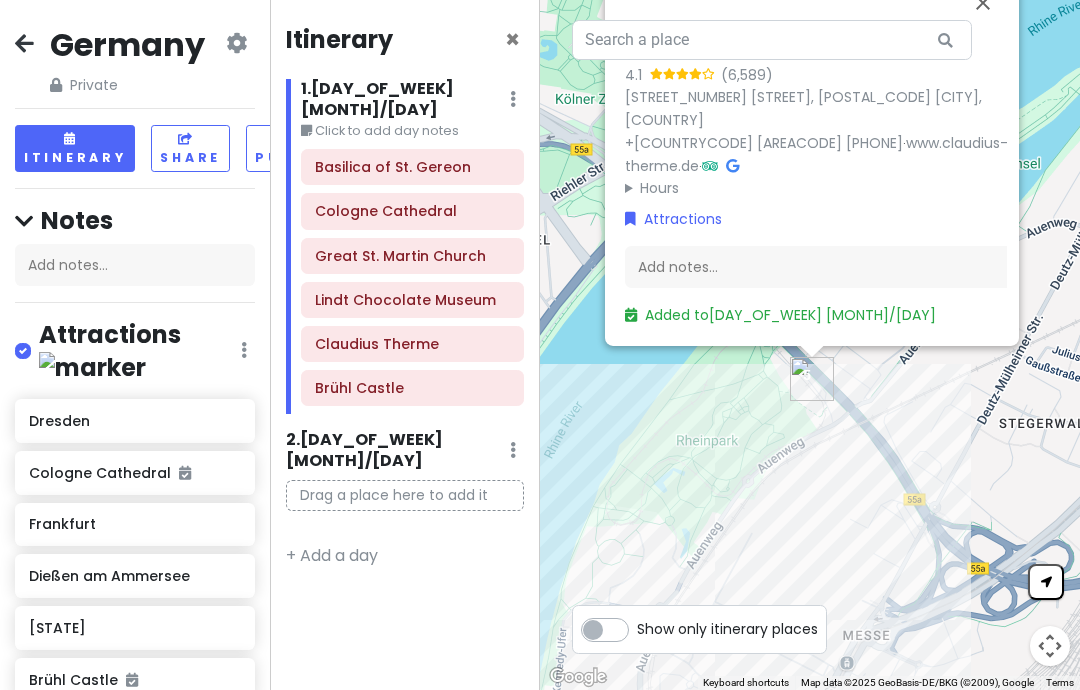 click on "[STREET], [POSTAL_CODE] [CITY], [COUNTRY]" at bounding box center [803, 108] 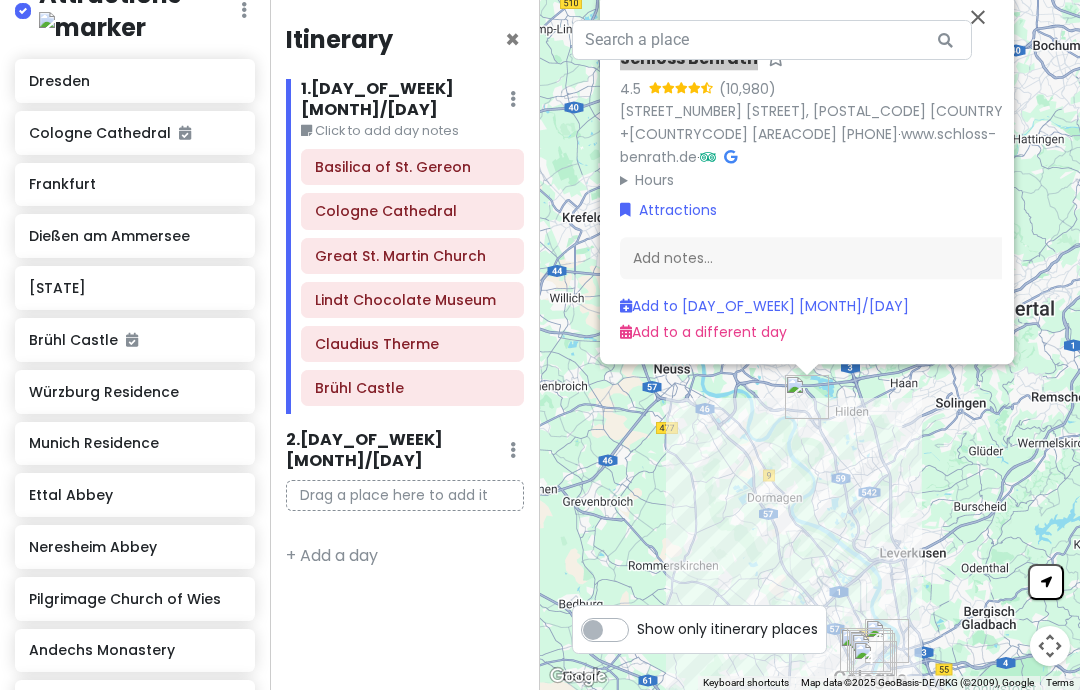 scroll, scrollTop: 340, scrollLeft: 0, axis: vertical 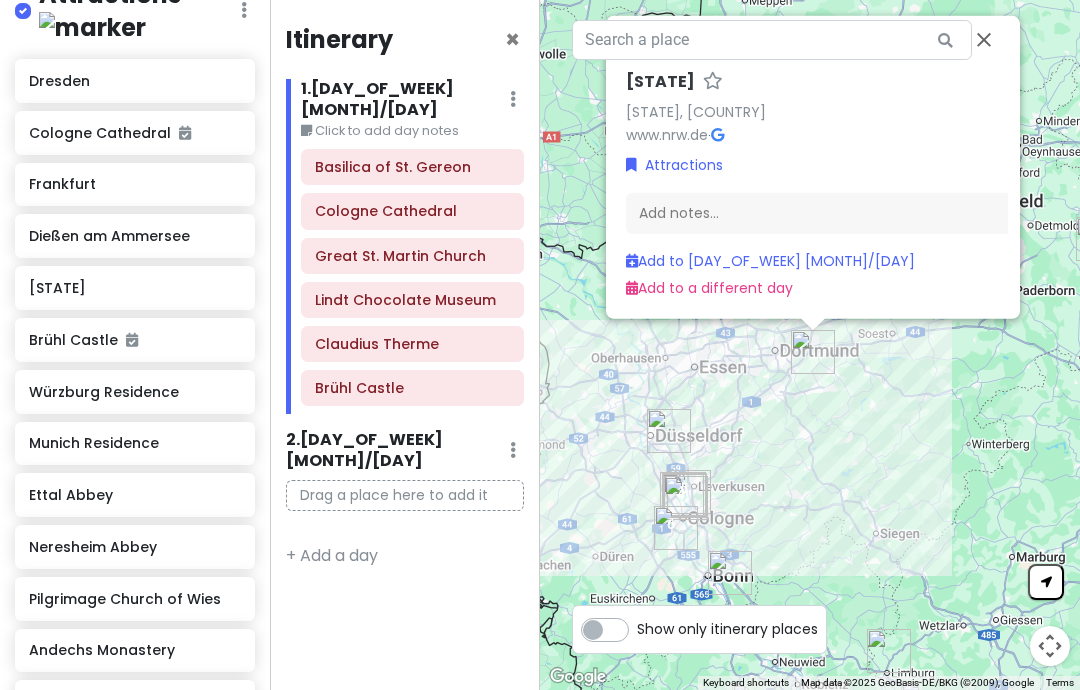 click on "North Rhine-Westphalia, Germany" at bounding box center [696, 112] 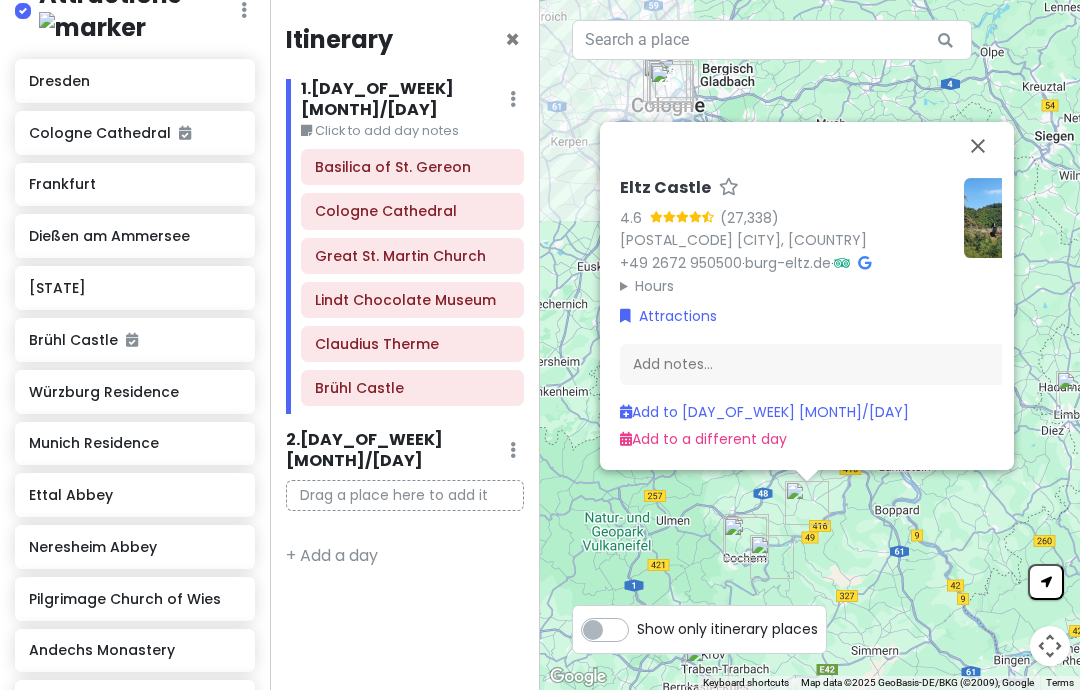 click on "56294 Wierschem, Germany" at bounding box center [743, 240] 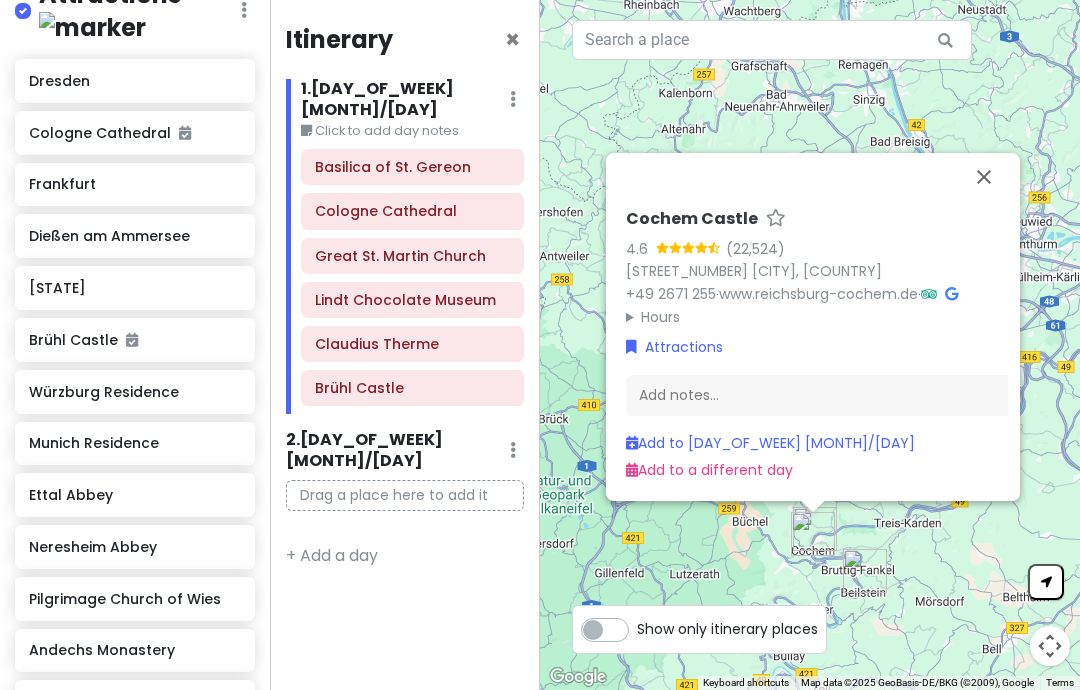 click on "Schlossstraße 36, 56812 Cochem, Germany" at bounding box center (754, 271) 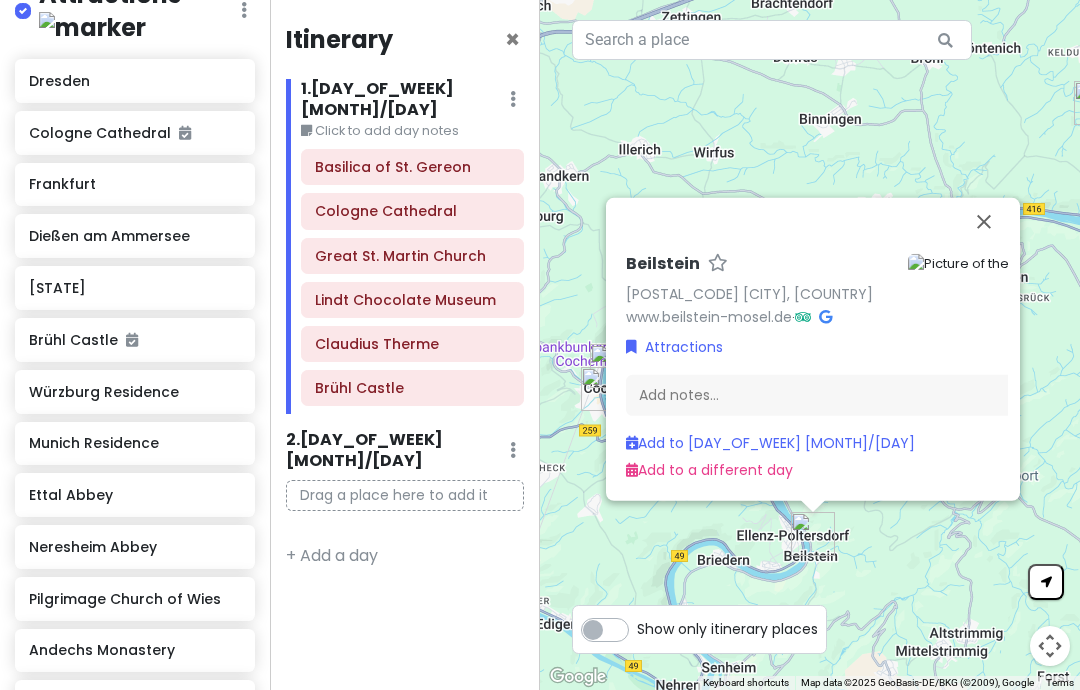 click on "56 Beilstein, Germany" at bounding box center (749, 294) 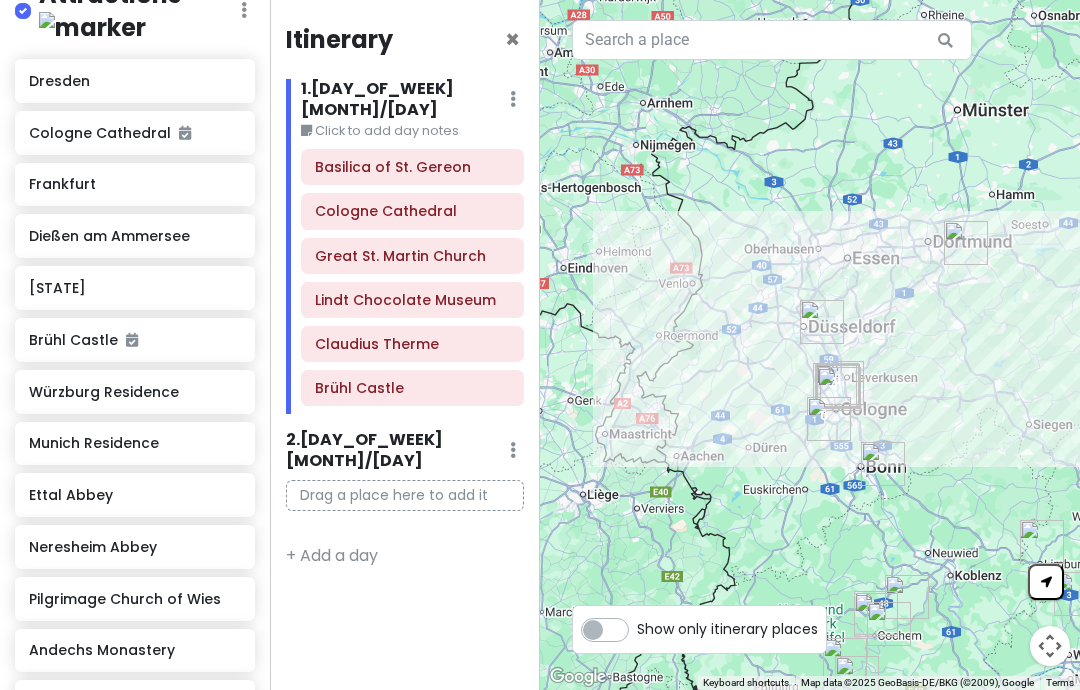 scroll, scrollTop: 40, scrollLeft: 0, axis: vertical 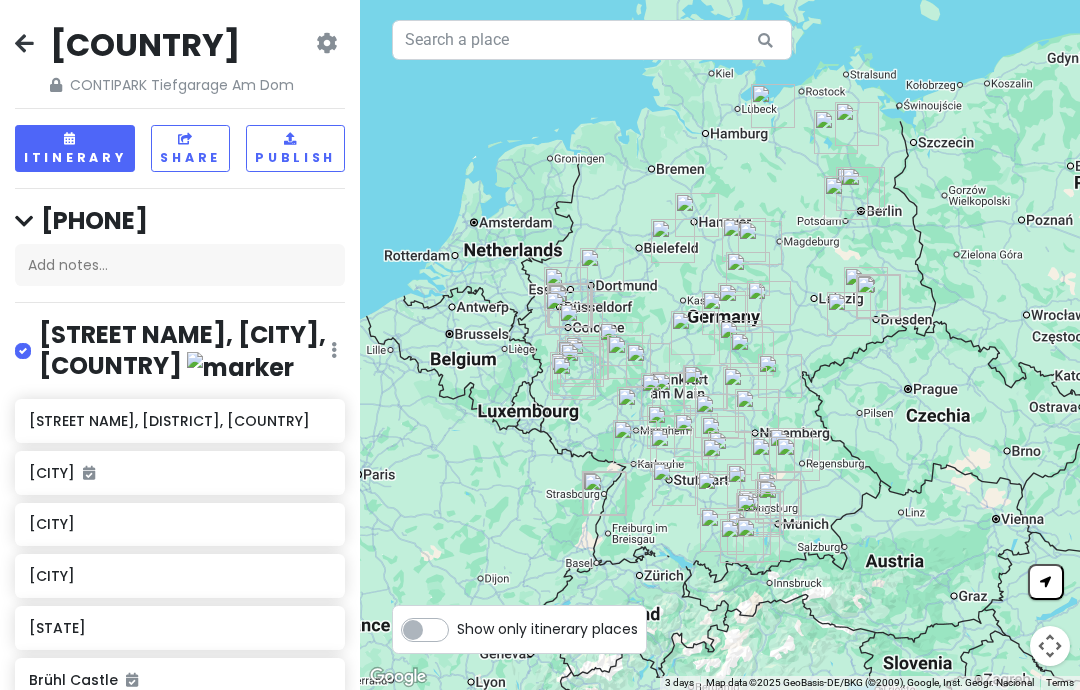click at bounding box center [24, 43] 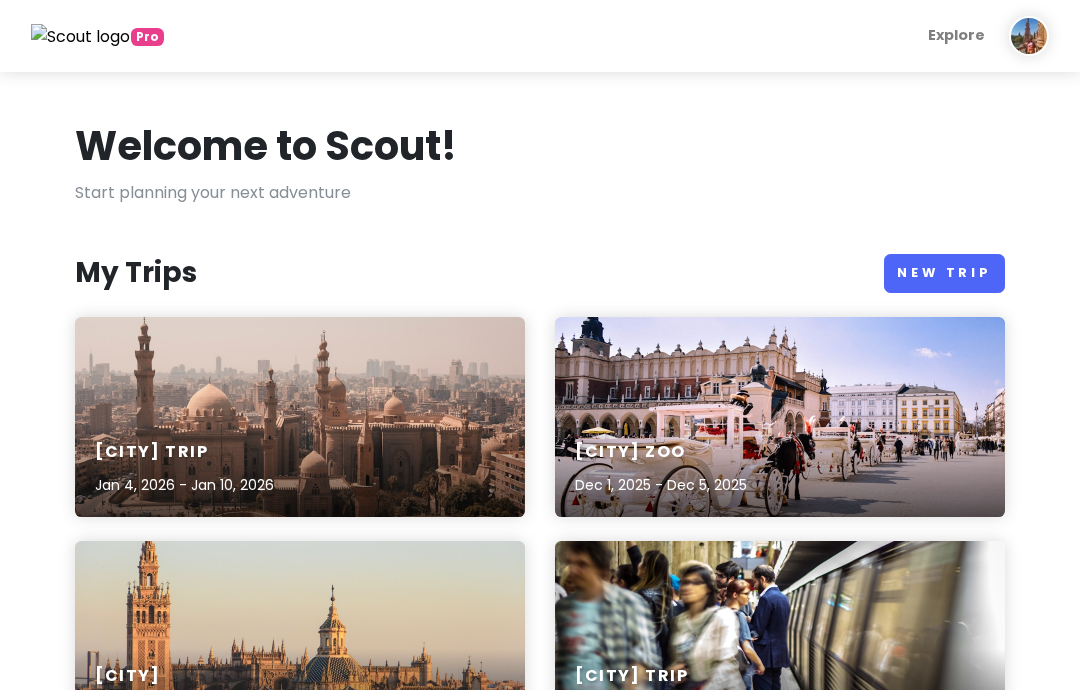 click on "New Trip" at bounding box center [944, 273] 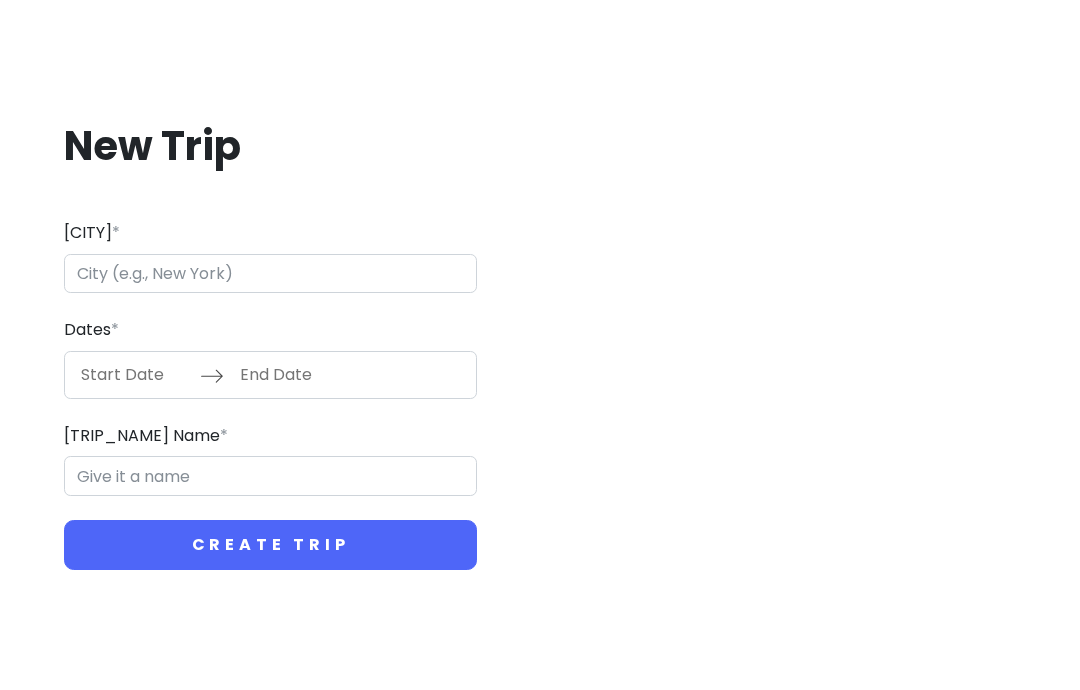 scroll, scrollTop: 80, scrollLeft: 0, axis: vertical 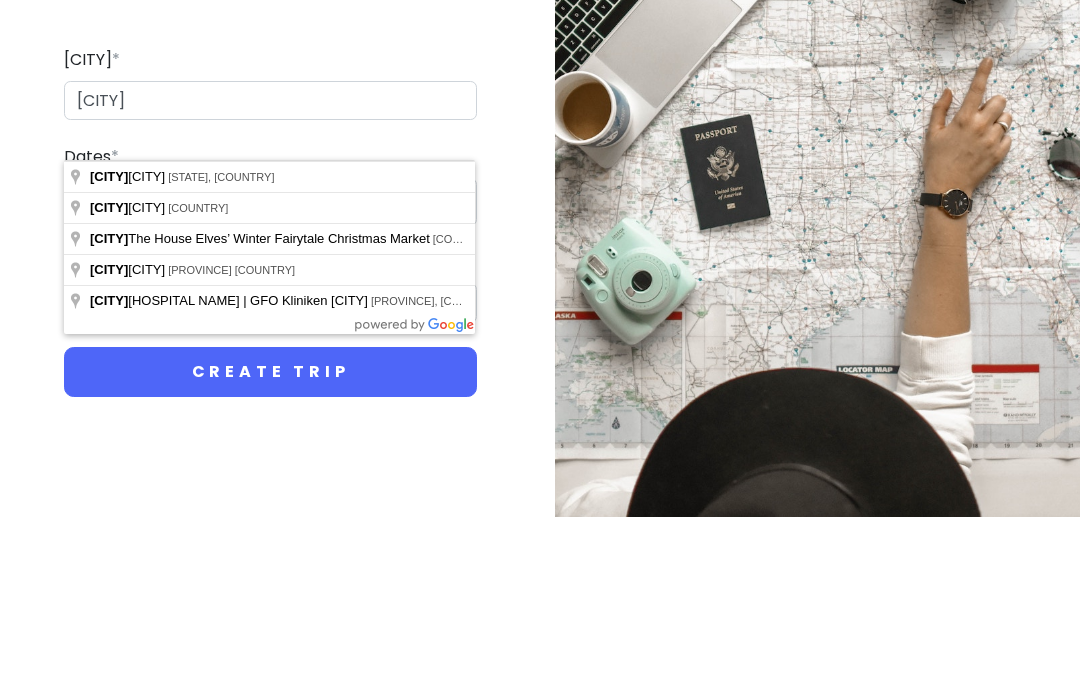 type on "[CITY], [COUNTRY]" 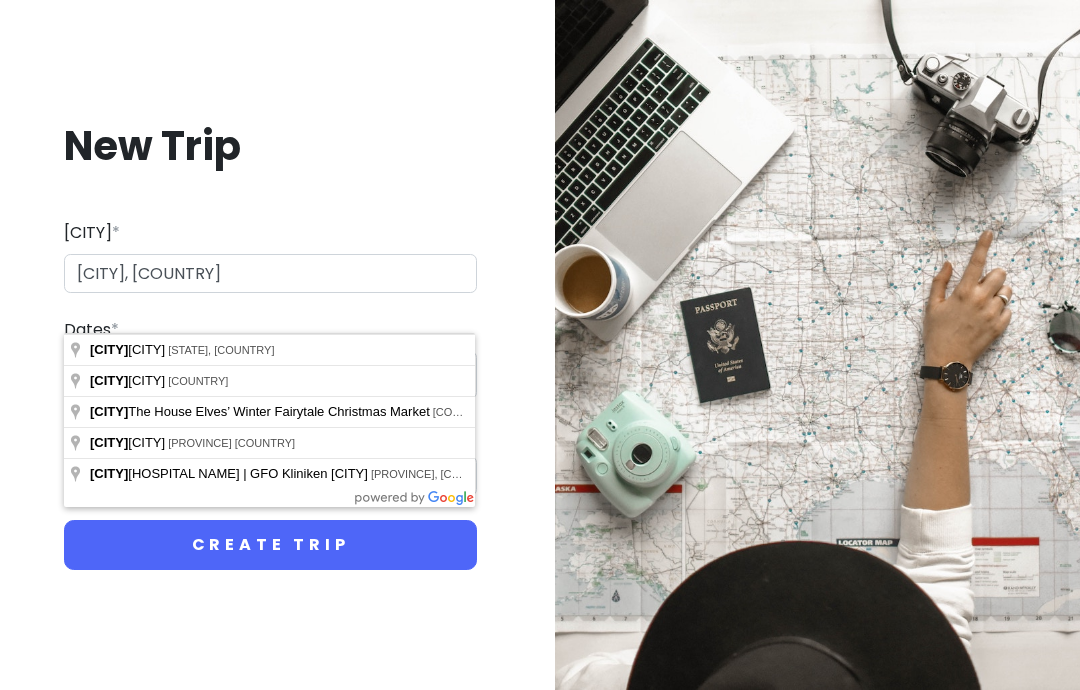 type on "[CITY] Trip" 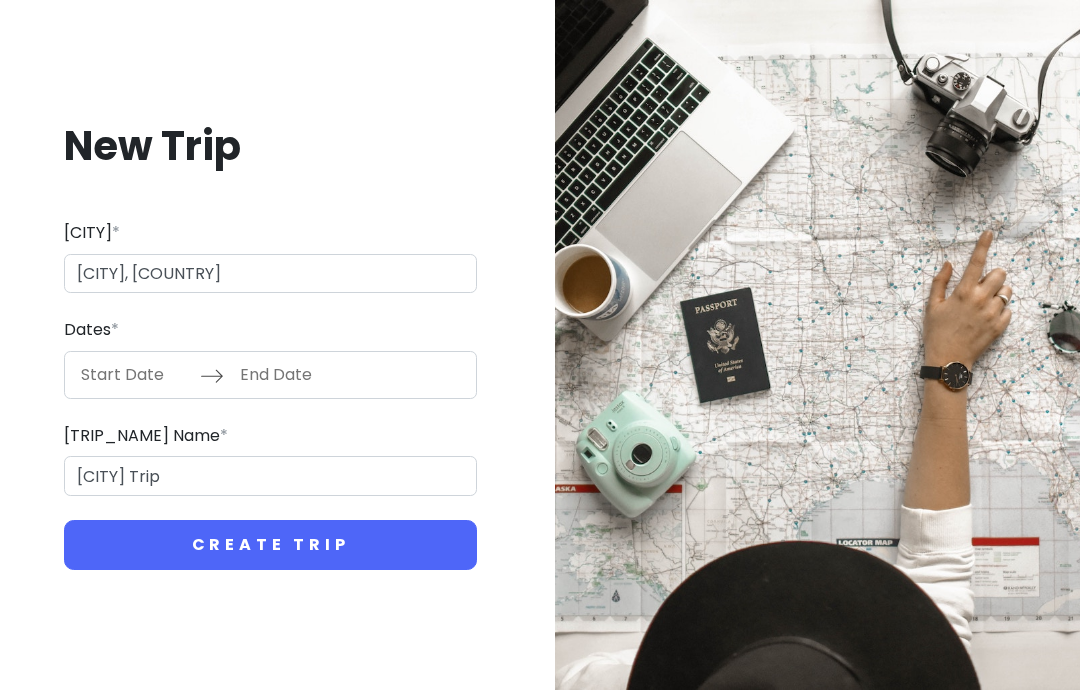 click at bounding box center (135, 375) 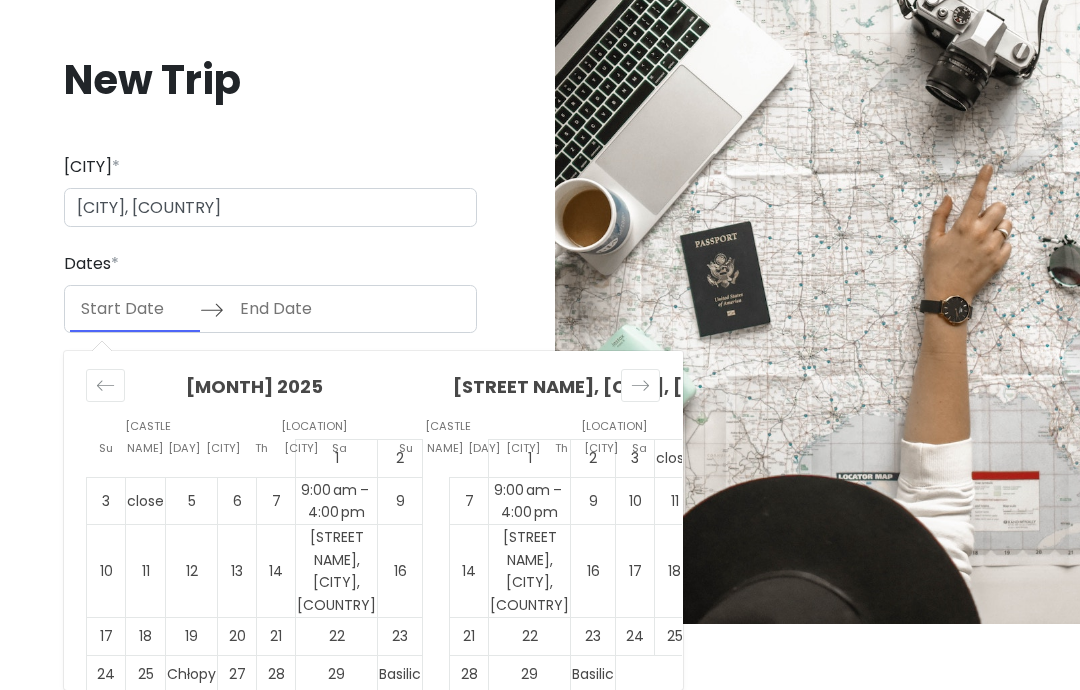 click 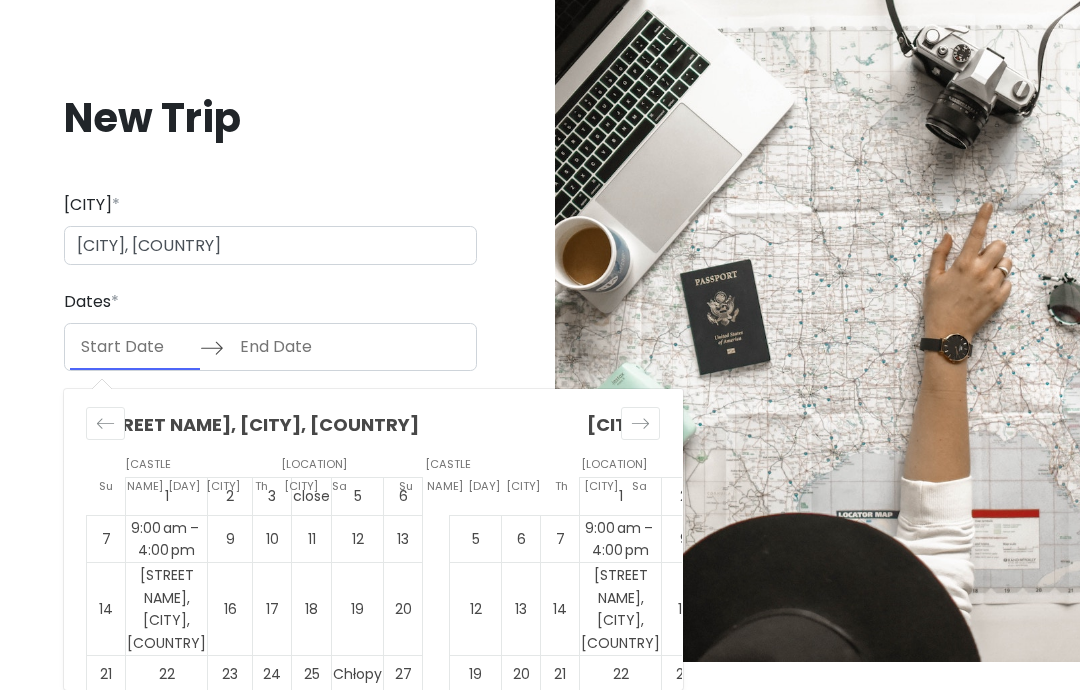 click 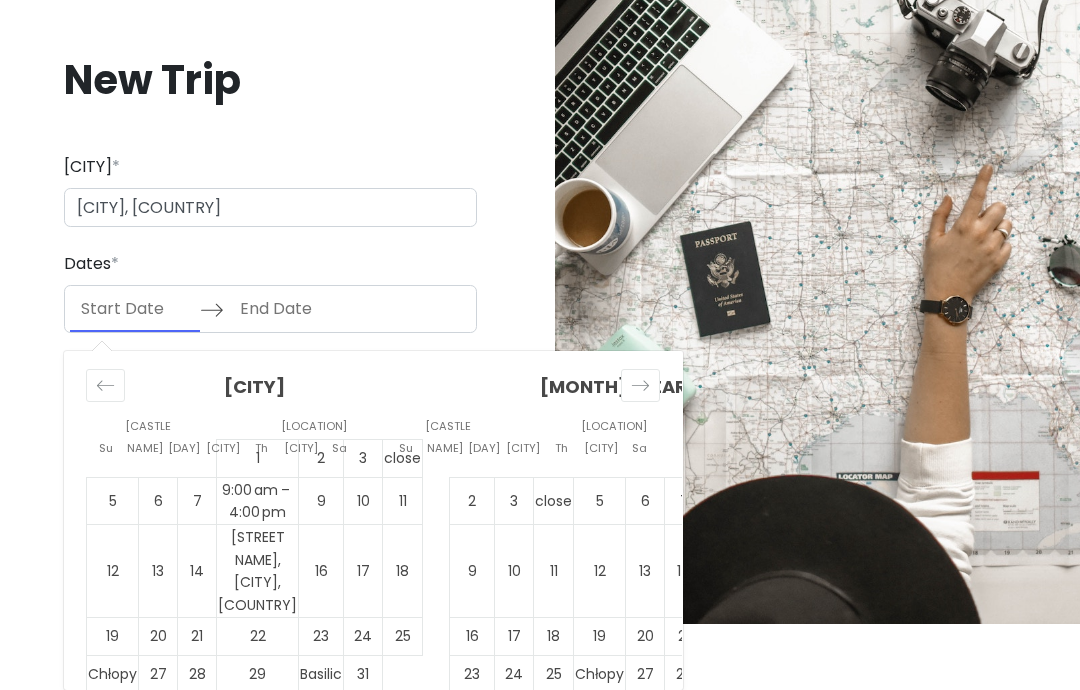 click 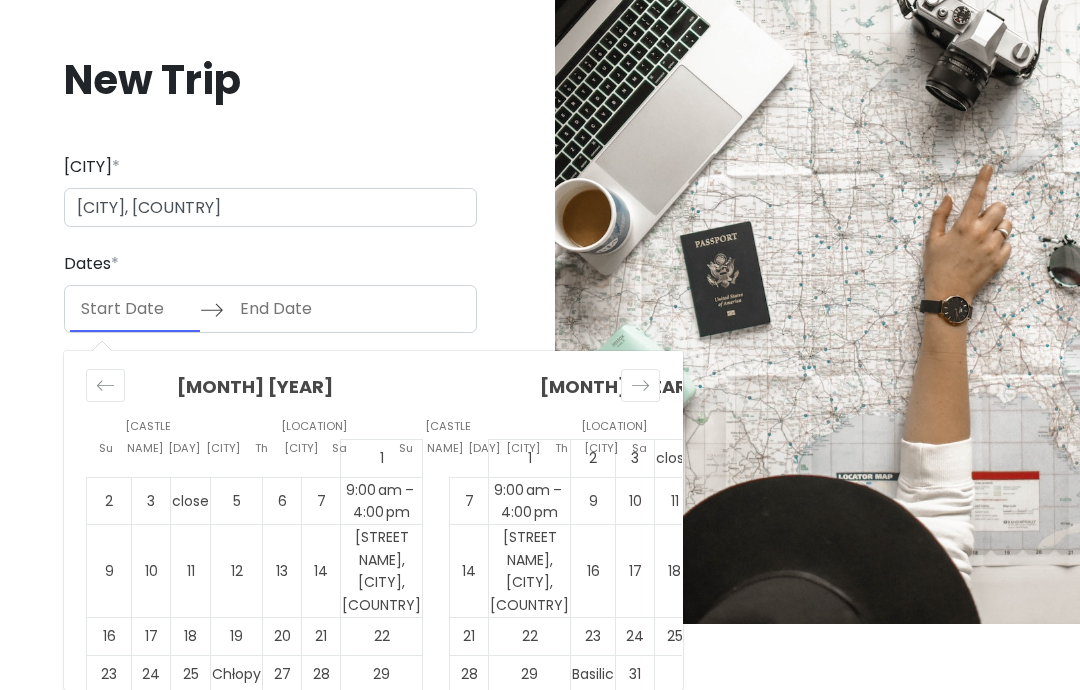 click on "5" at bounding box center (721, 458) 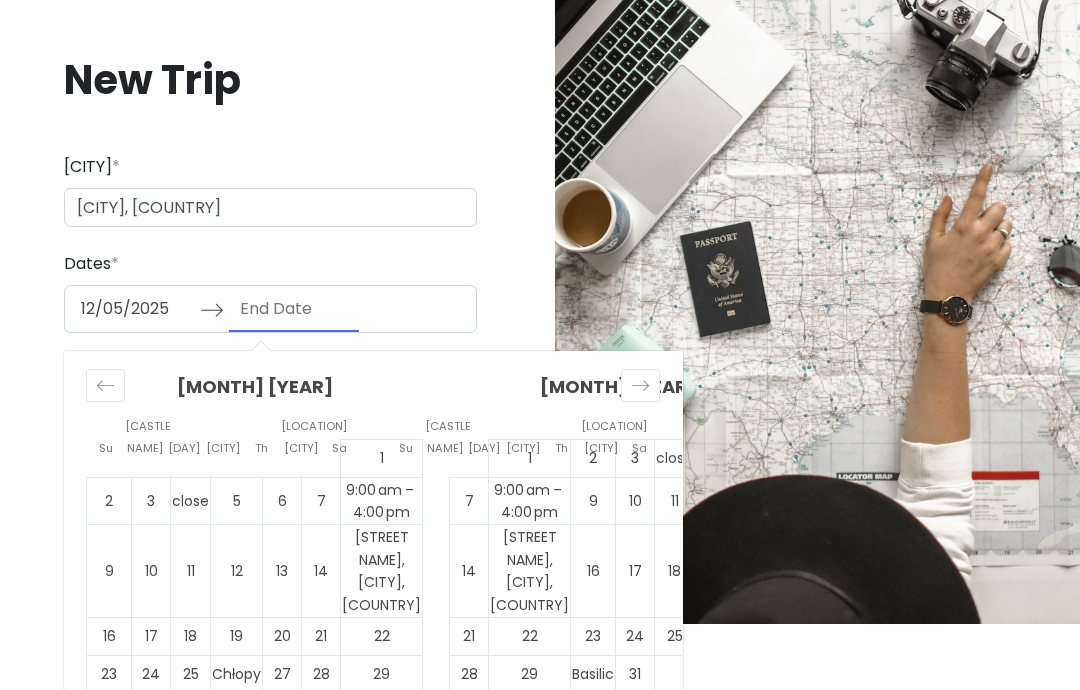 click on "9" at bounding box center [593, 501] 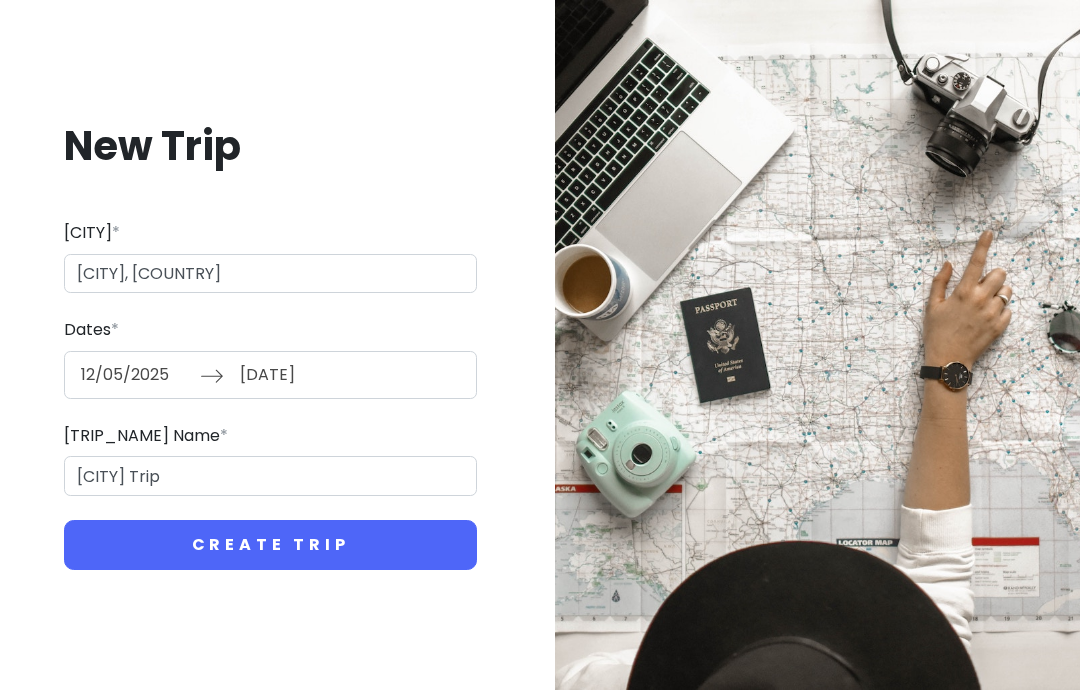click on "Create Trip" at bounding box center (270, 545) 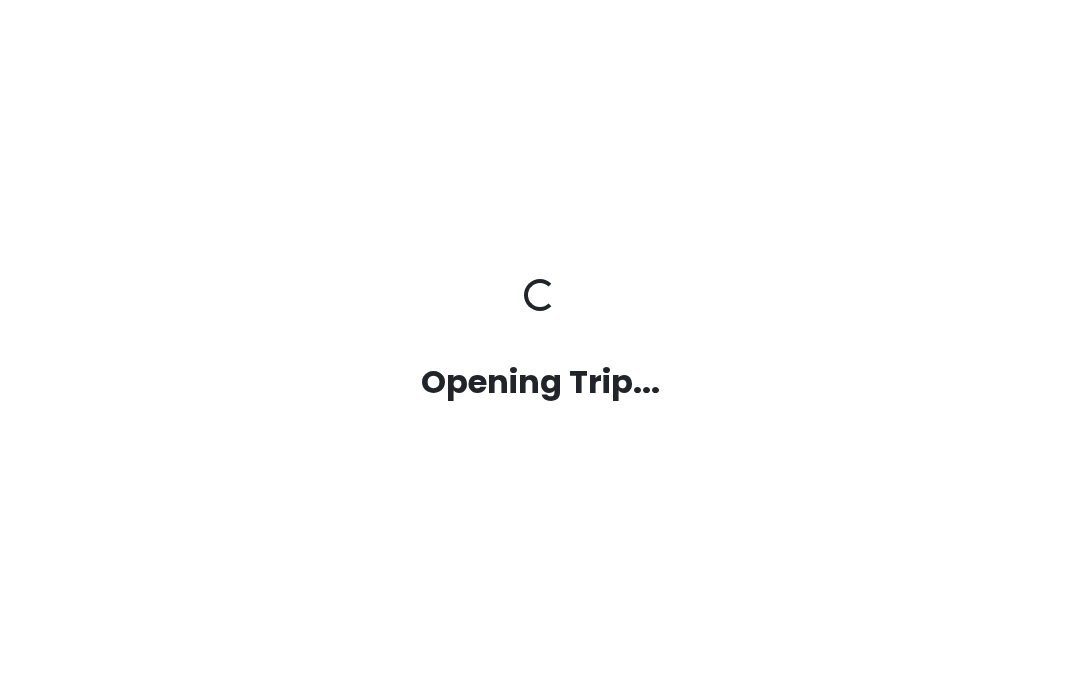 scroll, scrollTop: 0, scrollLeft: 0, axis: both 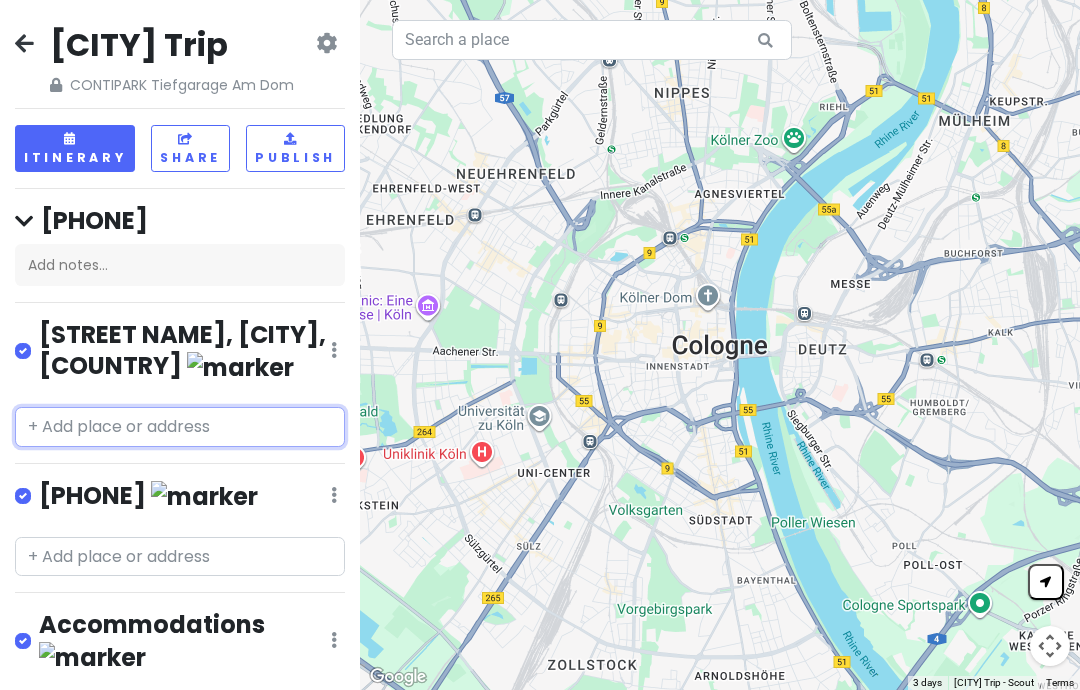 click at bounding box center [180, 427] 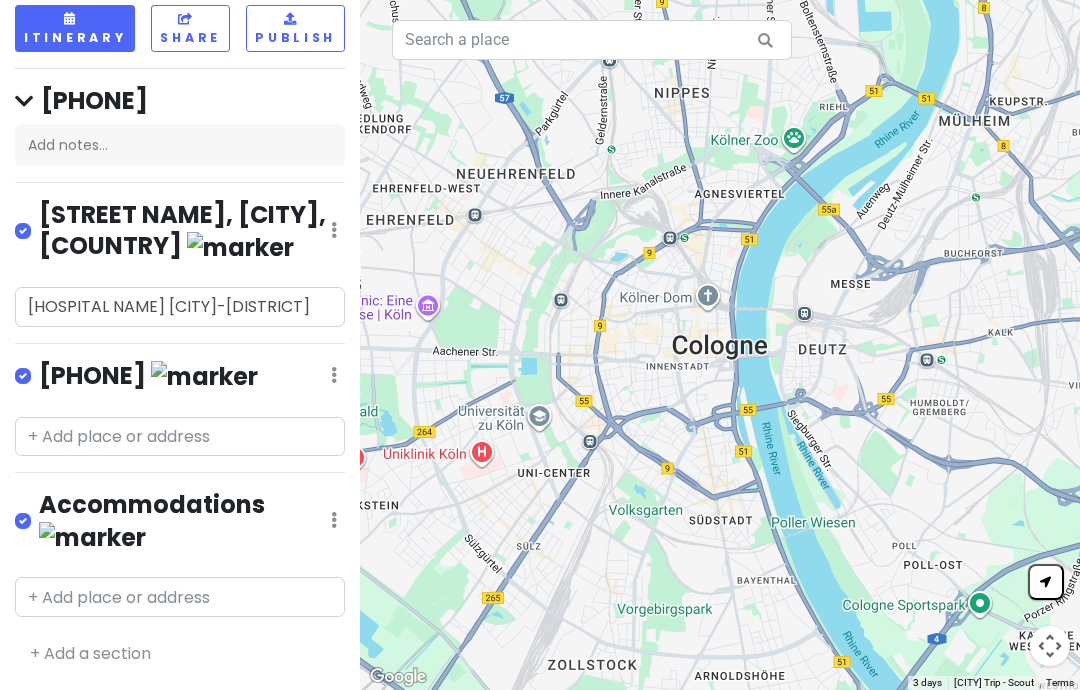 scroll, scrollTop: 0, scrollLeft: 0, axis: both 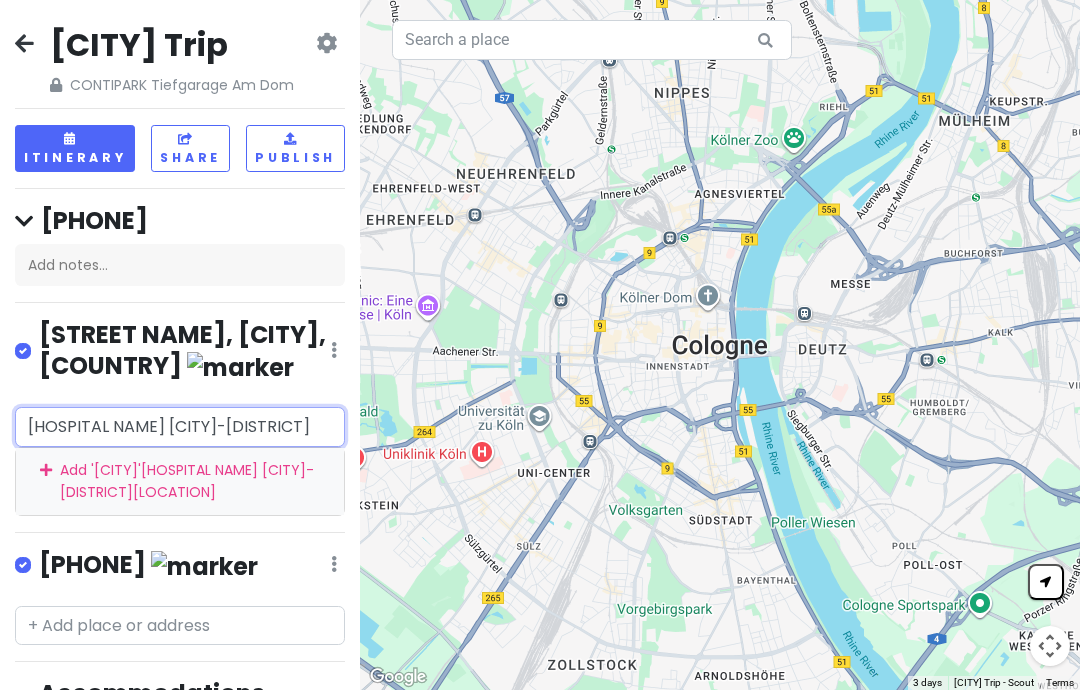 click on "[HOSPITAL NAME] [CITY]-[DISTRICT]" at bounding box center (180, 427) 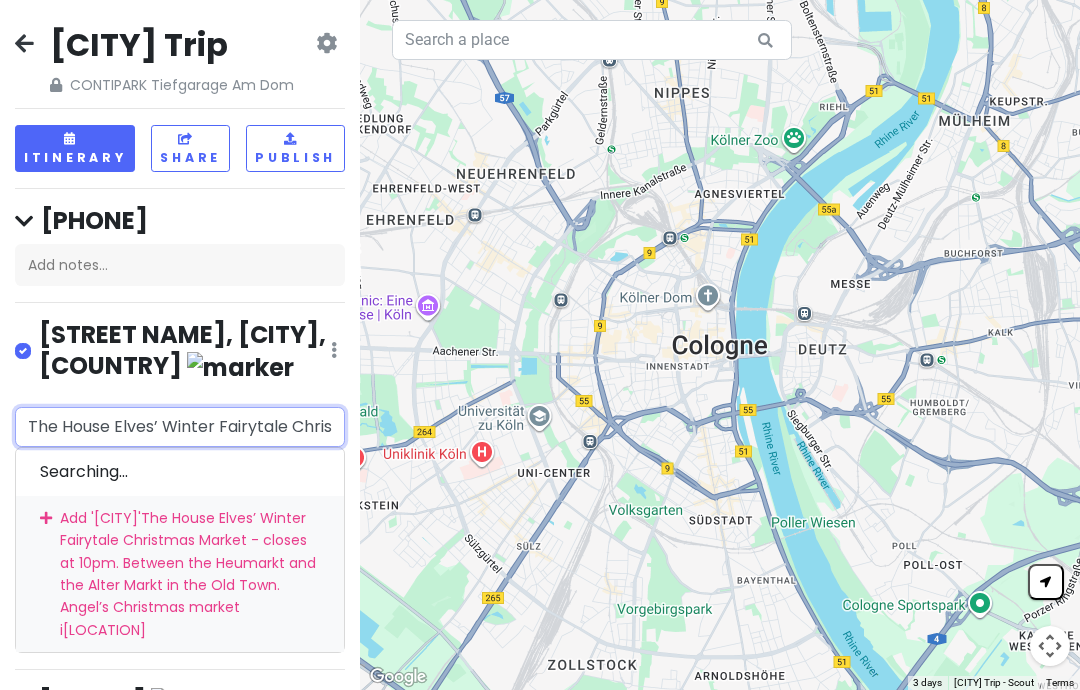 type on "Basilica" 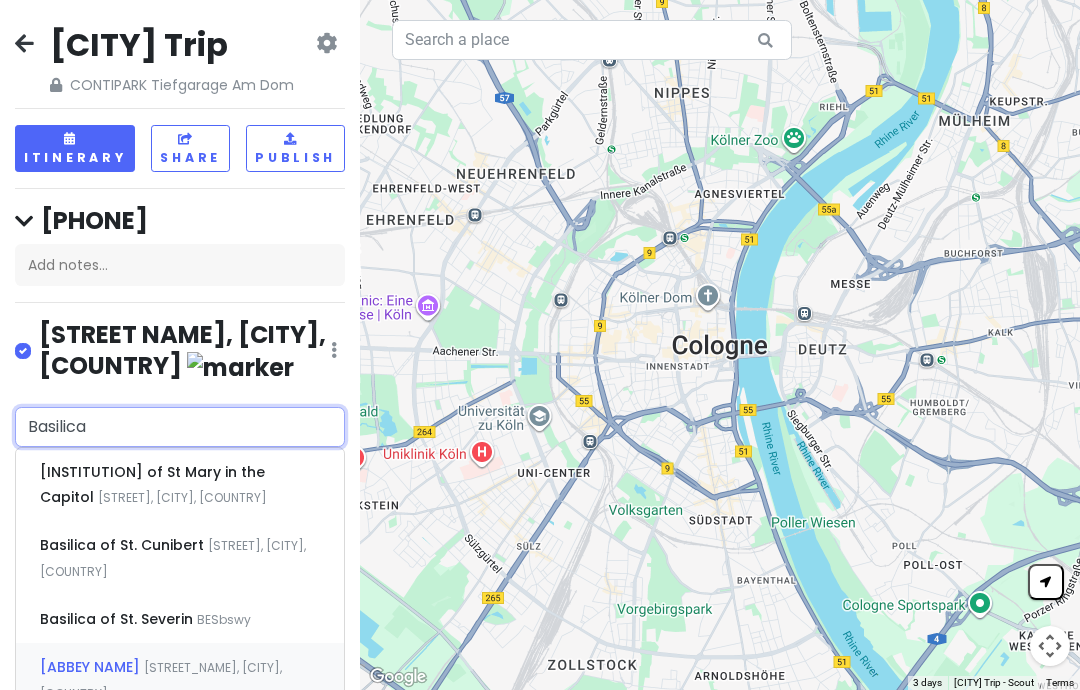 click on "[STREET_NAME], [CITY], [COUNTRY]" at bounding box center [182, 497] 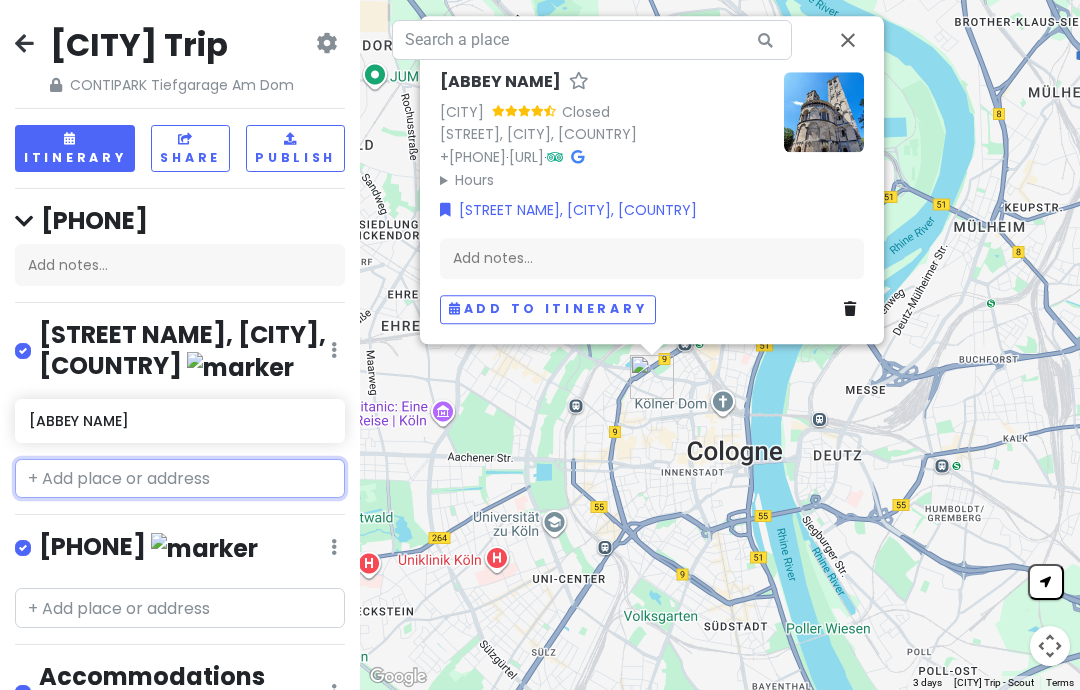 click at bounding box center [180, 479] 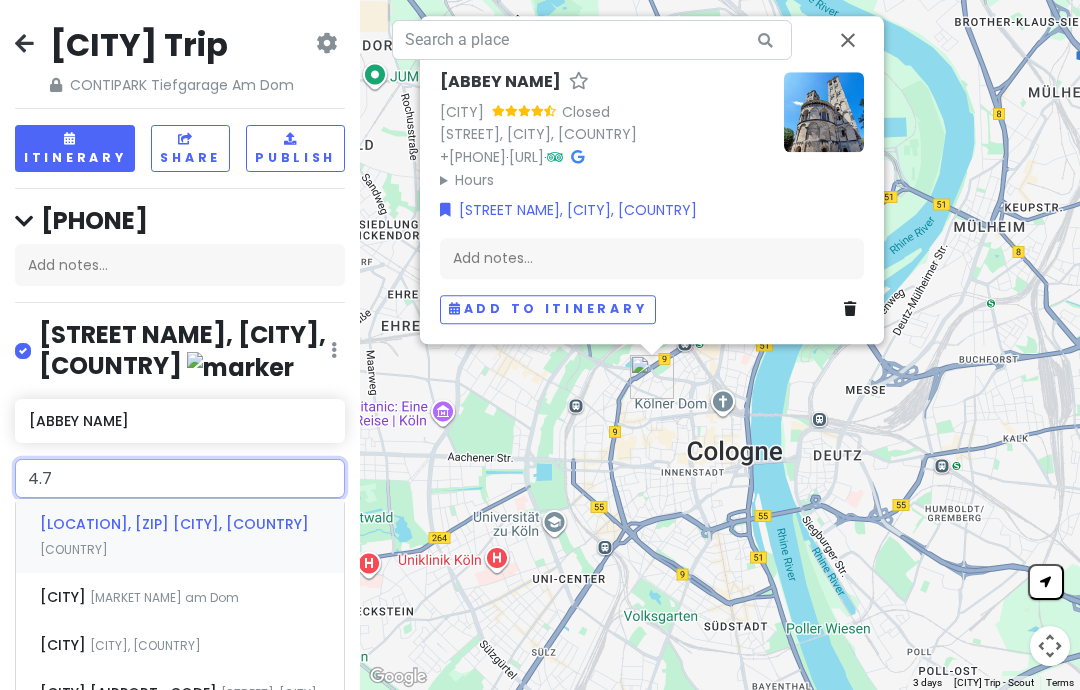 type on "[CITY]" 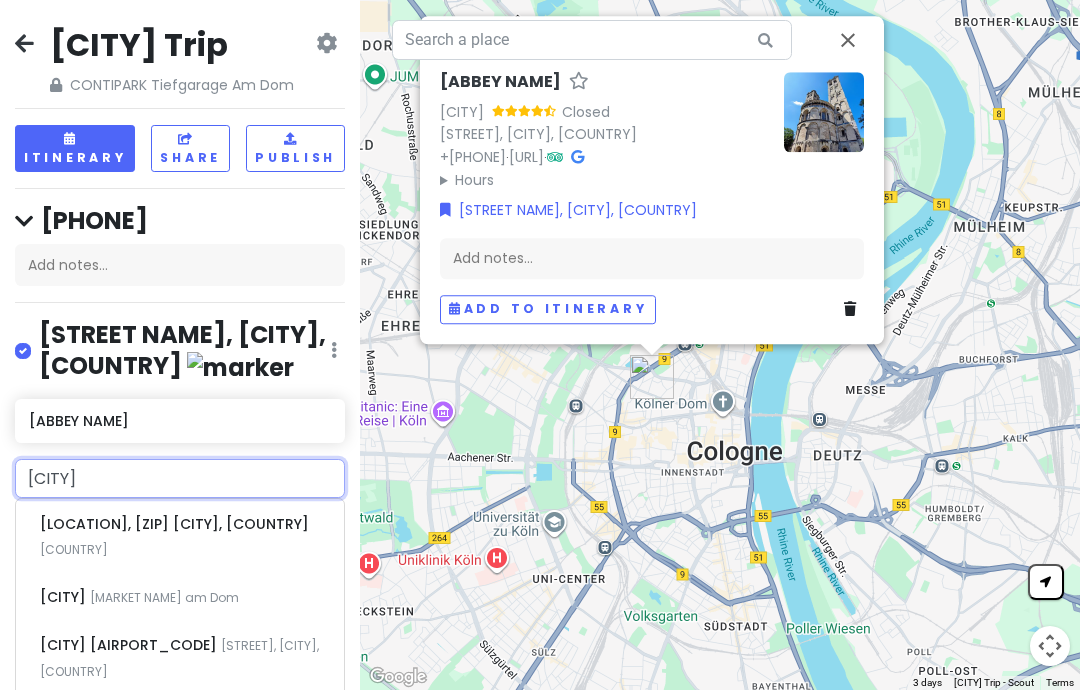 click on "[ATTRACTION], [CITY], [COUNTRY]" at bounding box center (180, 732) 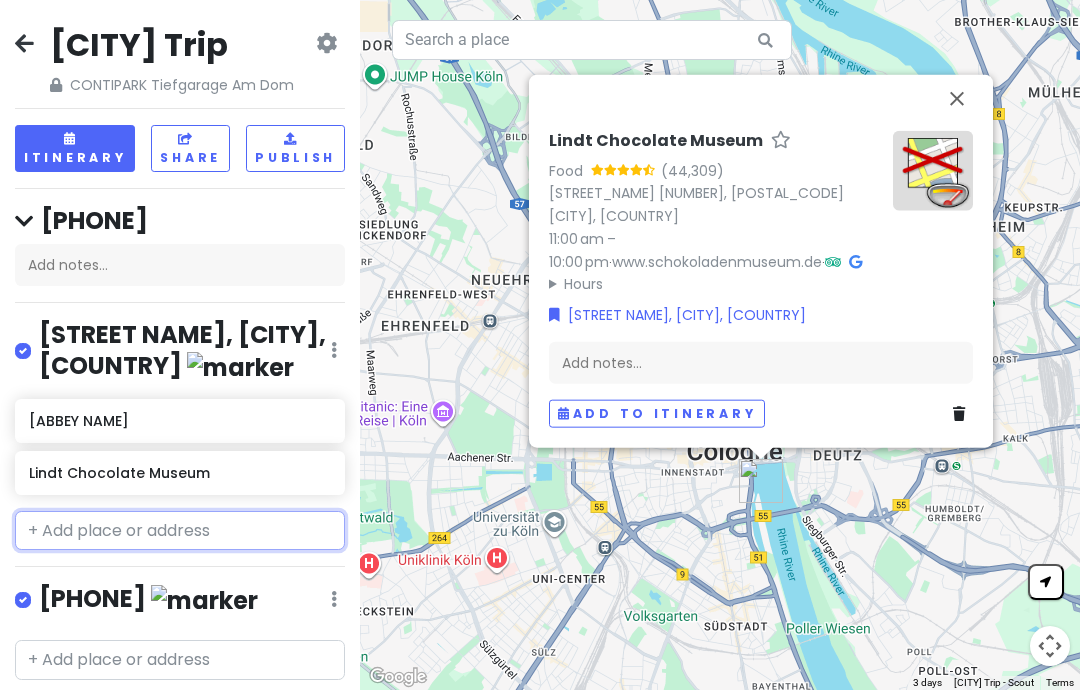 click at bounding box center (180, 531) 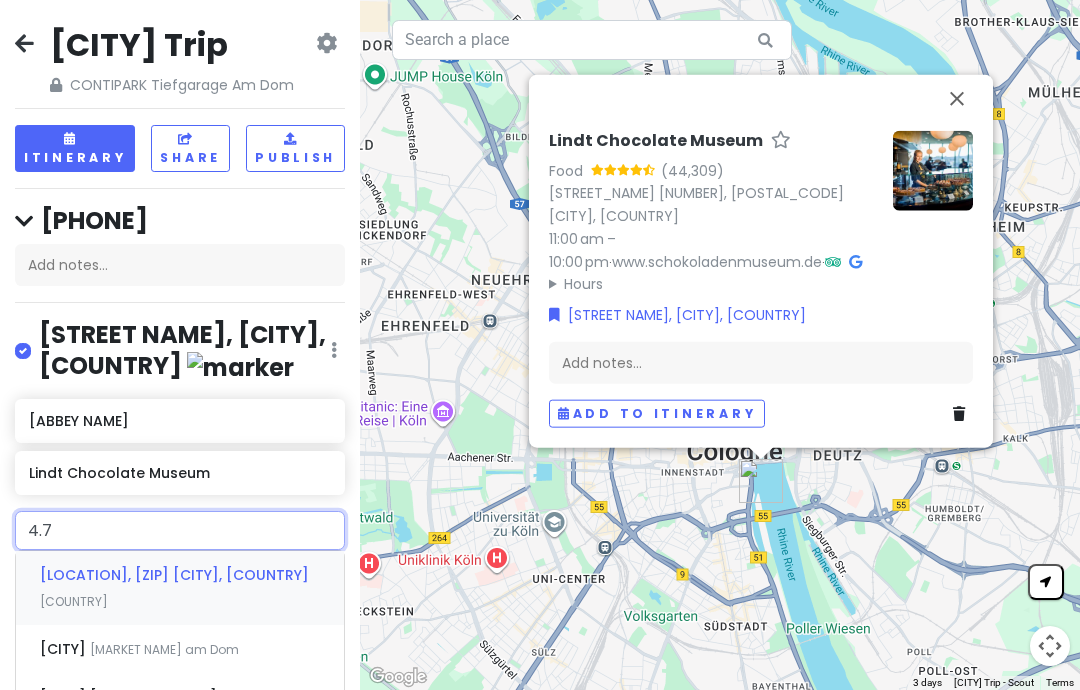 type on "[CITY]" 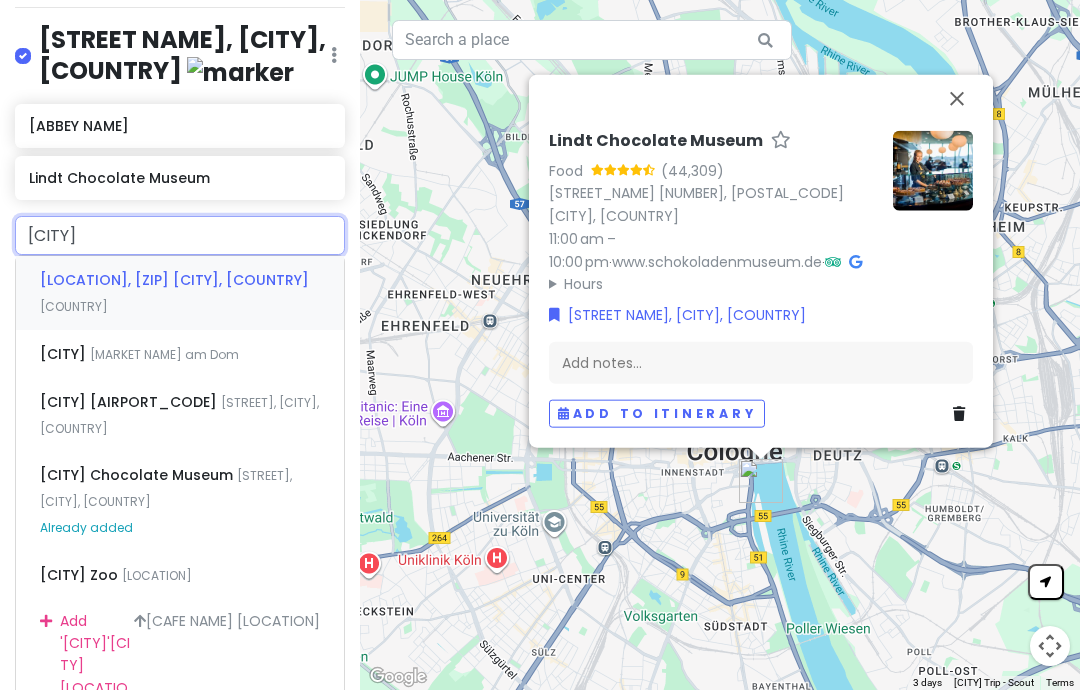 click on "[MARKET NAME] am Dom" at bounding box center [74, 306] 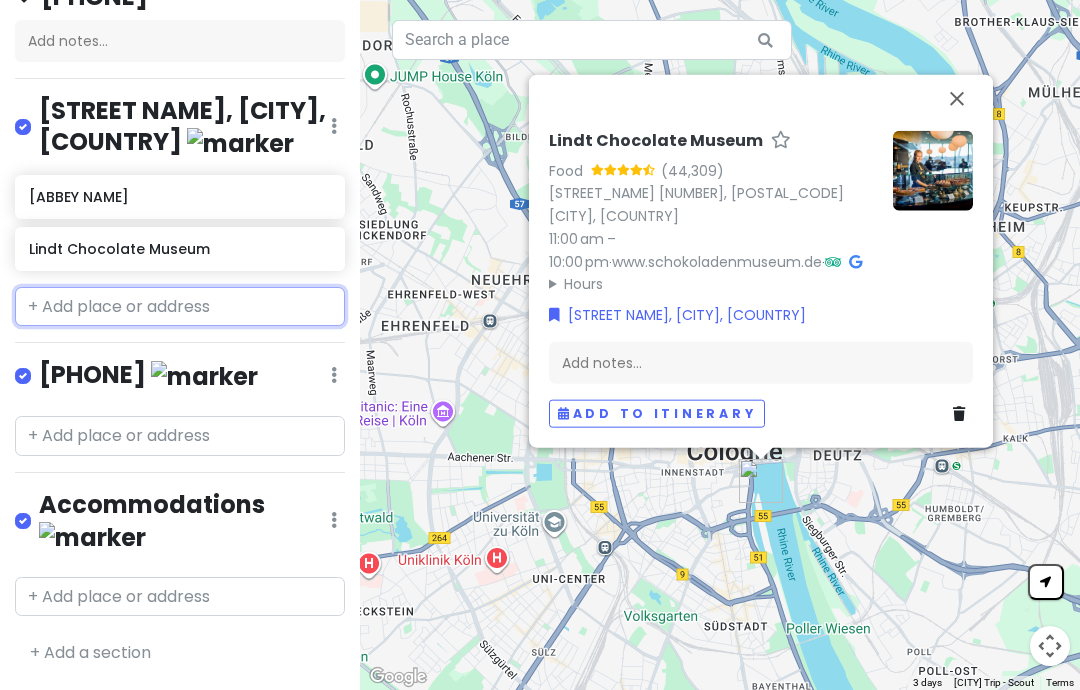 scroll, scrollTop: 72, scrollLeft: 0, axis: vertical 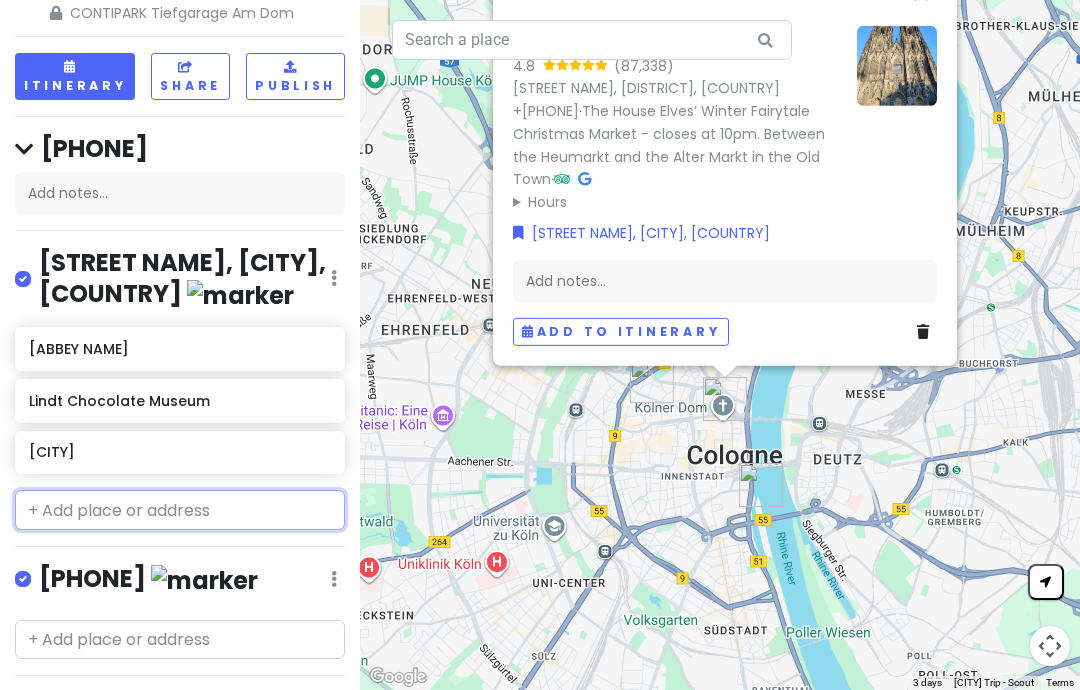 click at bounding box center [180, 510] 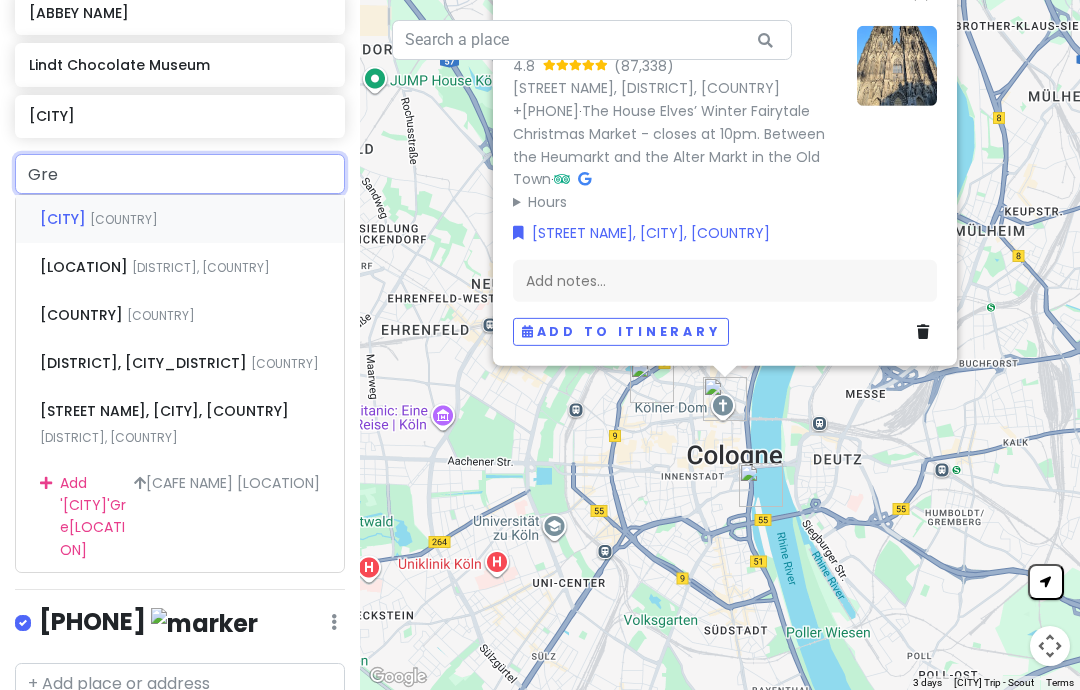 scroll, scrollTop: 407, scrollLeft: 0, axis: vertical 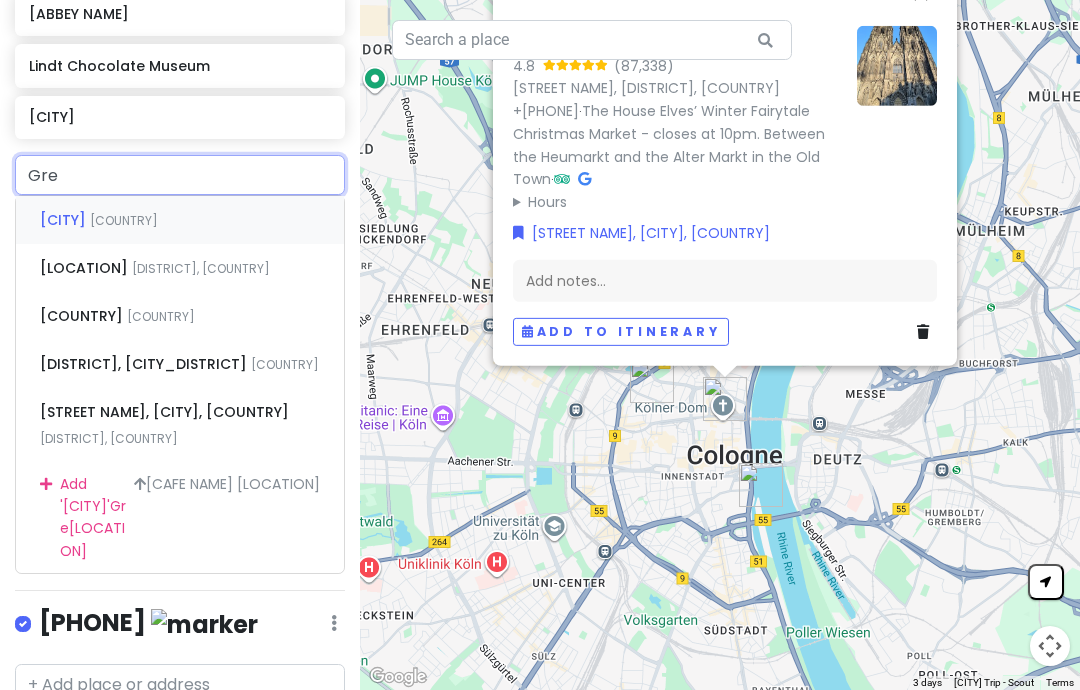 click on "Gre" at bounding box center [180, 175] 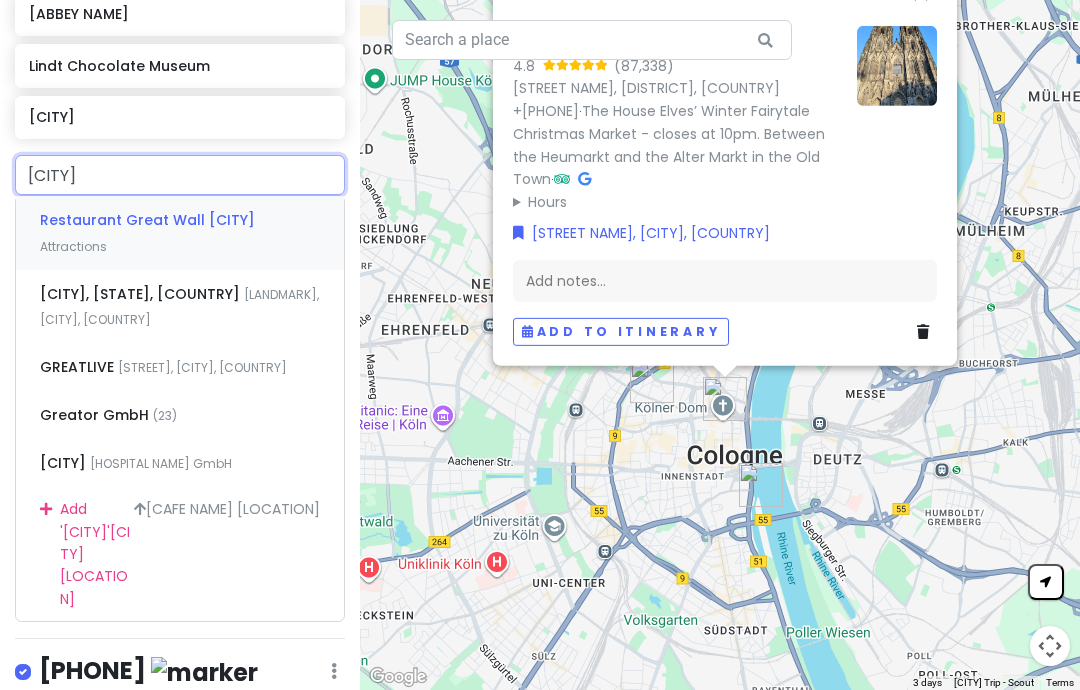 type on "Great" 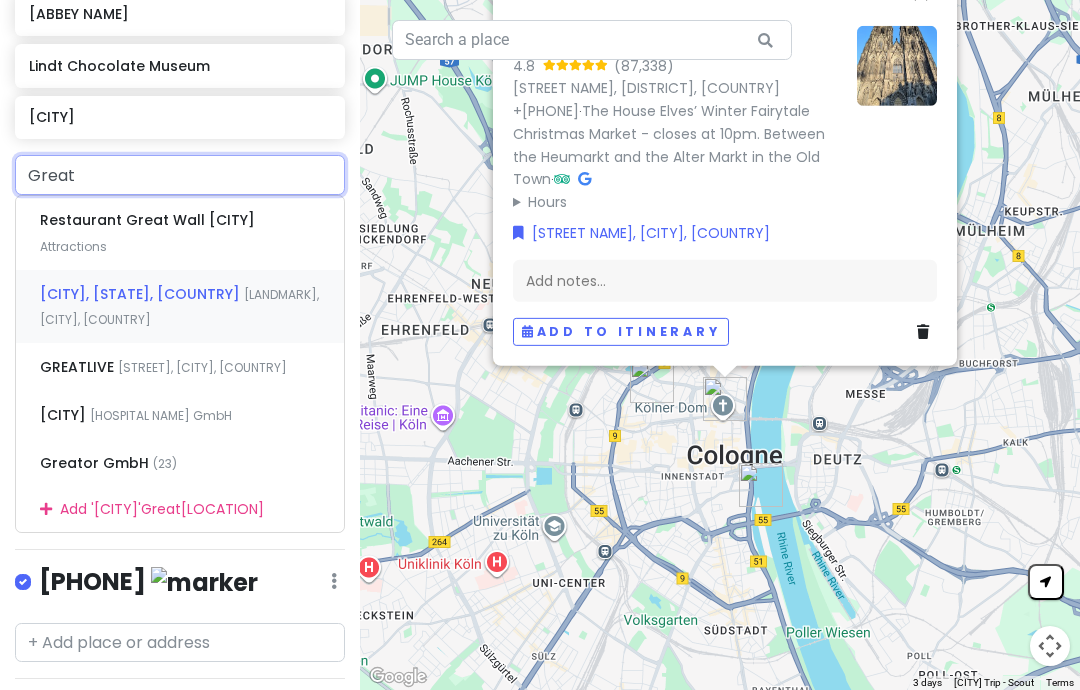 click on "[LANDMARK], [CITY], [COUNTRY]" at bounding box center [73, 246] 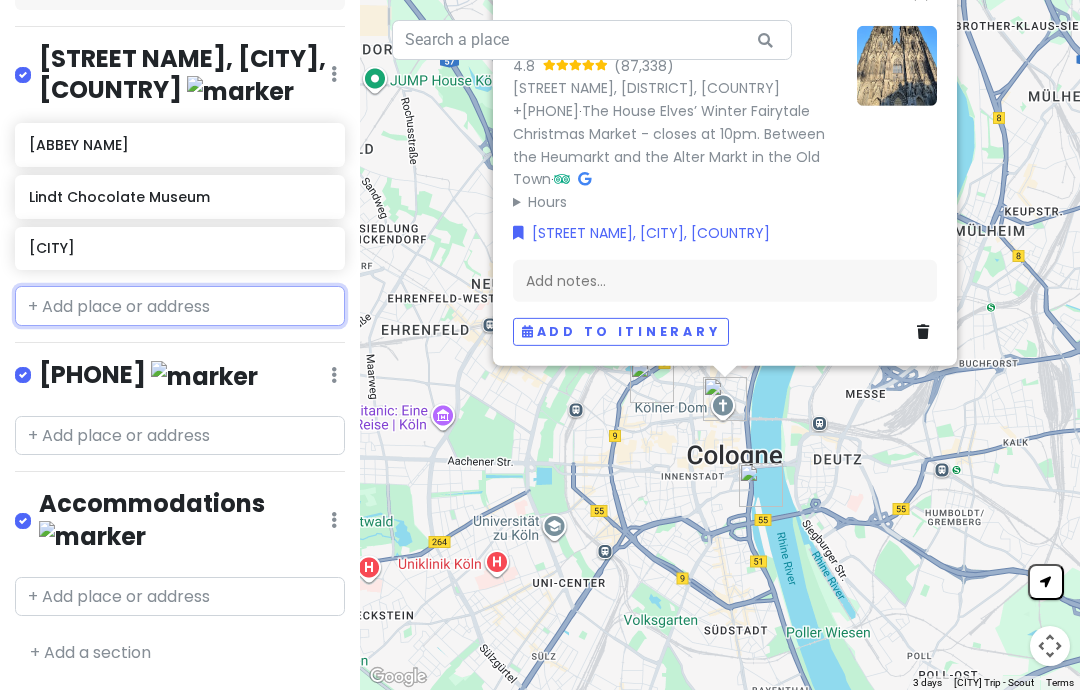 scroll, scrollTop: 124, scrollLeft: 0, axis: vertical 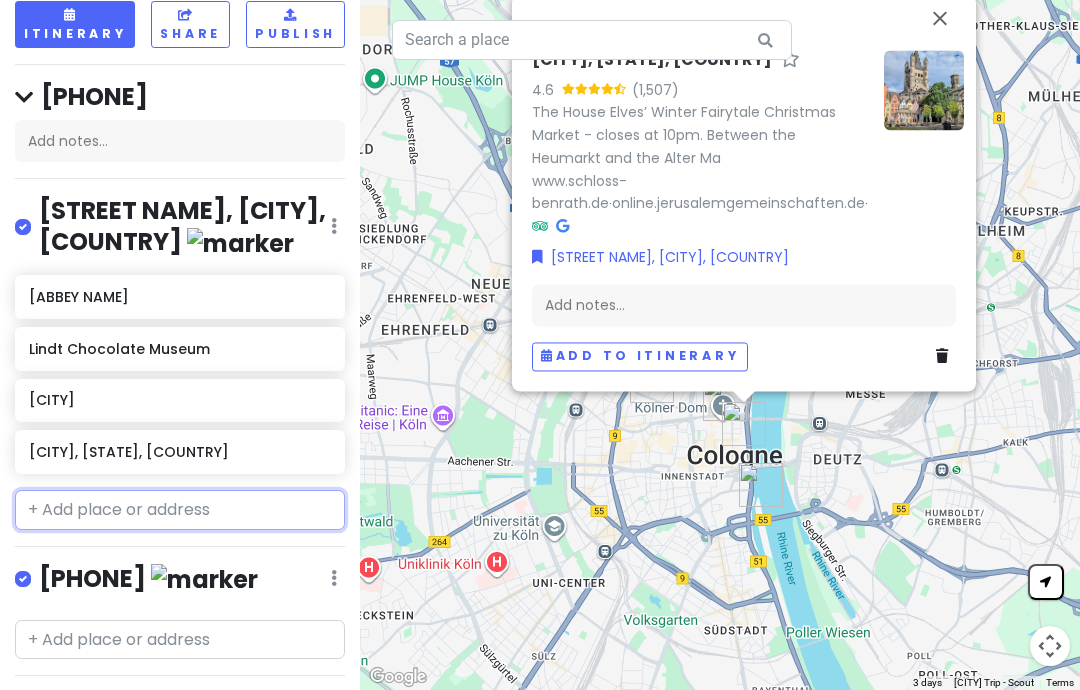 click at bounding box center (180, 510) 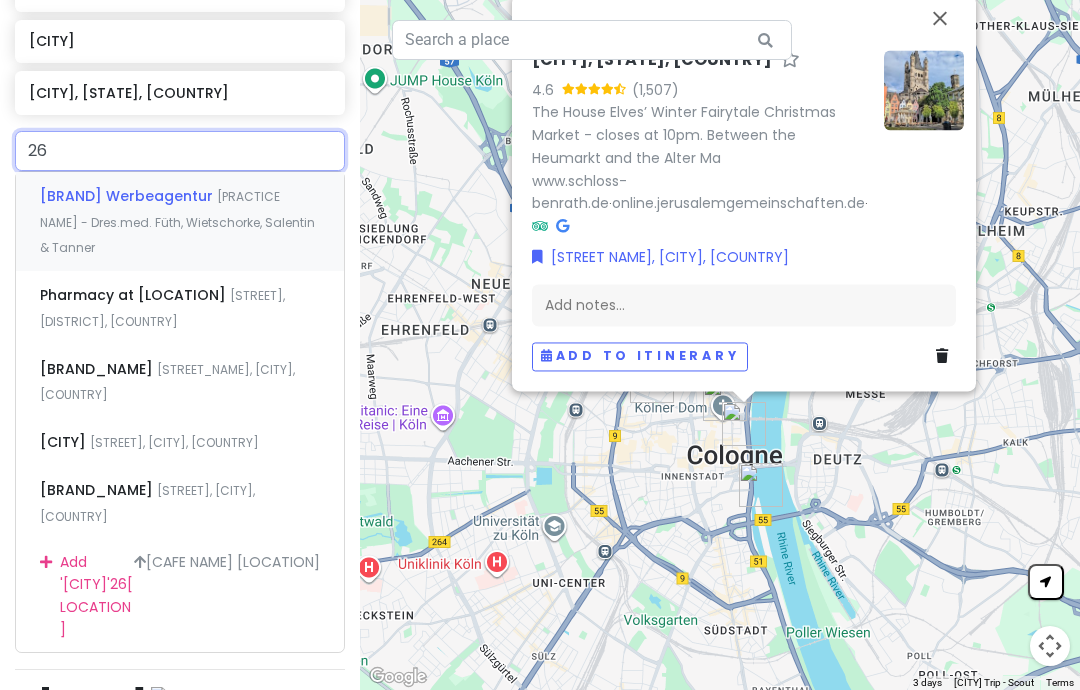 type on "A" 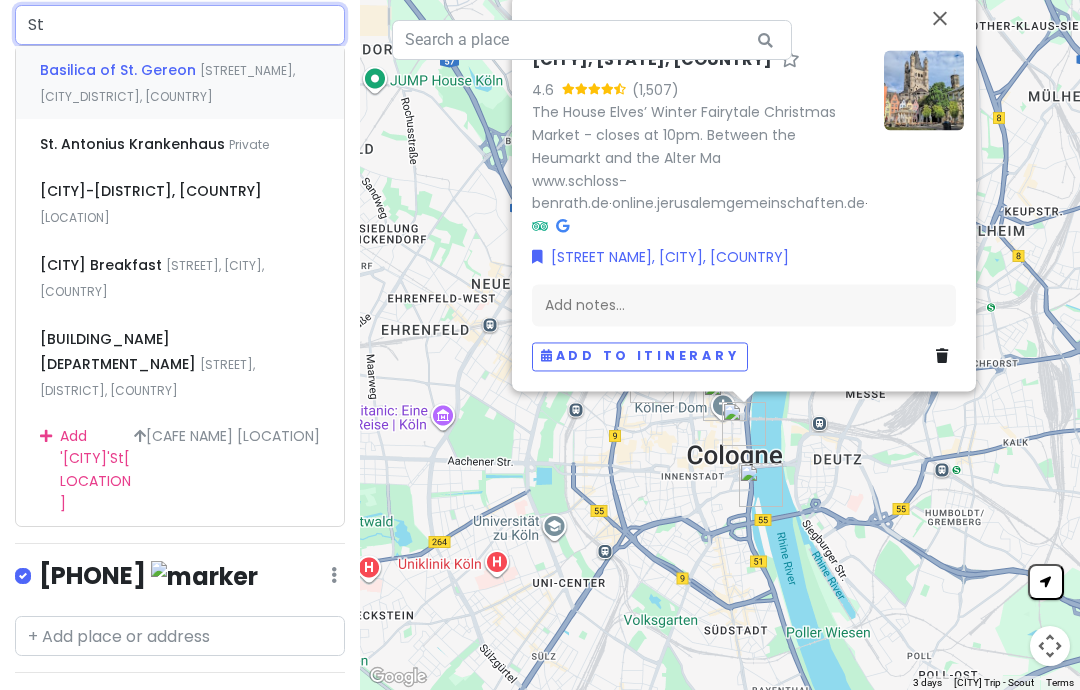 scroll, scrollTop: 212, scrollLeft: 0, axis: vertical 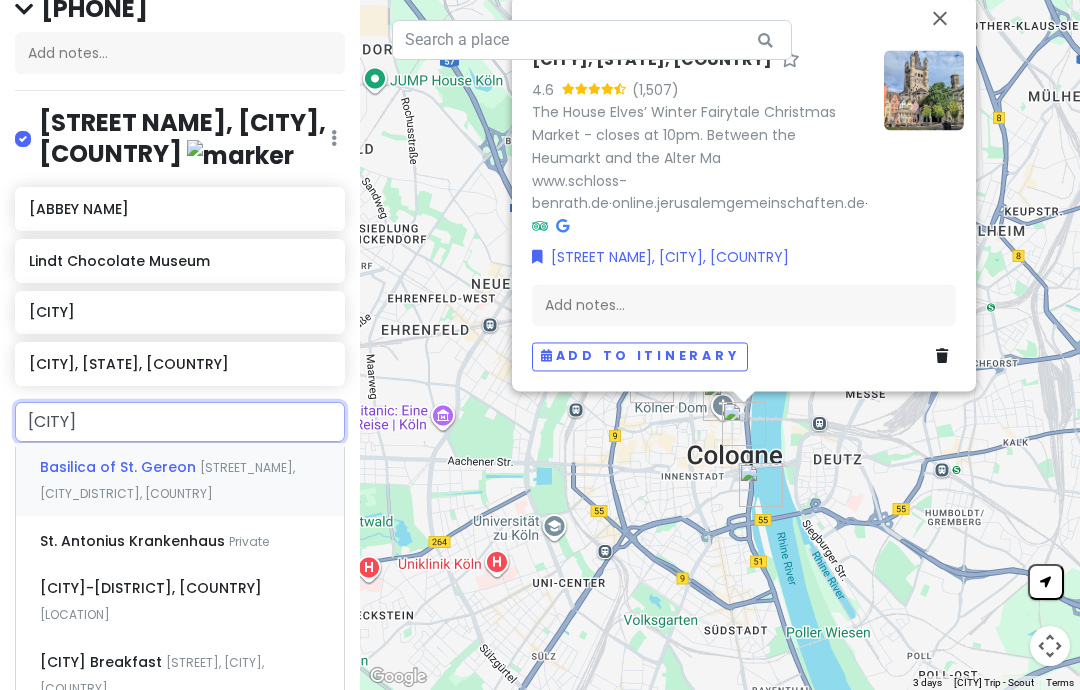 type on "St ma" 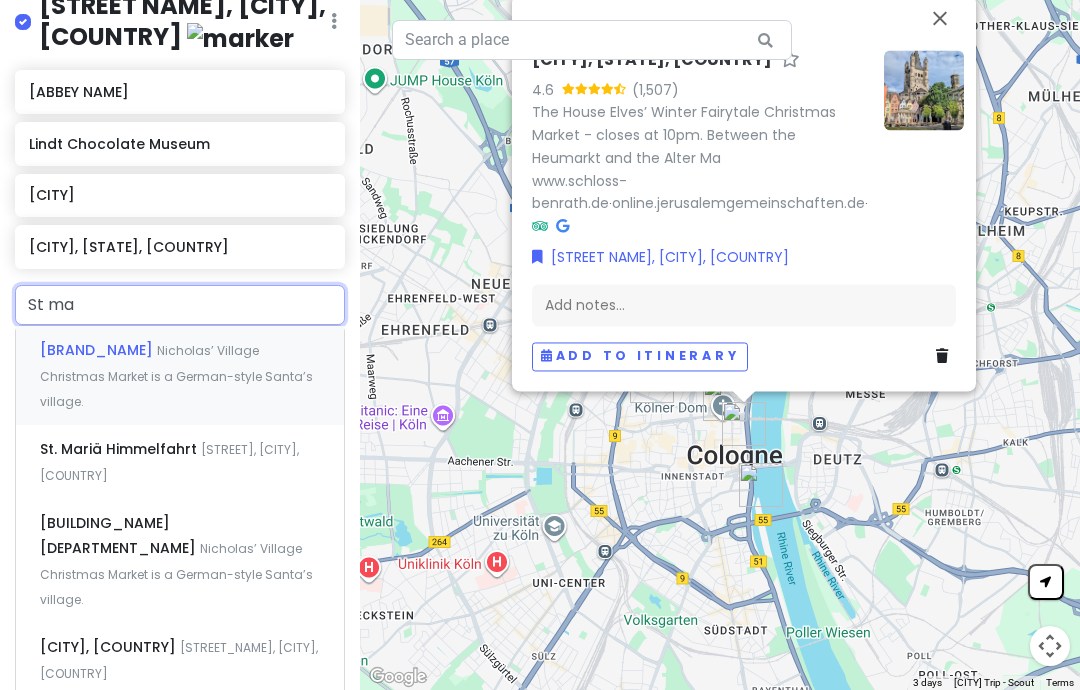 scroll, scrollTop: 352, scrollLeft: 0, axis: vertical 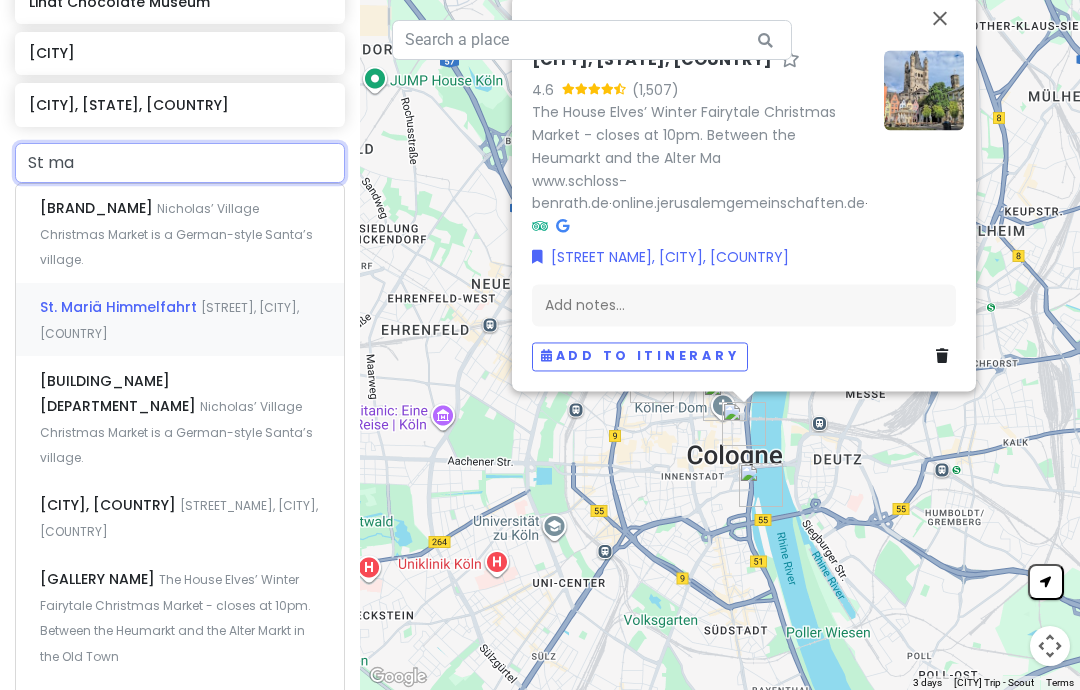 click on "[STREET], [CITY], [COUNTRY]" at bounding box center (176, 234) 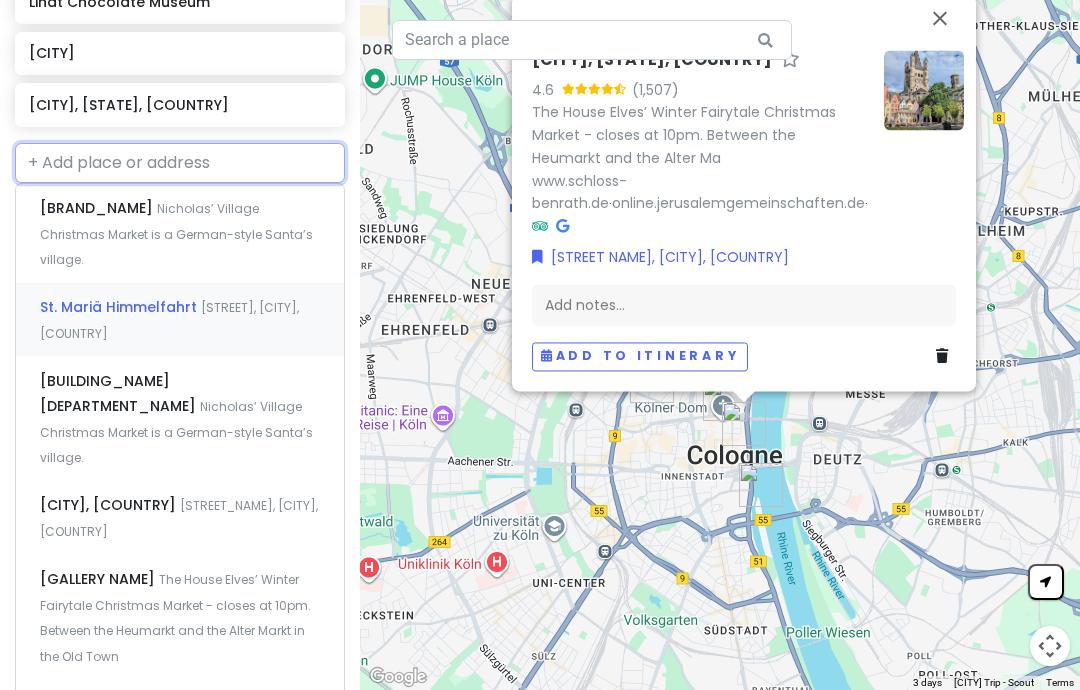 scroll, scrollTop: 175, scrollLeft: 0, axis: vertical 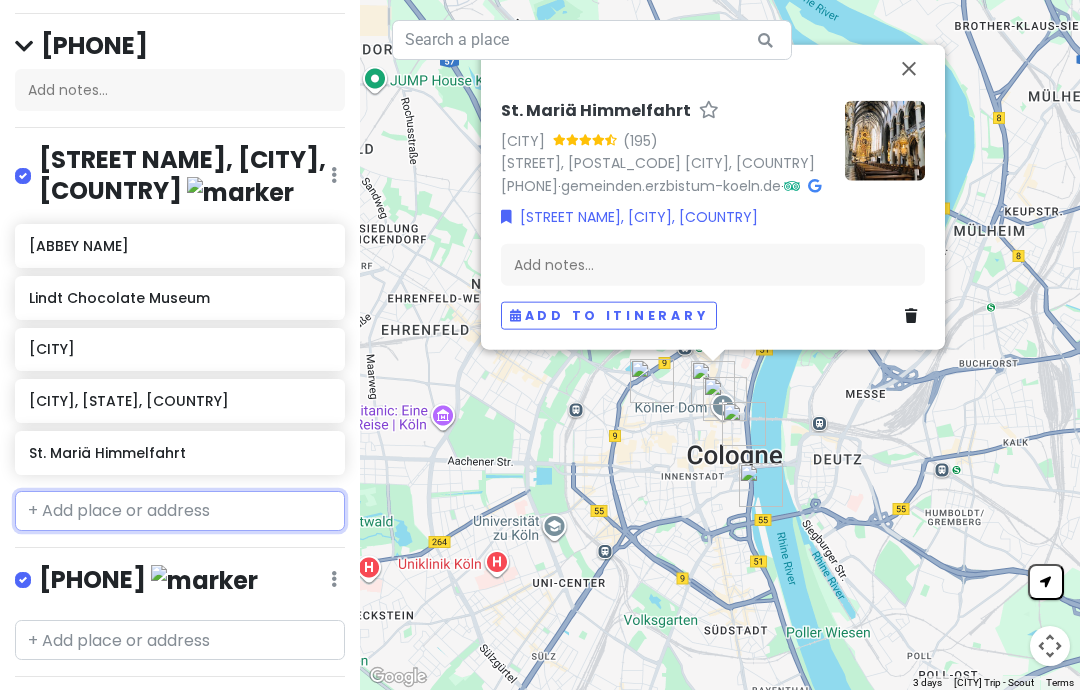 click at bounding box center (180, 511) 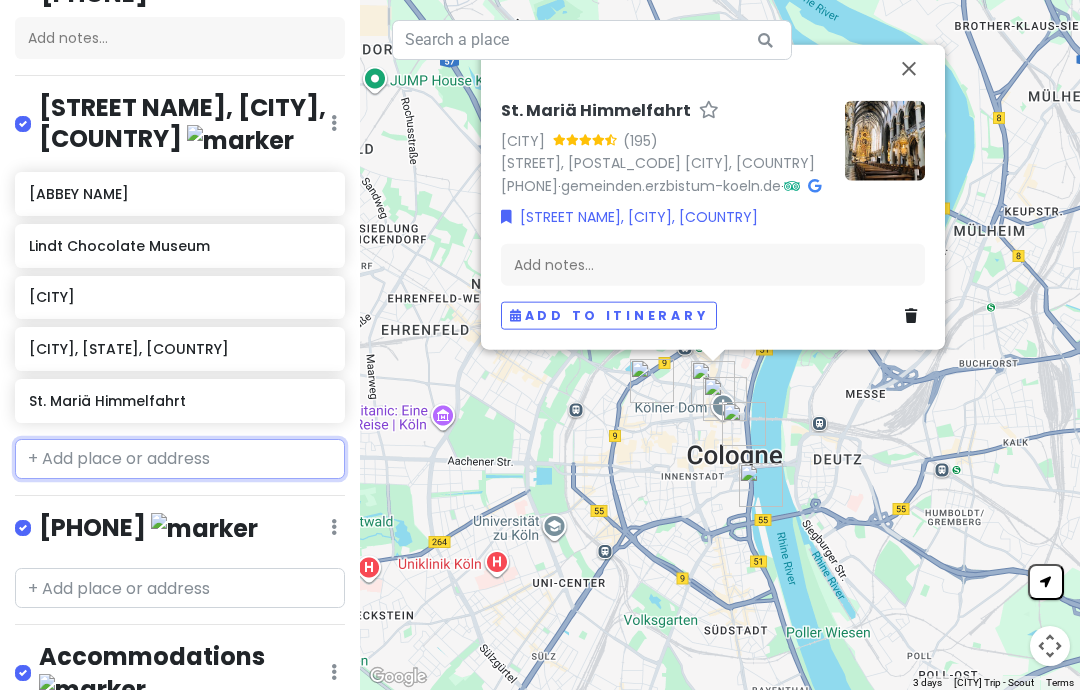 scroll, scrollTop: 227, scrollLeft: 0, axis: vertical 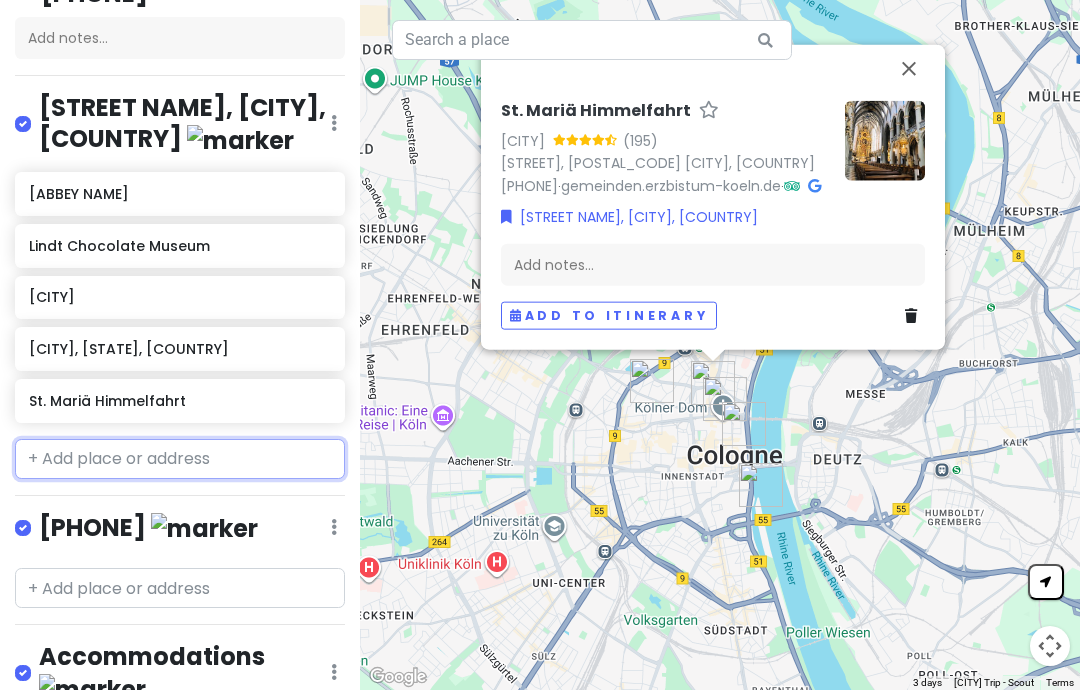 click at bounding box center [180, 459] 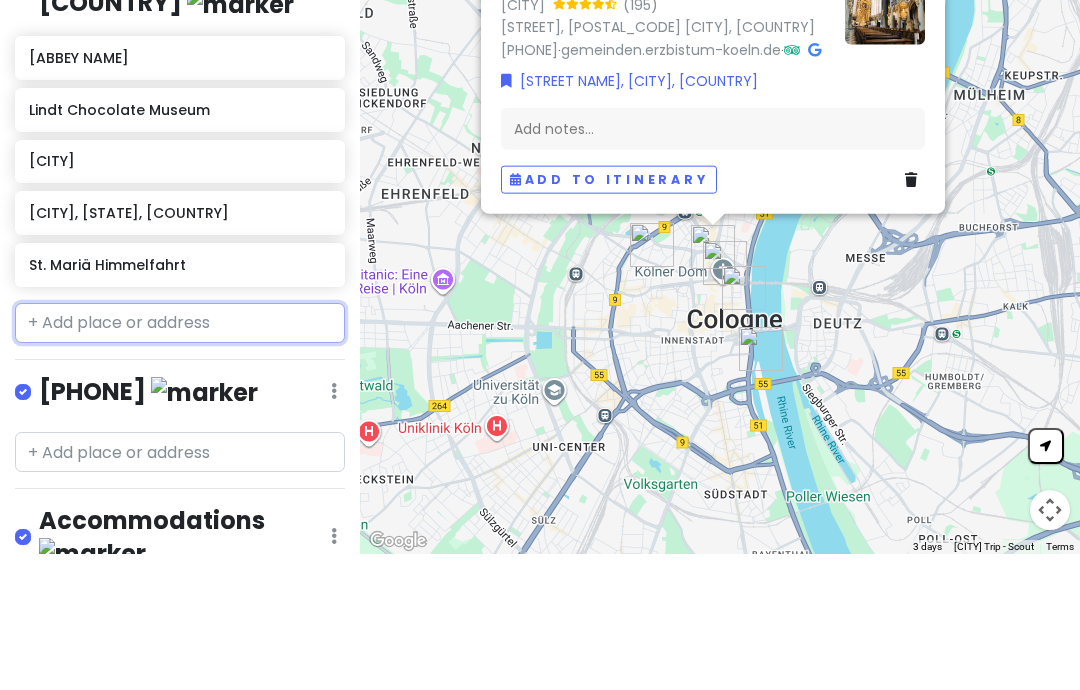 paste on "Claudius Therme" 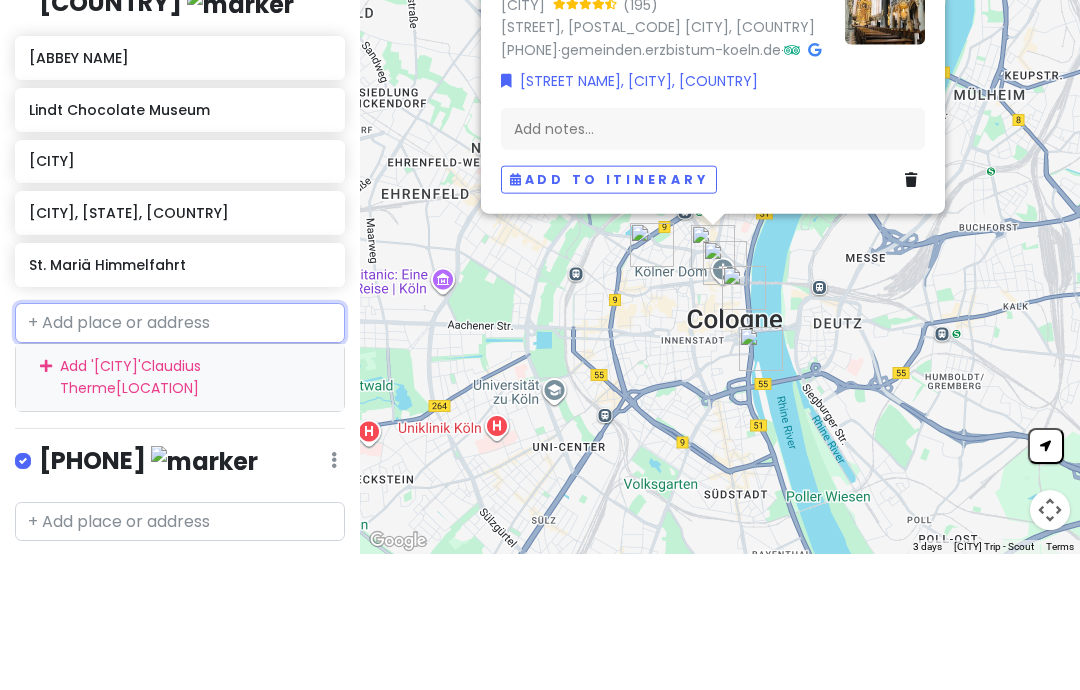 type on "Claudius Therme" 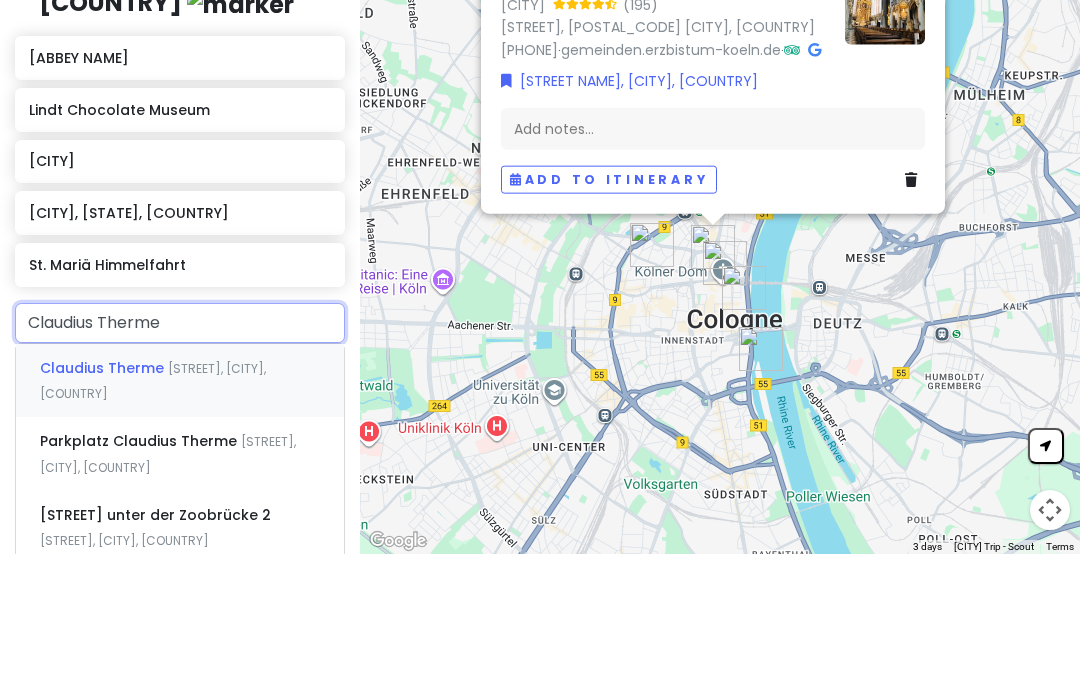 click on "Claudius Therme" at bounding box center (104, 504) 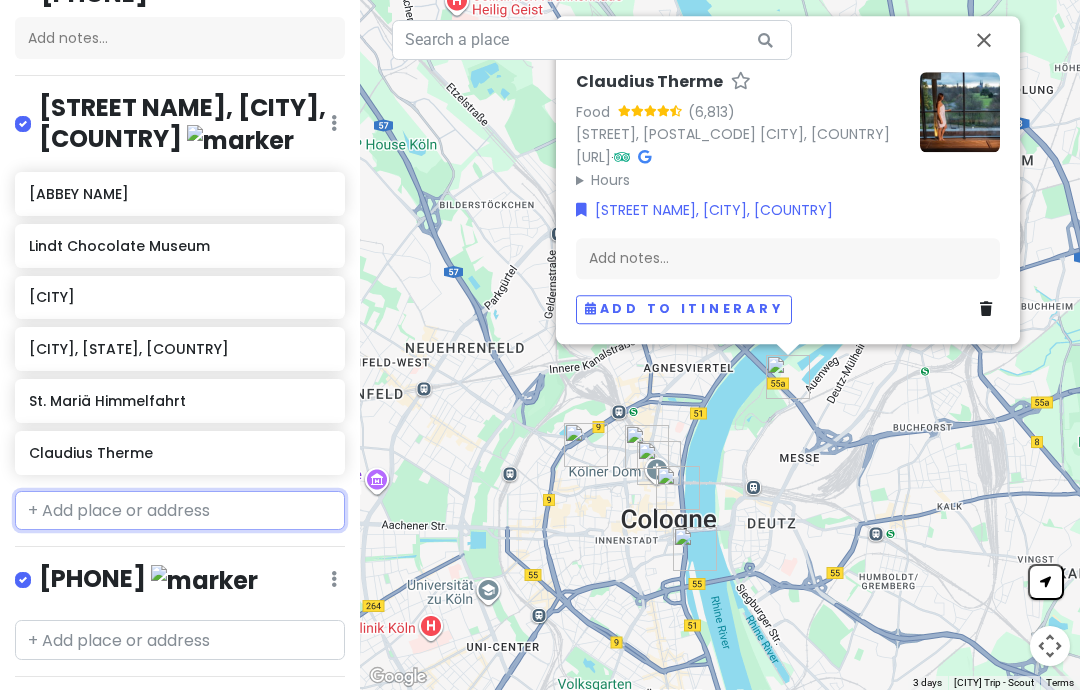 click at bounding box center (180, 511) 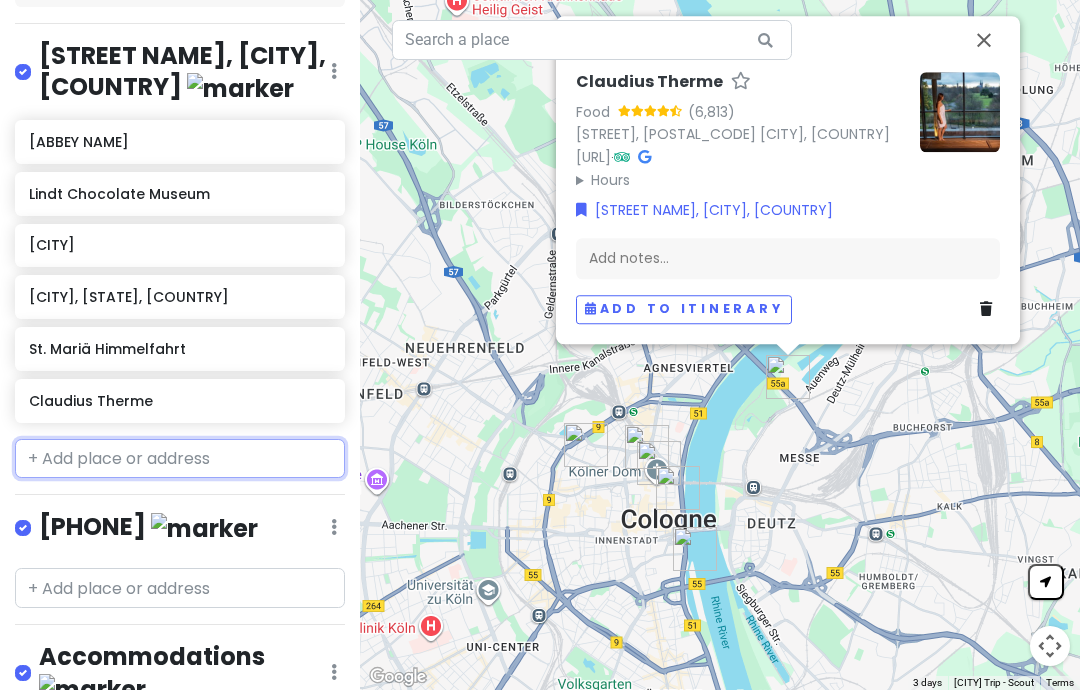 scroll, scrollTop: 279, scrollLeft: 0, axis: vertical 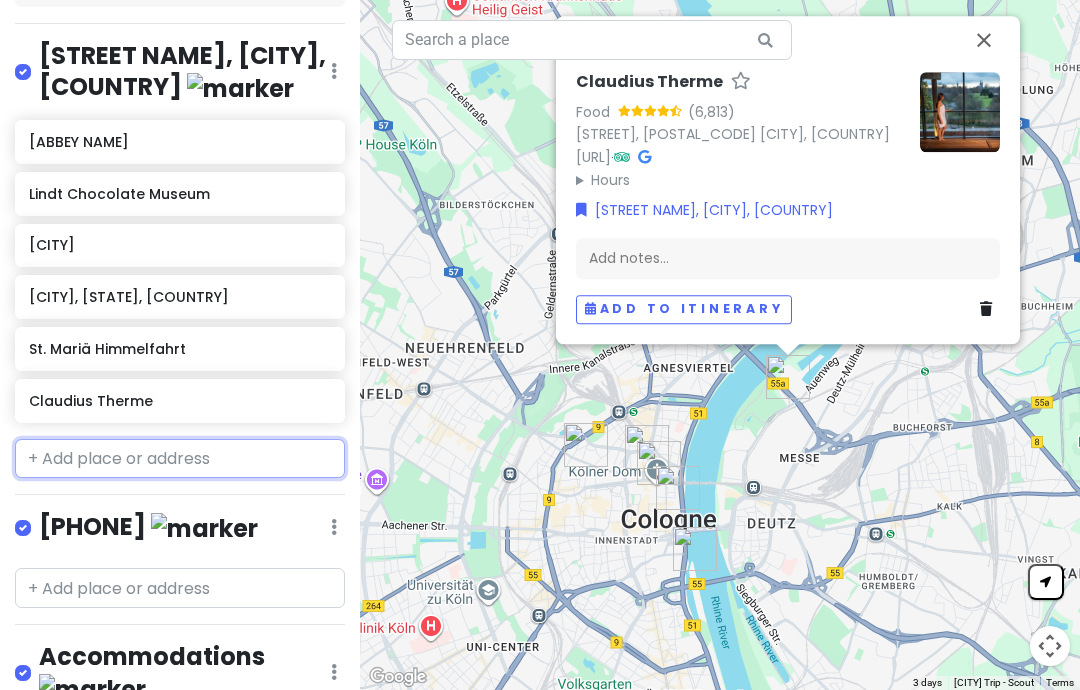 click at bounding box center [180, 459] 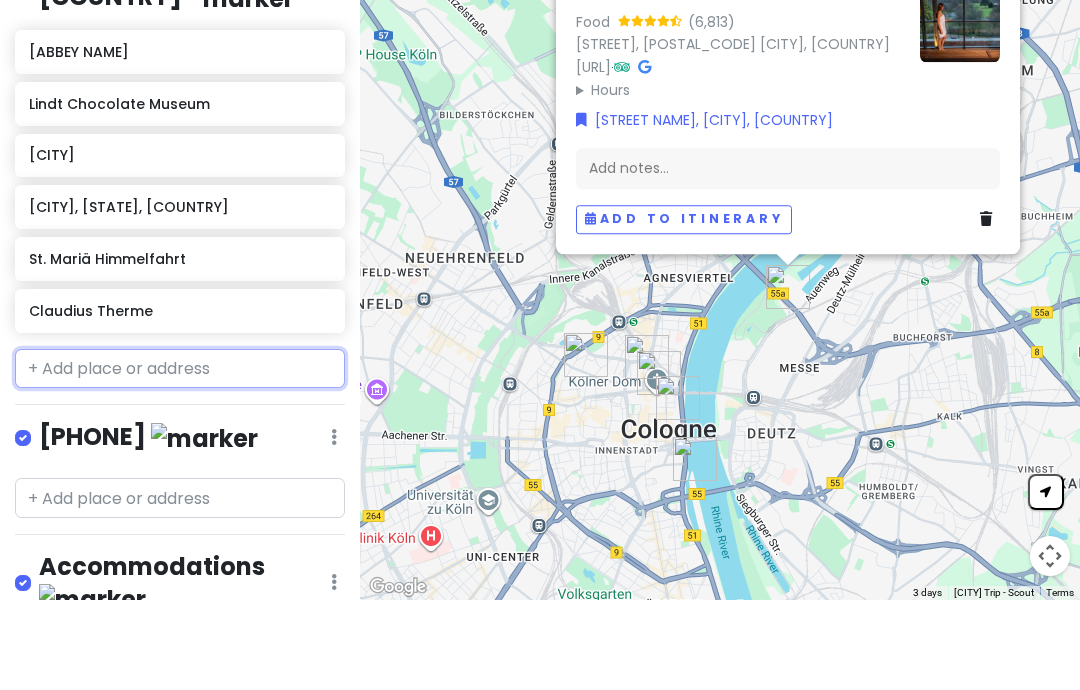 click at bounding box center (180, 459) 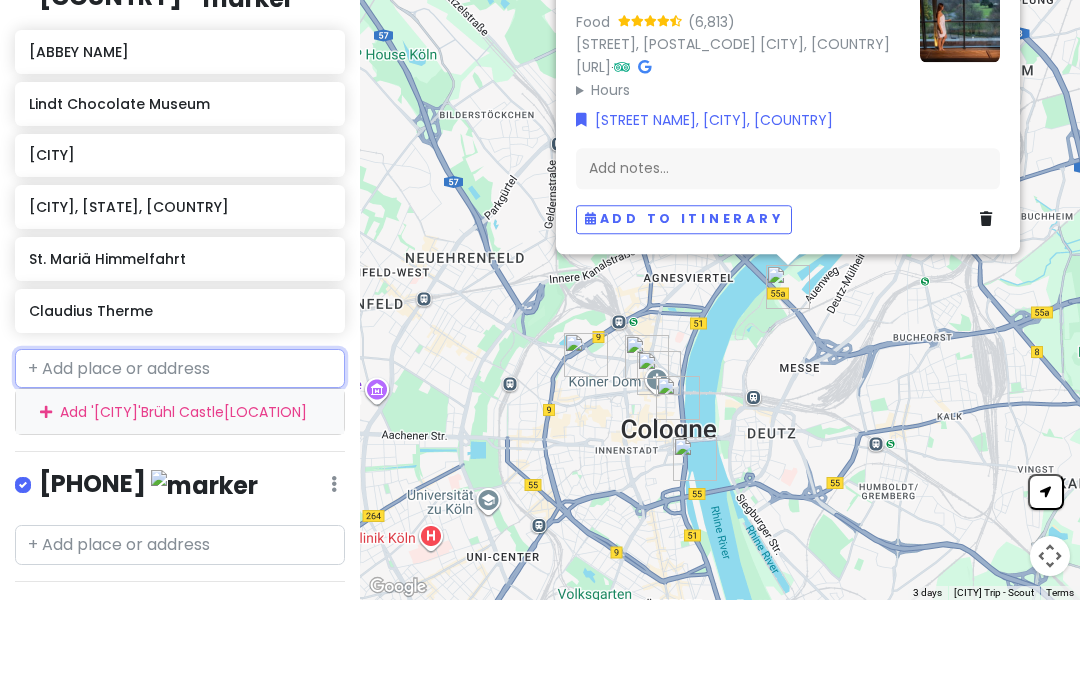 type on "Brühl Castle" 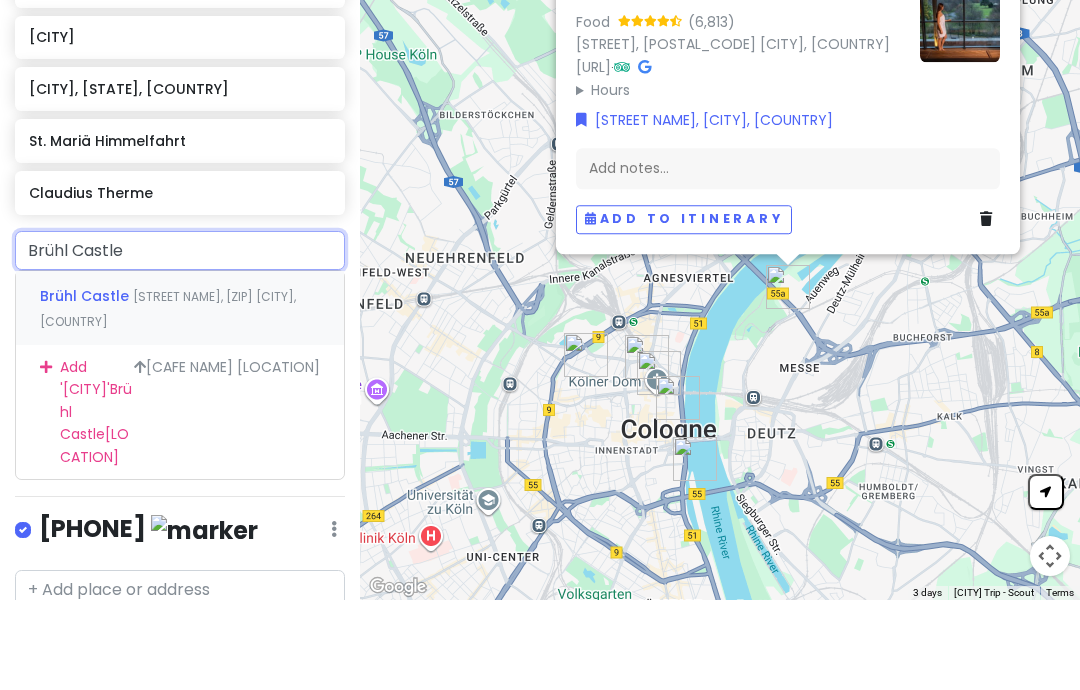 click on "[BUILDING_NAME] [STREET_NAME], [CITY], [COUNTRY]" at bounding box center (180, 398) 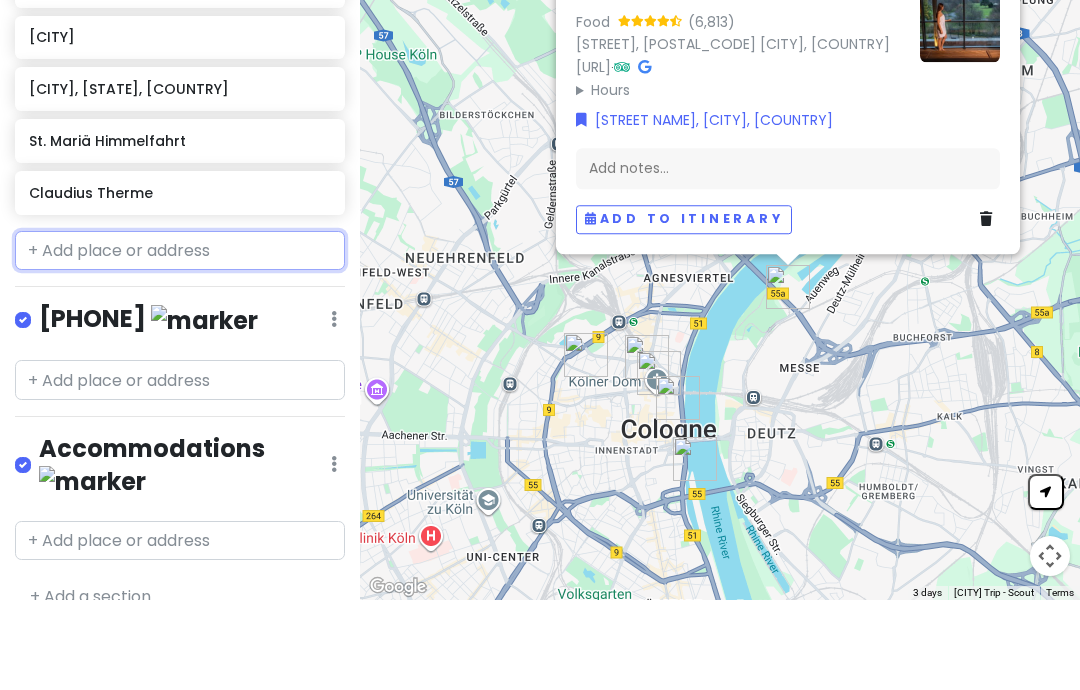 scroll, scrollTop: 279, scrollLeft: 0, axis: vertical 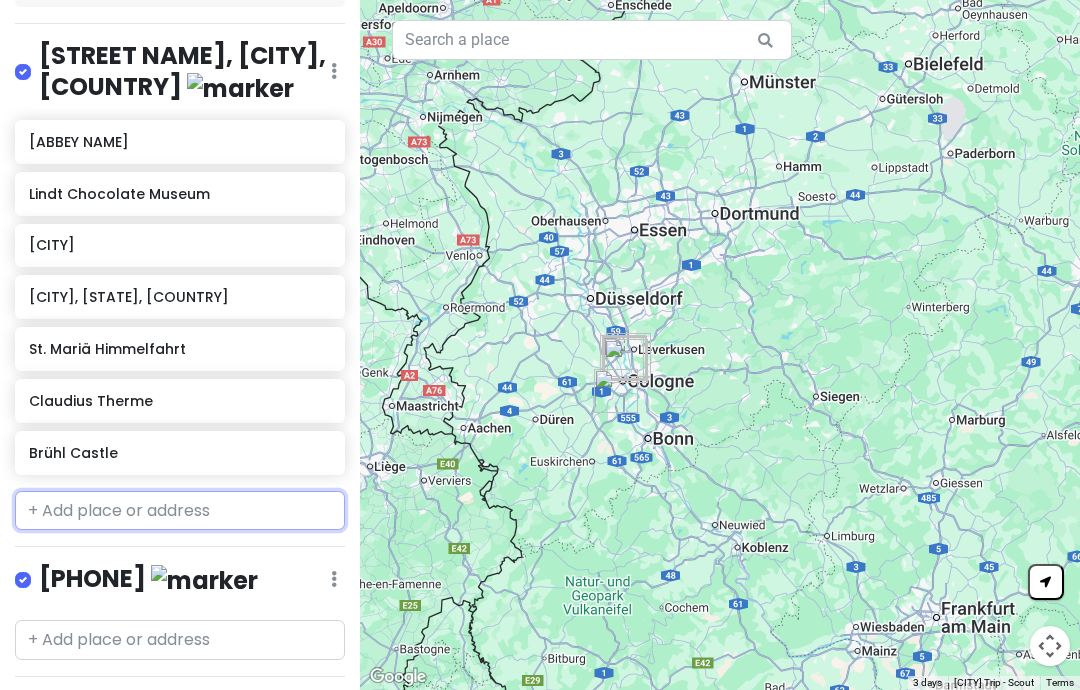 click at bounding box center [180, 511] 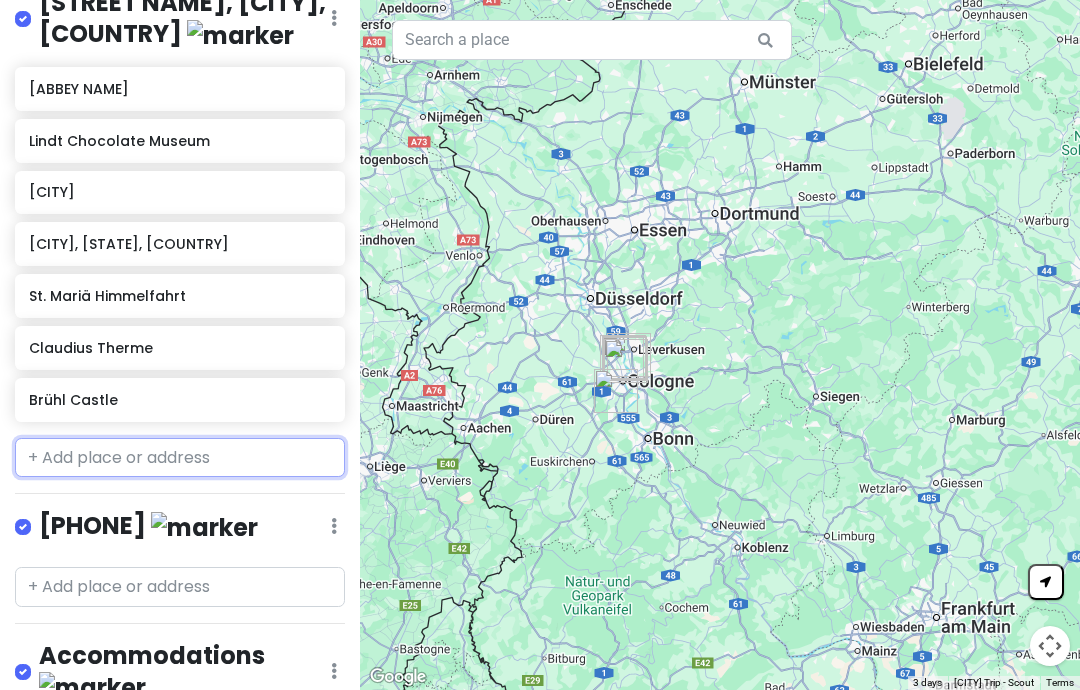scroll, scrollTop: 330, scrollLeft: 0, axis: vertical 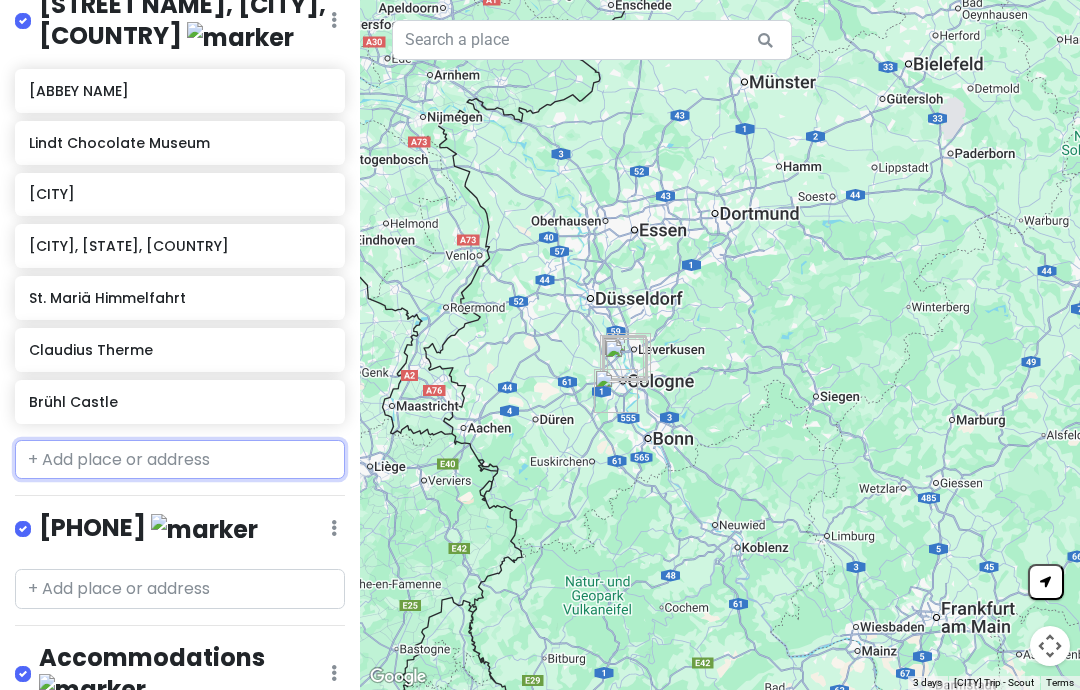 click at bounding box center (180, 460) 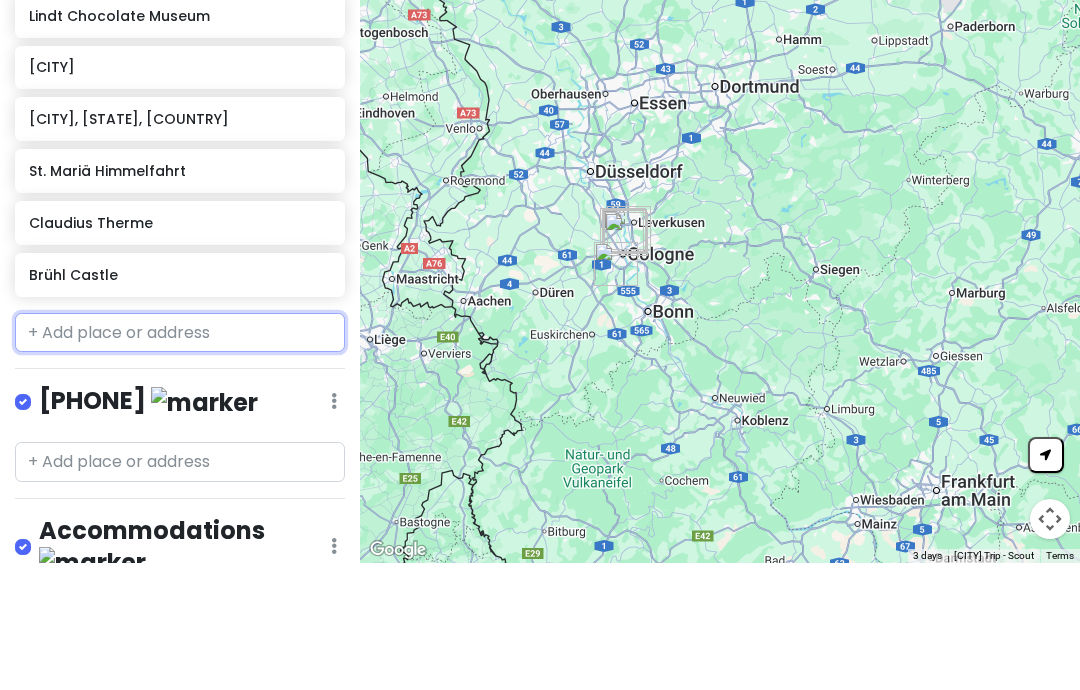 click at bounding box center [180, 460] 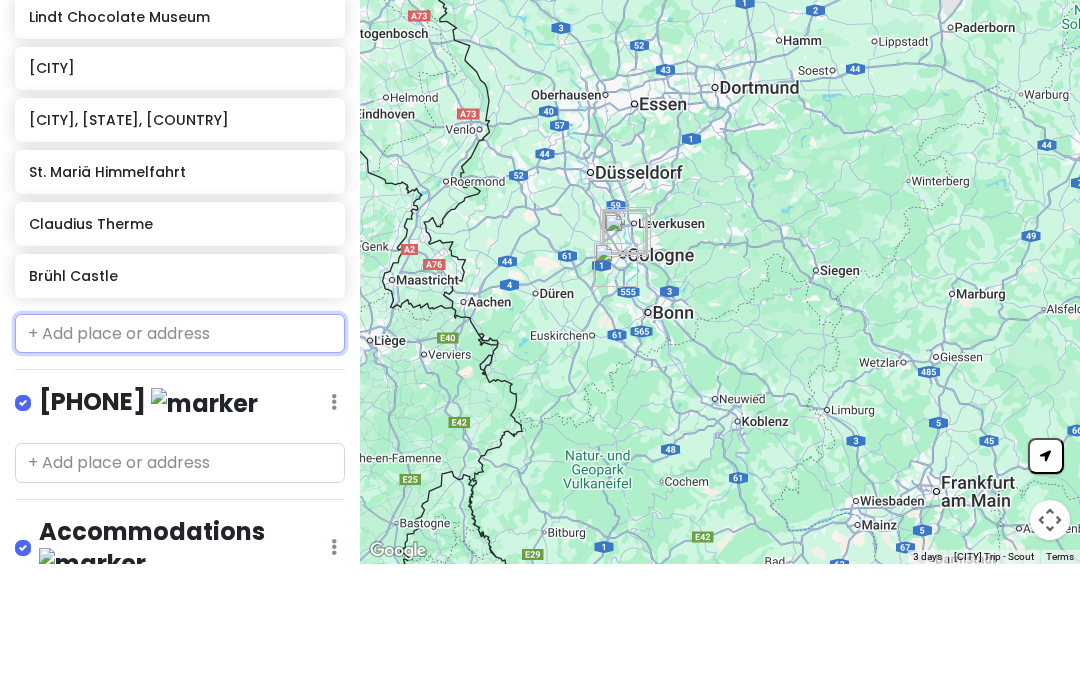 paste on "Schloss Drachenburg" 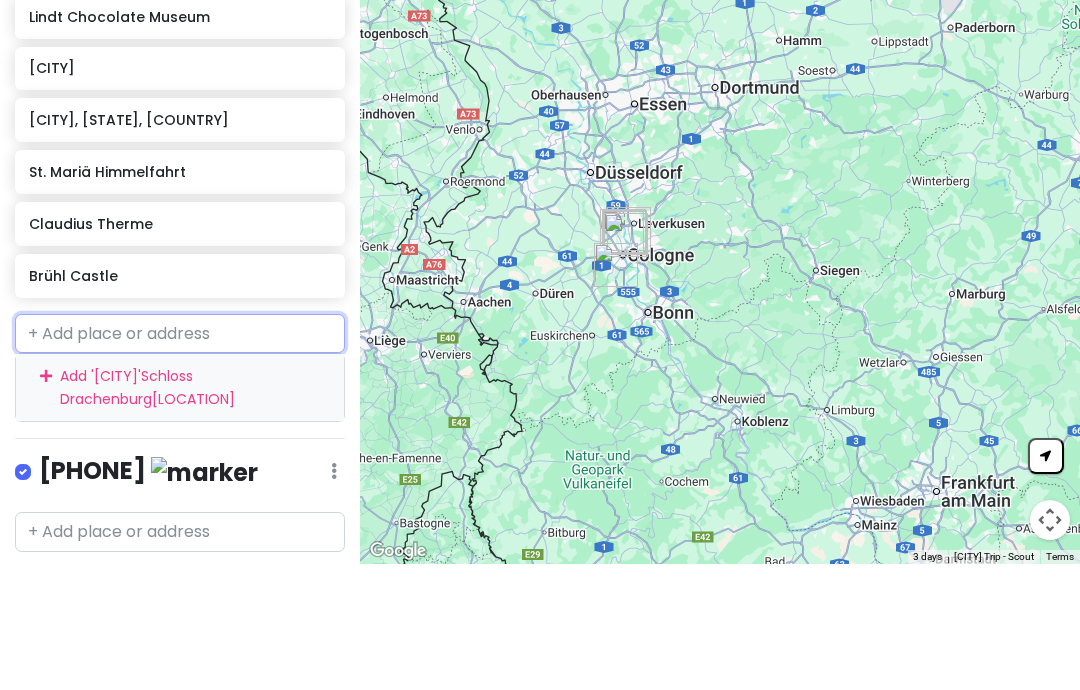 type on "Schloss Drachenburg" 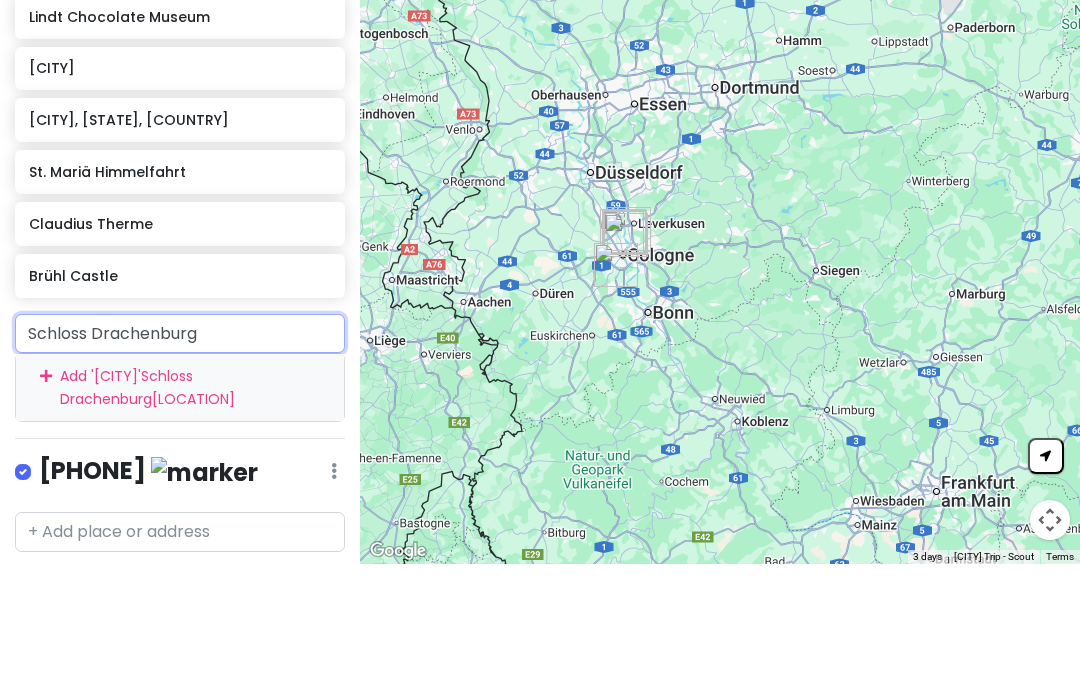 scroll, scrollTop: 80, scrollLeft: 0, axis: vertical 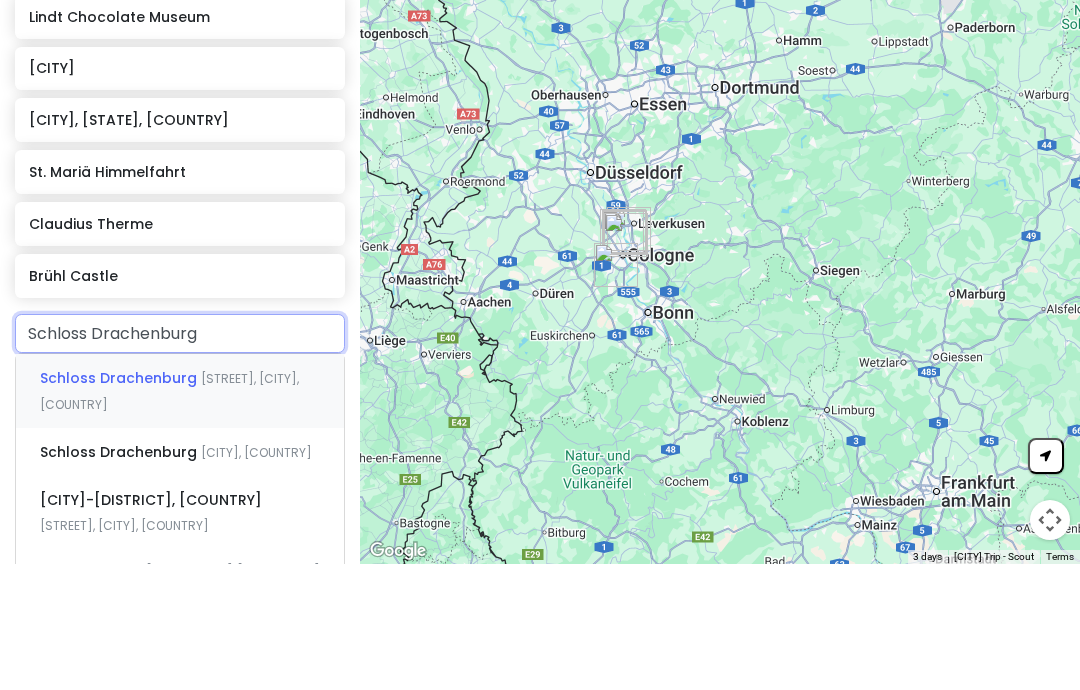 click on "Schloss Drachenburg" at bounding box center [120, 504] 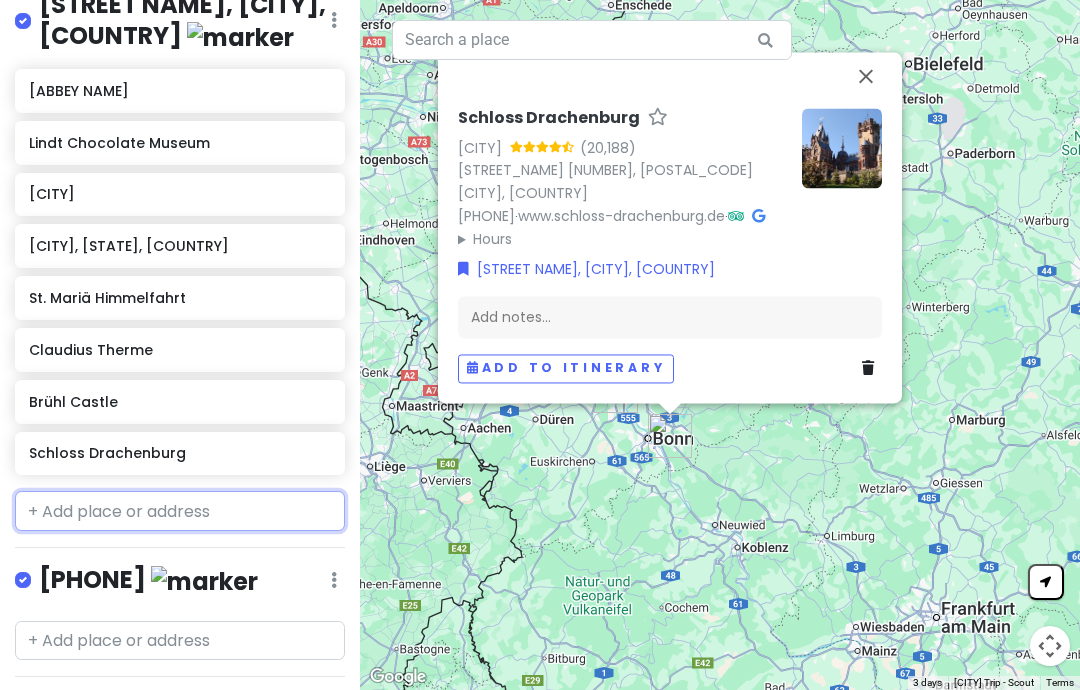 click at bounding box center [180, 511] 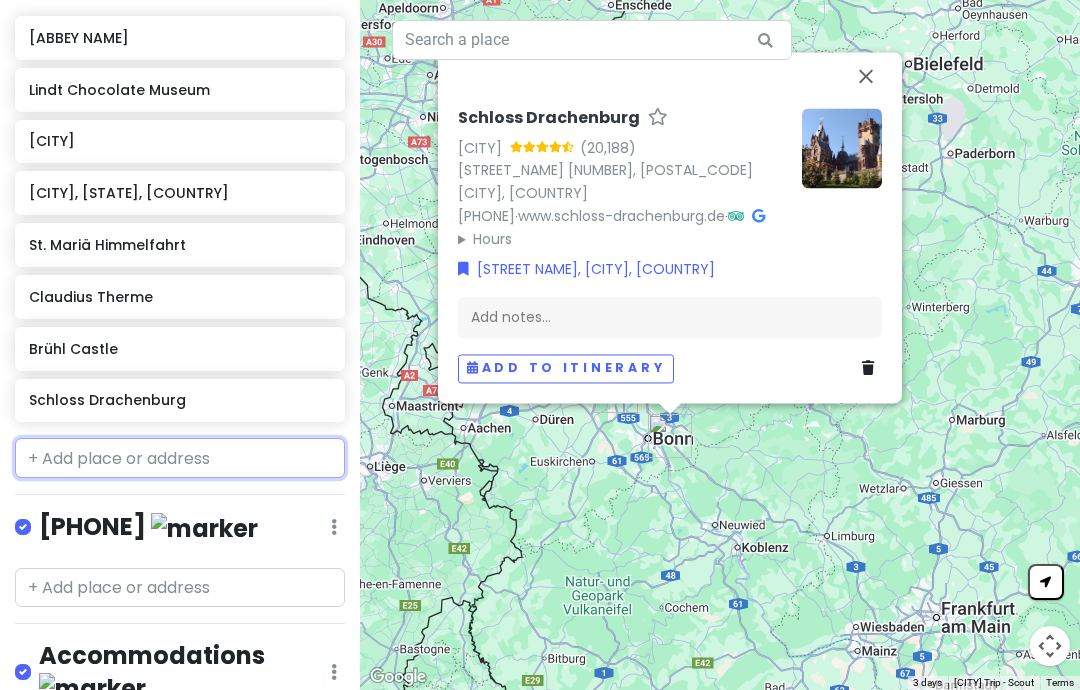 scroll, scrollTop: 382, scrollLeft: 0, axis: vertical 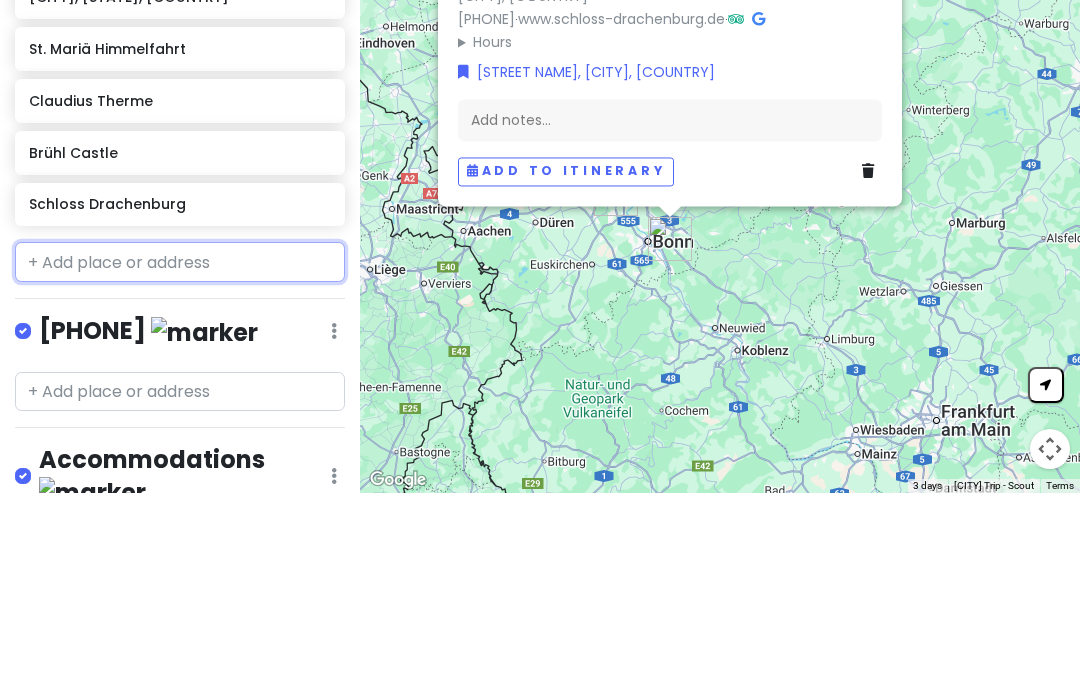 click at bounding box center [180, 459] 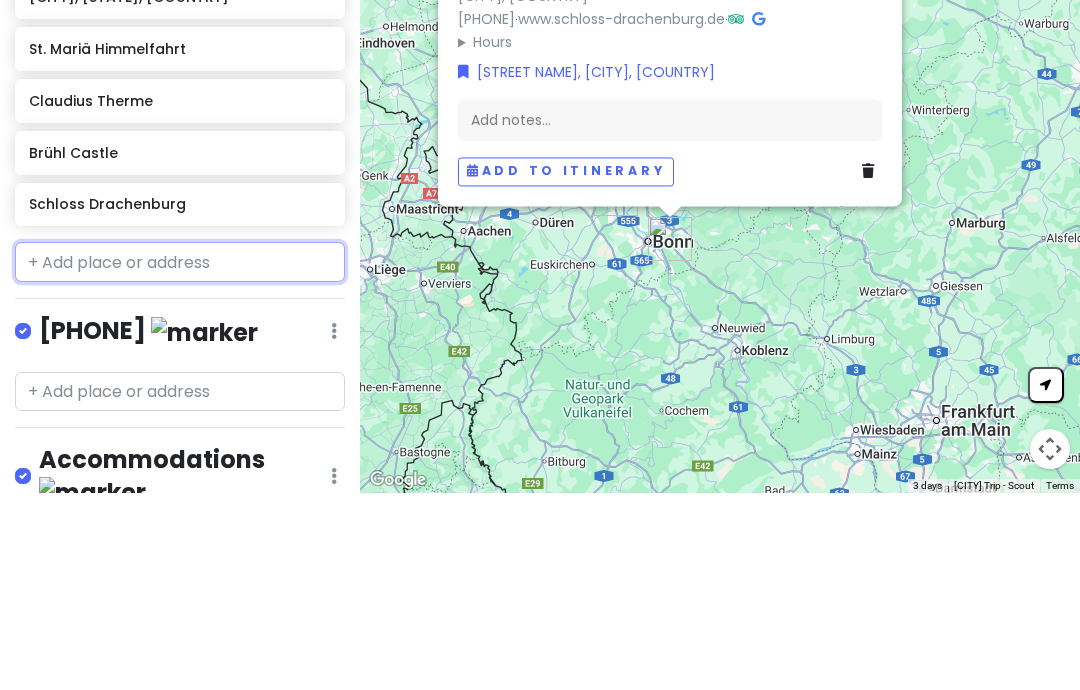 paste on "(927)" 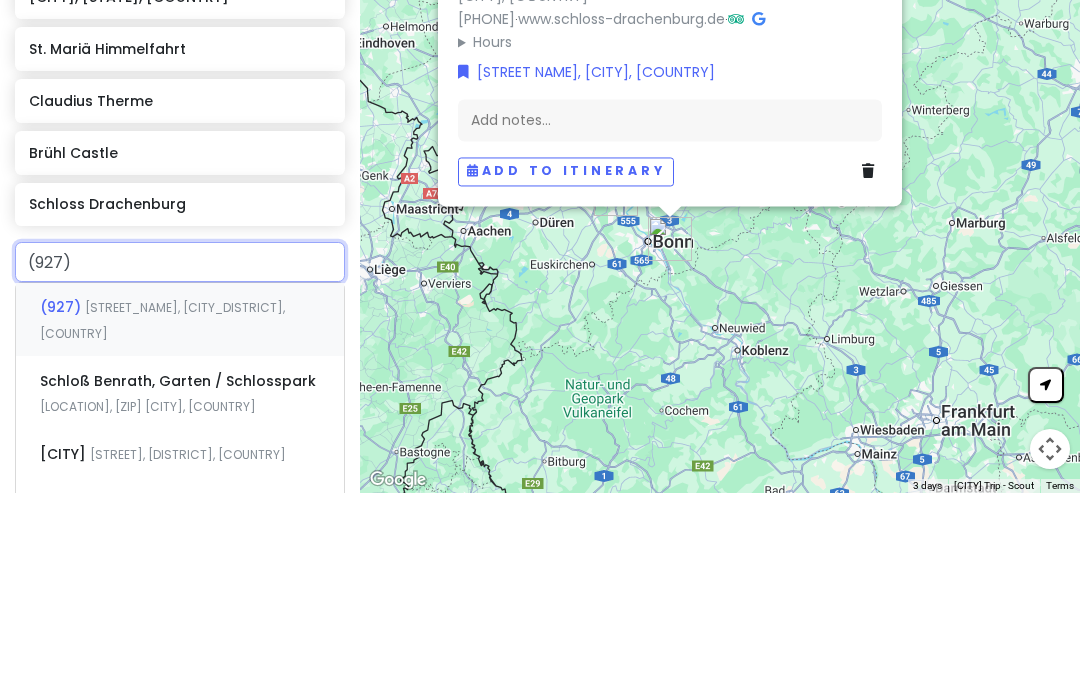 click on "[STREET_NAME], [CITY_DISTRICT], [COUNTRY]" at bounding box center [162, 517] 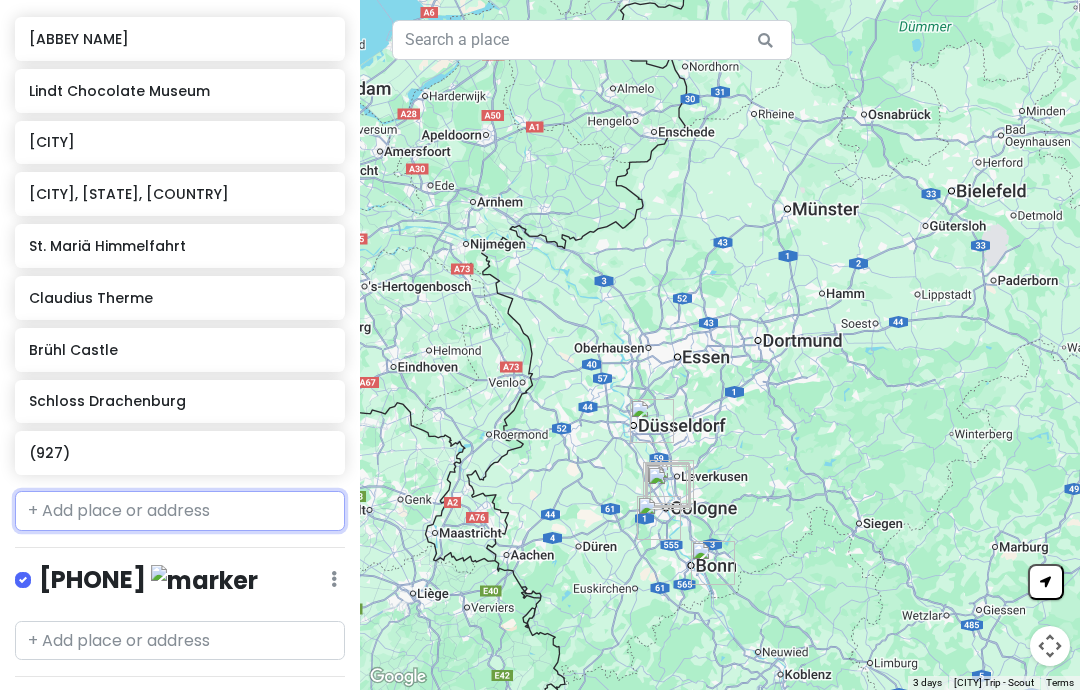click at bounding box center [180, 511] 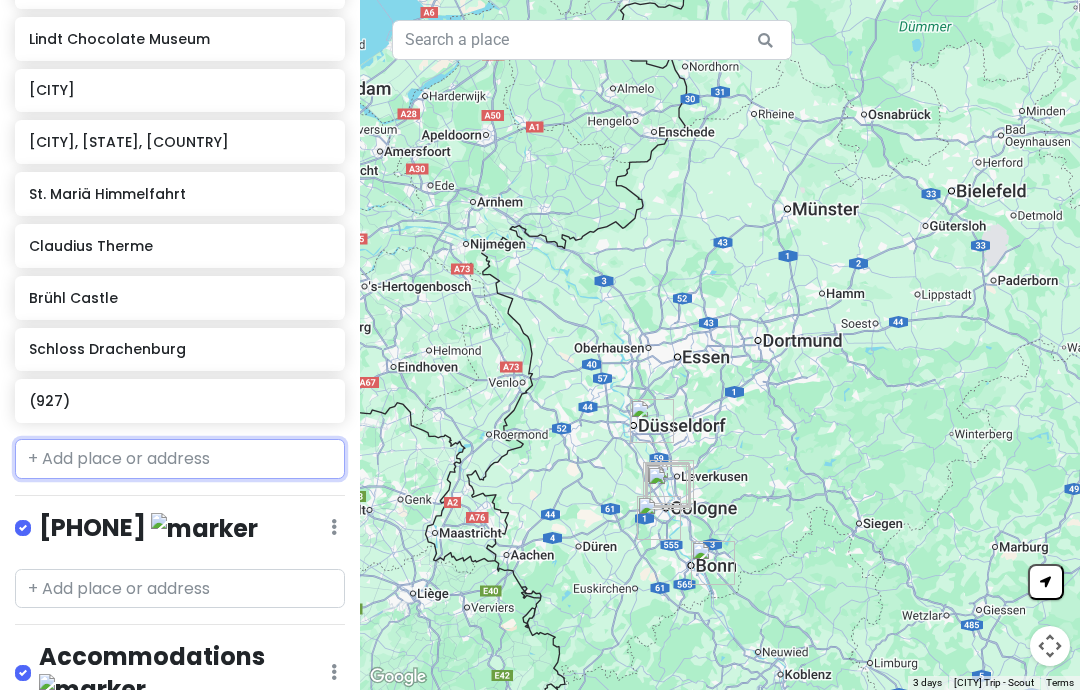 scroll, scrollTop: 433, scrollLeft: 0, axis: vertical 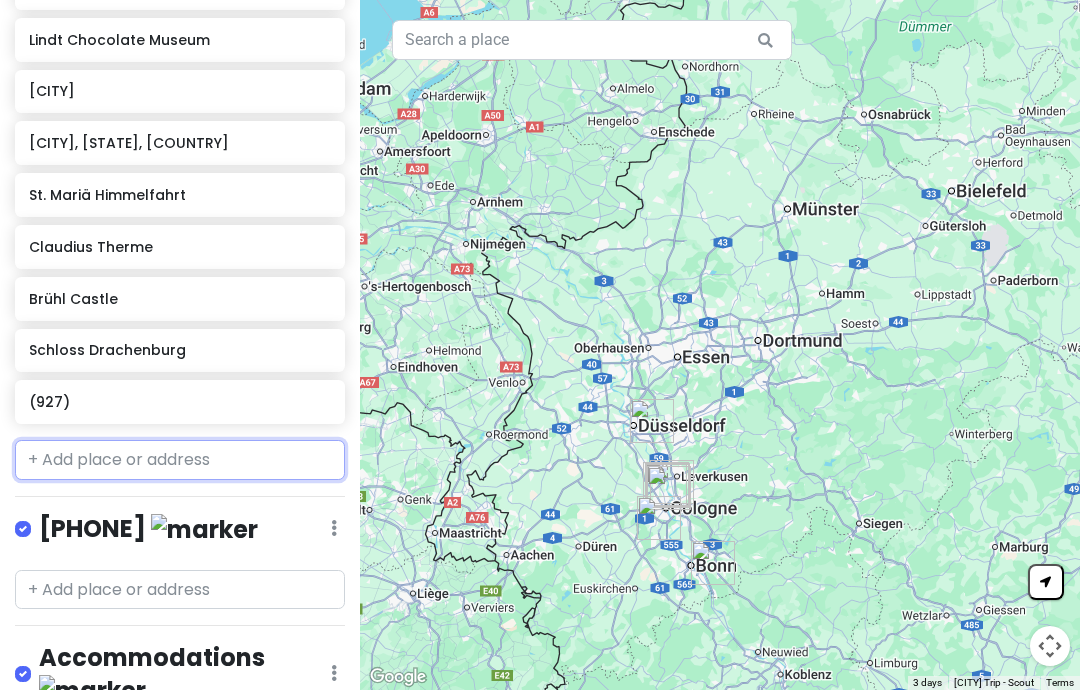 click at bounding box center (180, 460) 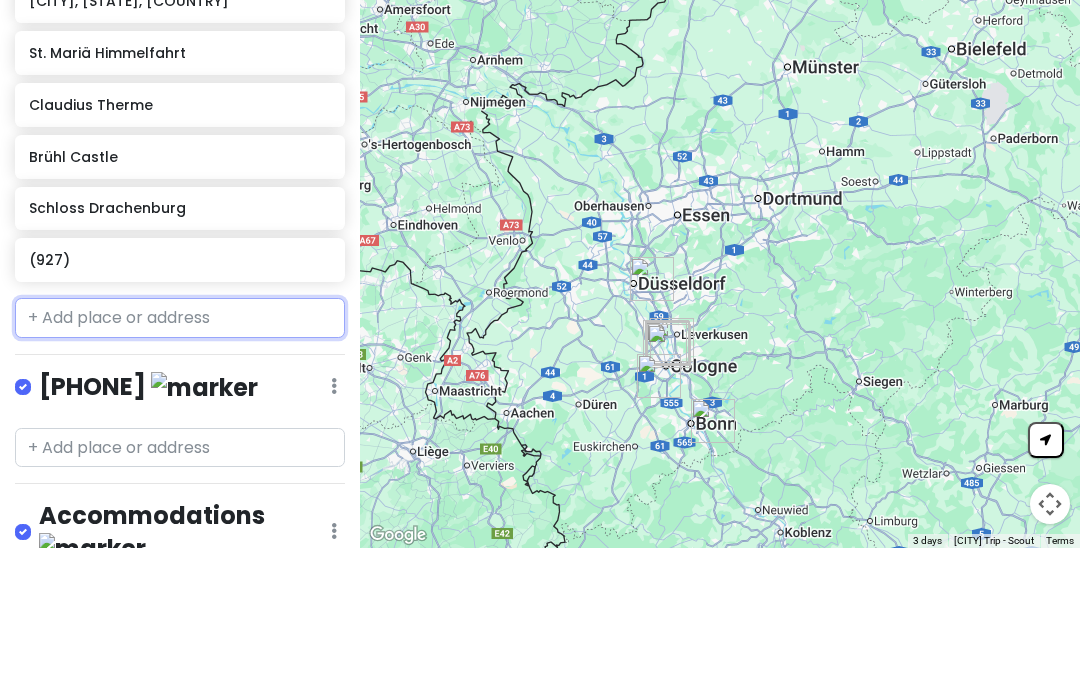 click at bounding box center (180, 460) 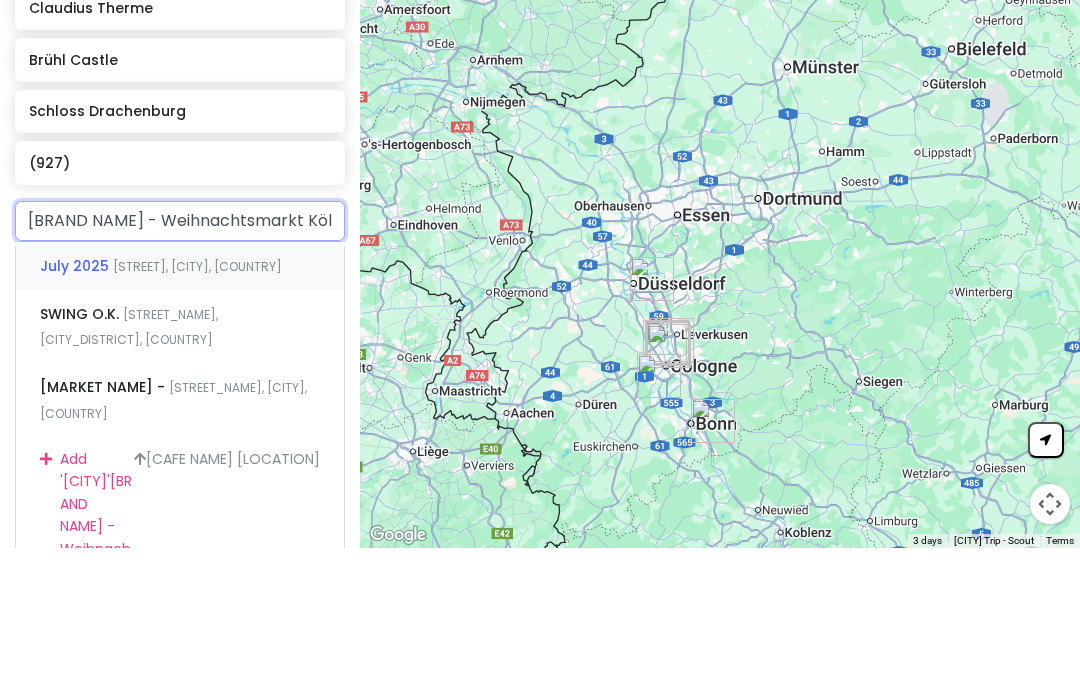 scroll, scrollTop: 534, scrollLeft: 0, axis: vertical 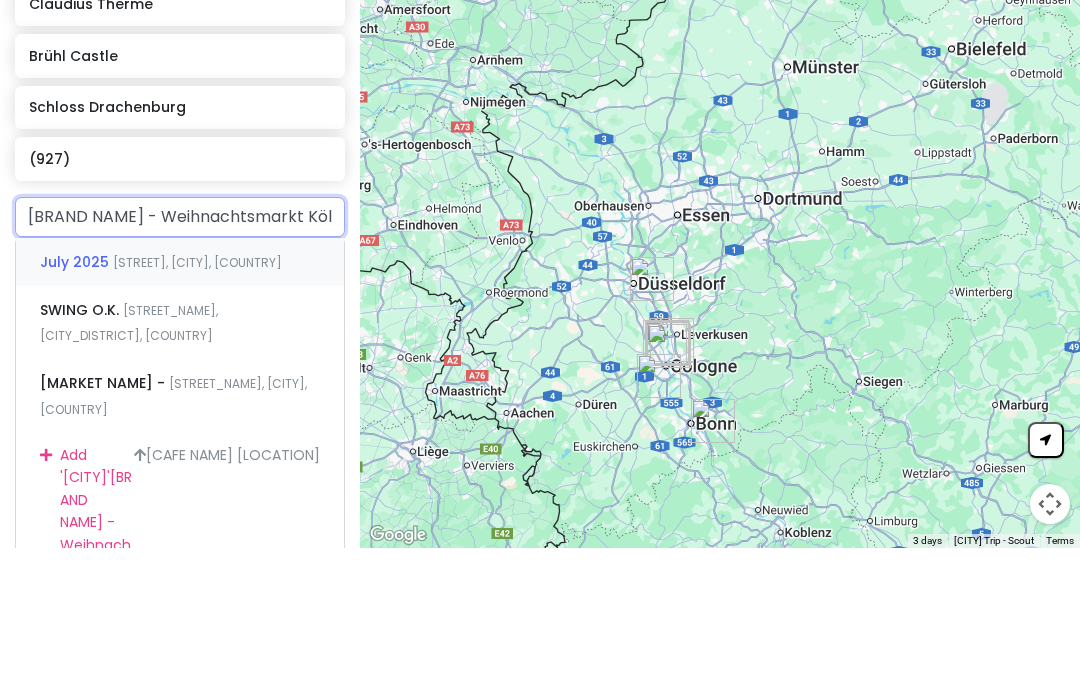 click on "[STREET], [CITY], [COUNTRY]" at bounding box center [197, 404] 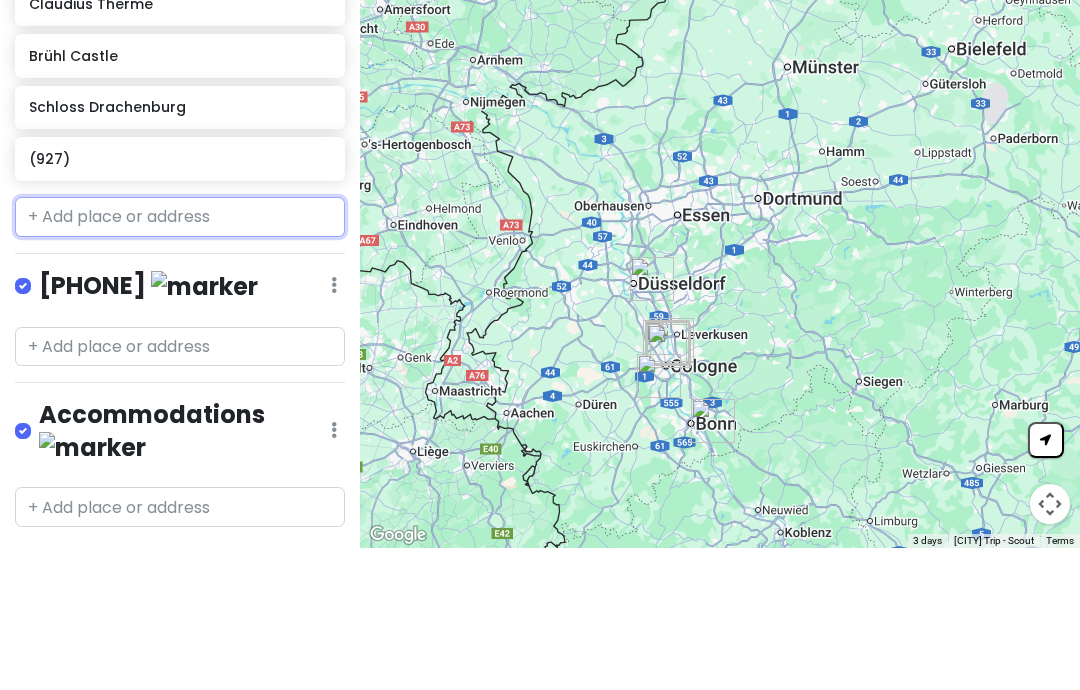 scroll, scrollTop: 433, scrollLeft: 0, axis: vertical 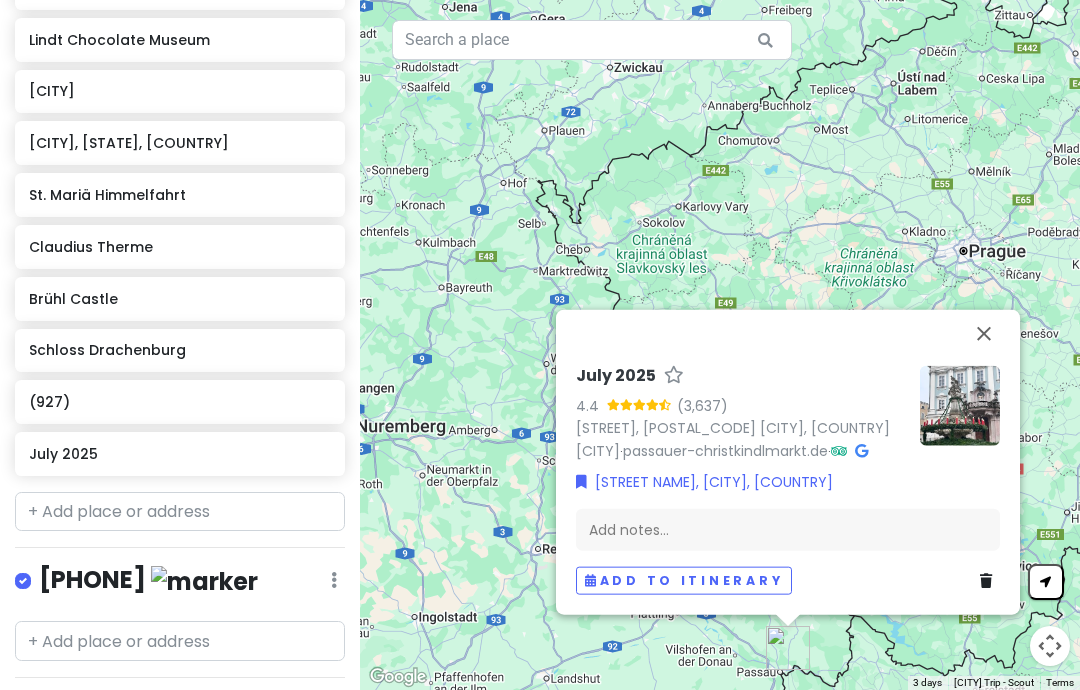 click at bounding box center [984, 334] 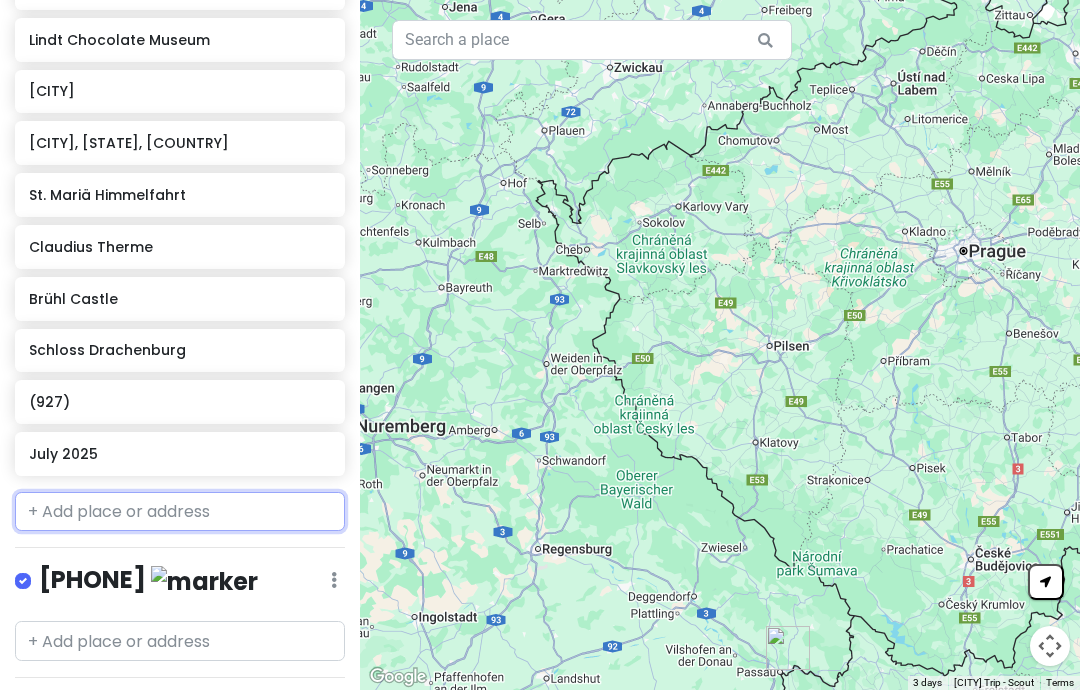 scroll, scrollTop: 0, scrollLeft: 0, axis: both 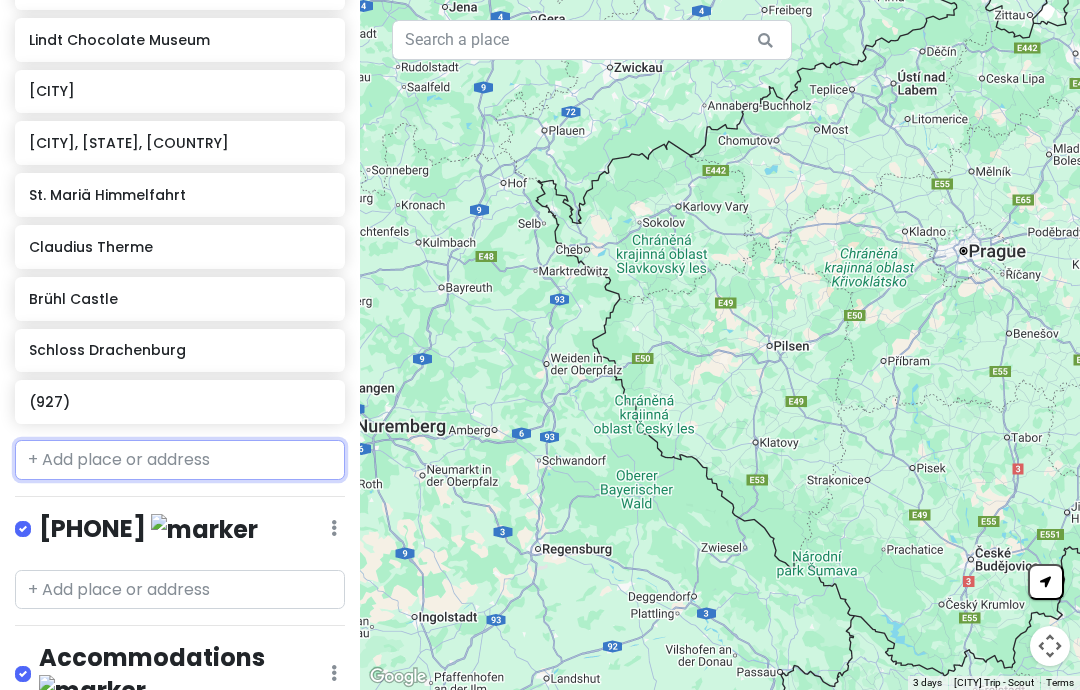 click at bounding box center [180, 460] 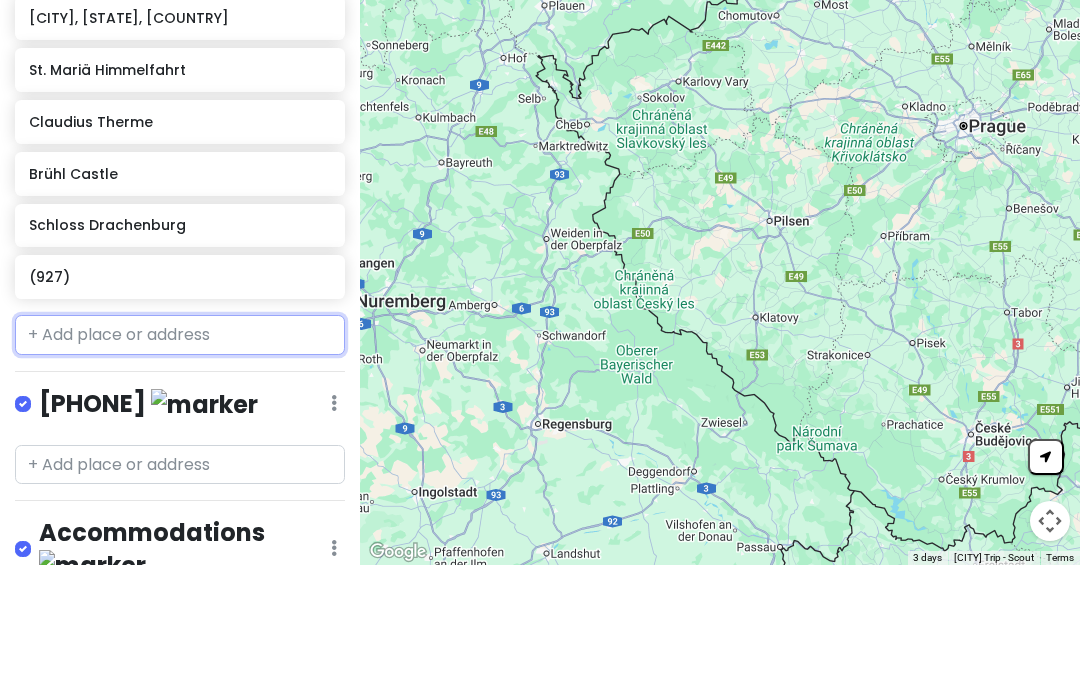paste on "[POSTAL_CODE] [CITY], [COUNTRY]" 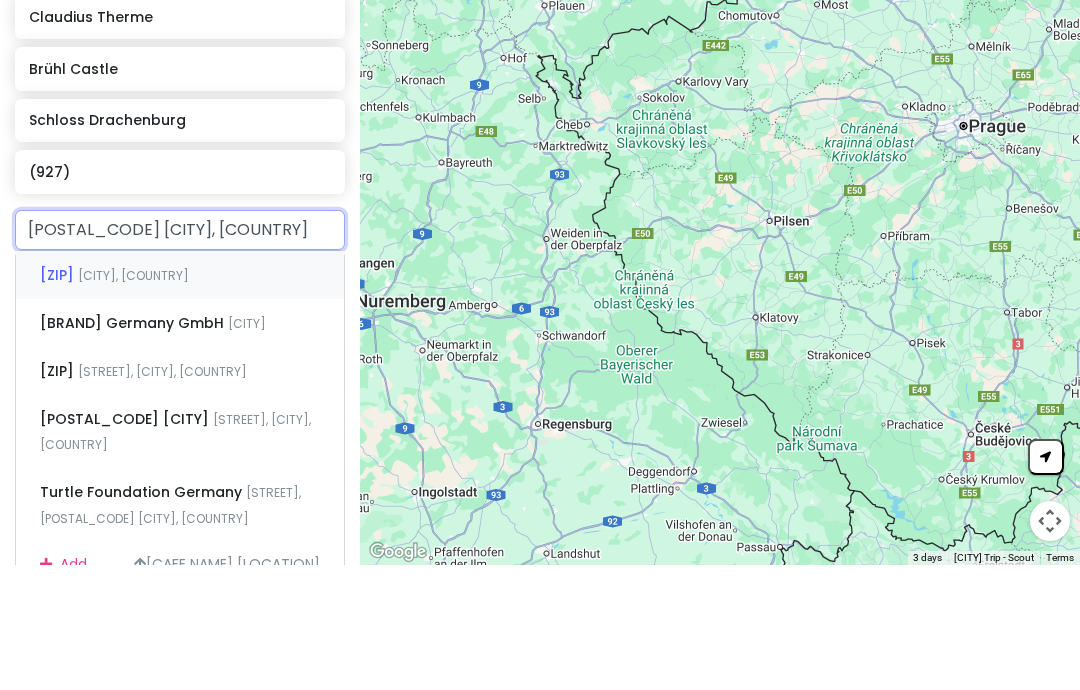 scroll, scrollTop: 546, scrollLeft: 0, axis: vertical 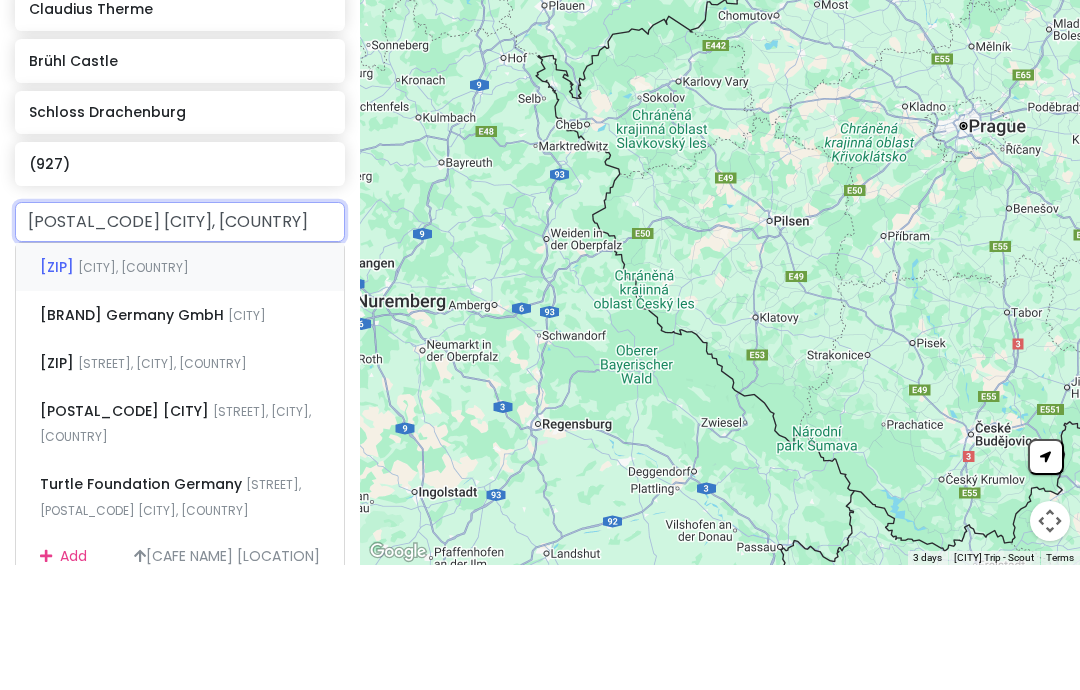 click on "[ZIP]" at bounding box center [59, 392] 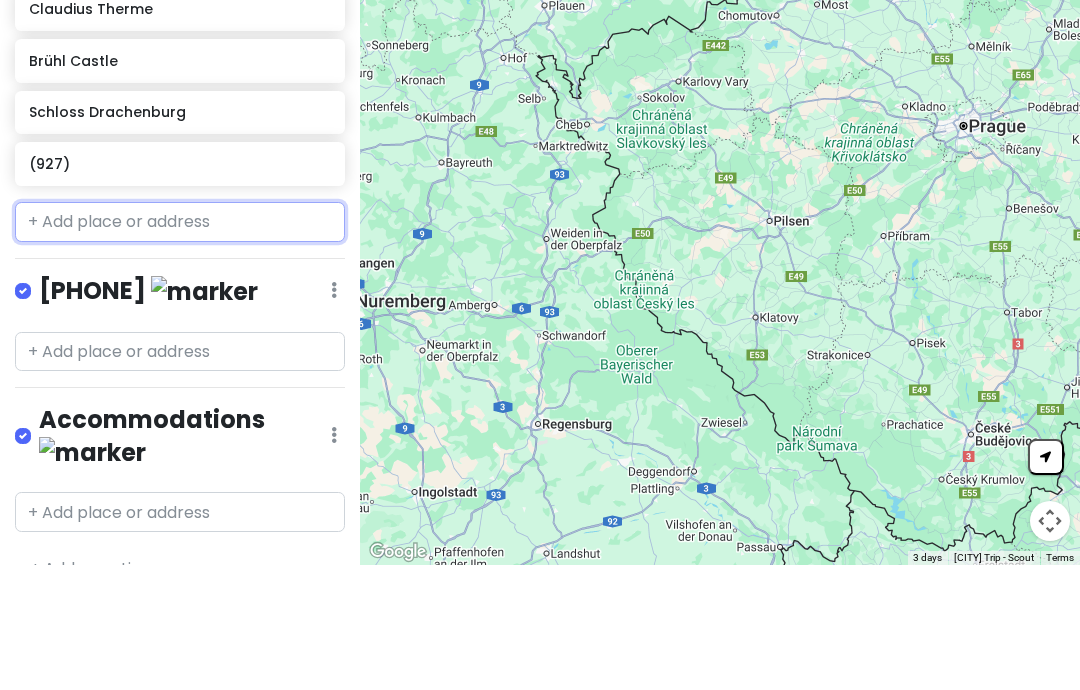 scroll, scrollTop: 433, scrollLeft: 0, axis: vertical 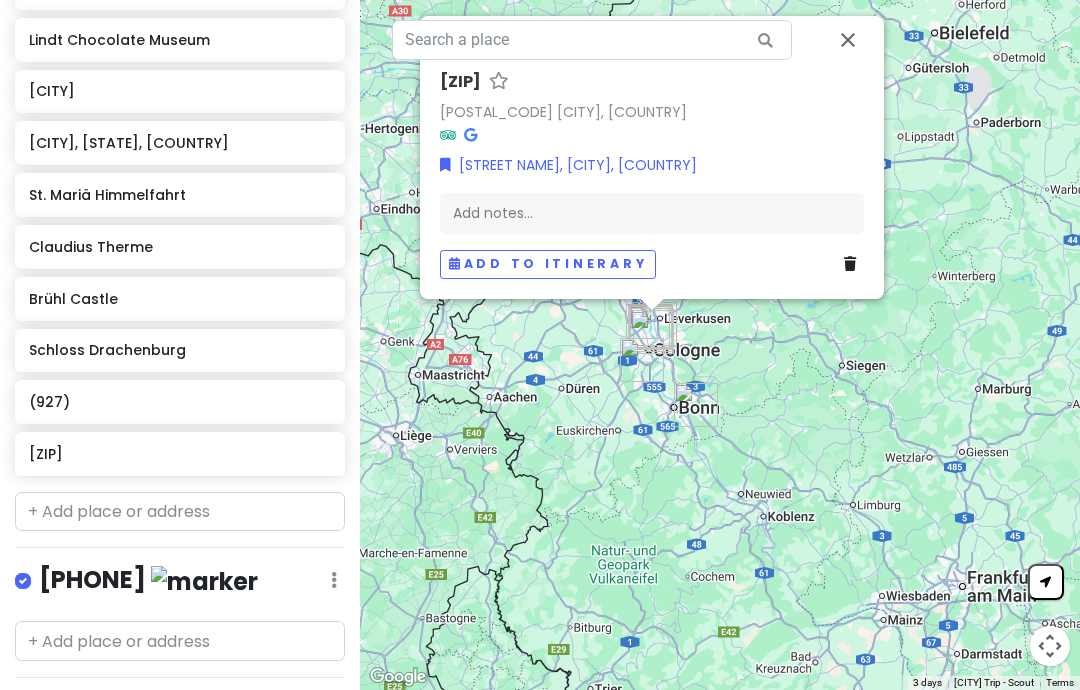 click at bounding box center [850, 265] 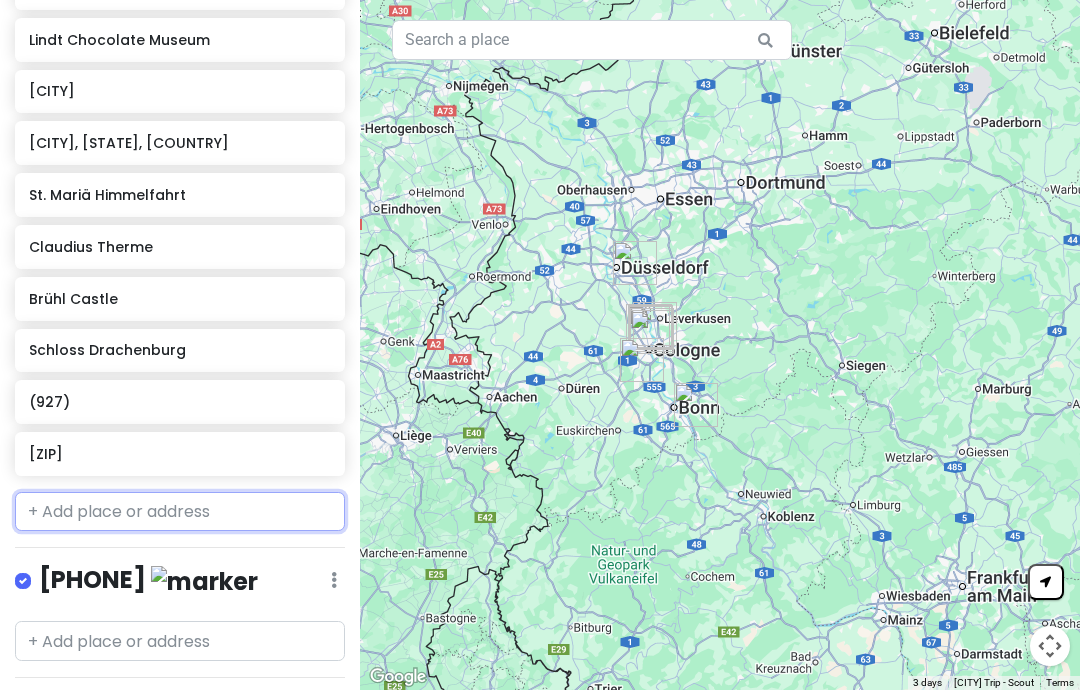 scroll, scrollTop: 0, scrollLeft: 0, axis: both 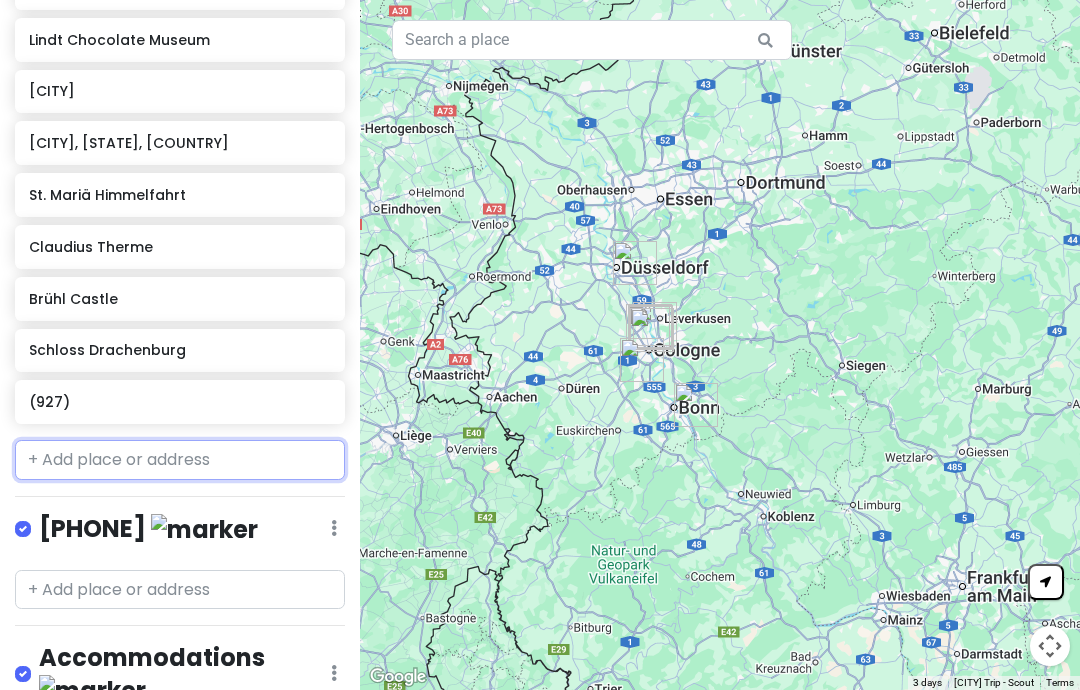 click at bounding box center [180, 460] 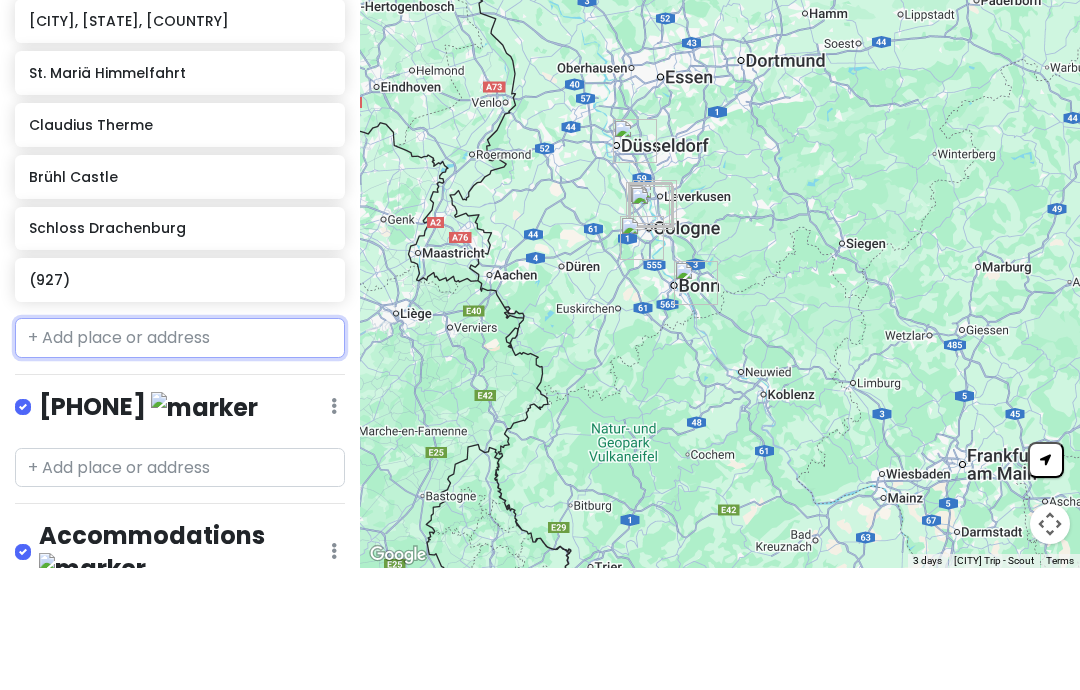 click at bounding box center [180, 460] 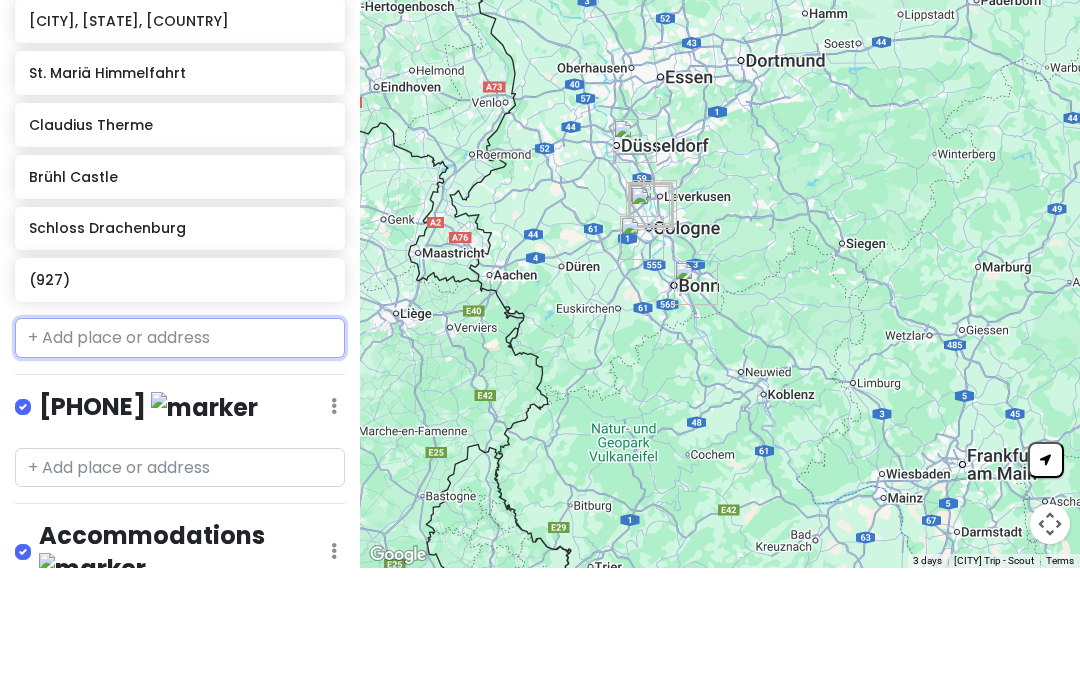 paste on "[CITY] Cathedral 4.8        ([NUMBER]) [LOCATION], [ZIP] [CITY], [COUNTRY] [PHONE]   ·   www.koelner-dom.de   ·   Hours Monday  6:00 am – 8:00 pm Tuesday  6:00 am – 8:00 pm Wednesday  6:00 am – 8:00 pm Thursday  6:00 am – 8:00 pm Friday  6:00 am – 8:00 pm Saturday  6:00 am – 8:00 pm Sunday  6:00 am – 8:00 pm Attractions [MARKET NAME] Save  Add to itinerary" 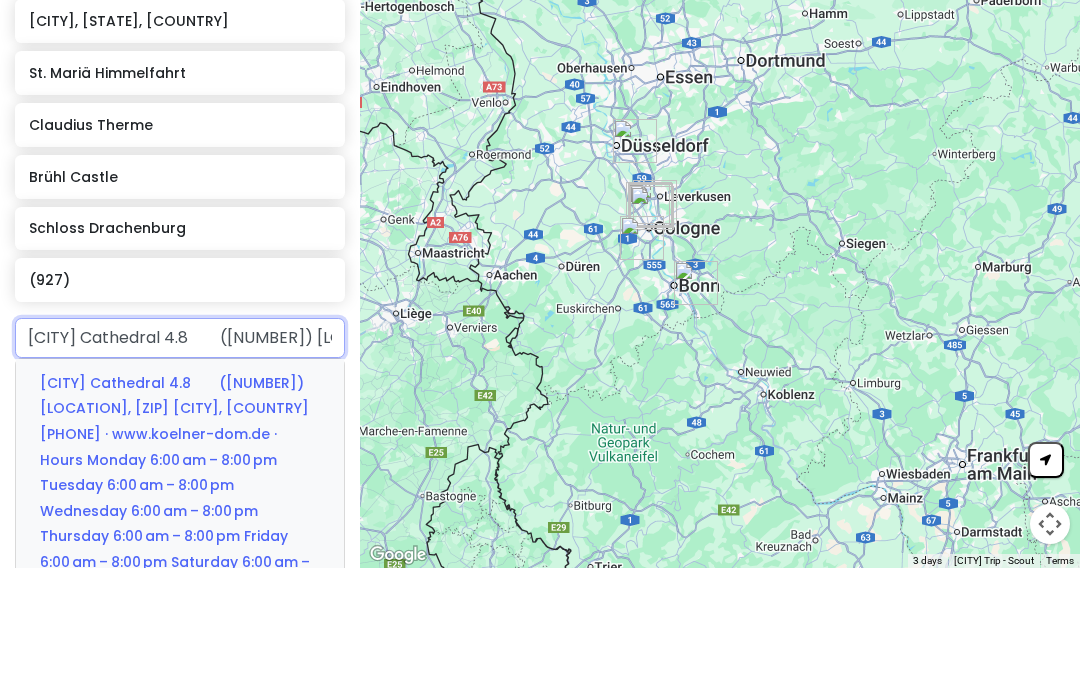 click on "[CITY] Cathedral 4.8        ([NUMBER]) [LOCATION], [ZIP] [CITY], [COUNTRY] [PHONE]   ·   www.koelner-dom.de   ·   Hours Monday  6:00 am – 8:00 pm Tuesday  6:00 am – 8:00 pm Wednesday  6:00 am – 8:00 pm Thursday  6:00 am – 8:00 pm Friday  6:00 am – 8:00 pm Saturday  6:00 am – 8:00 pm Sunday  6:00 am – 8:00 pm Attractions [MARKET NAME] Save  Add to itinerary" at bounding box center (178, 633) 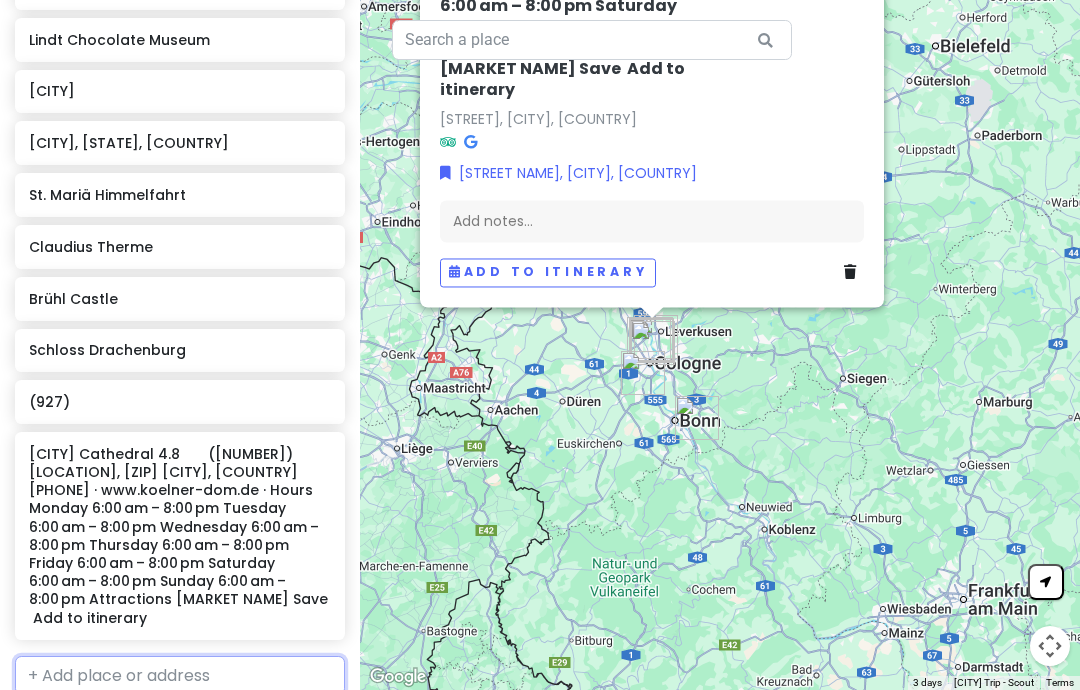 click at bounding box center [180, 676] 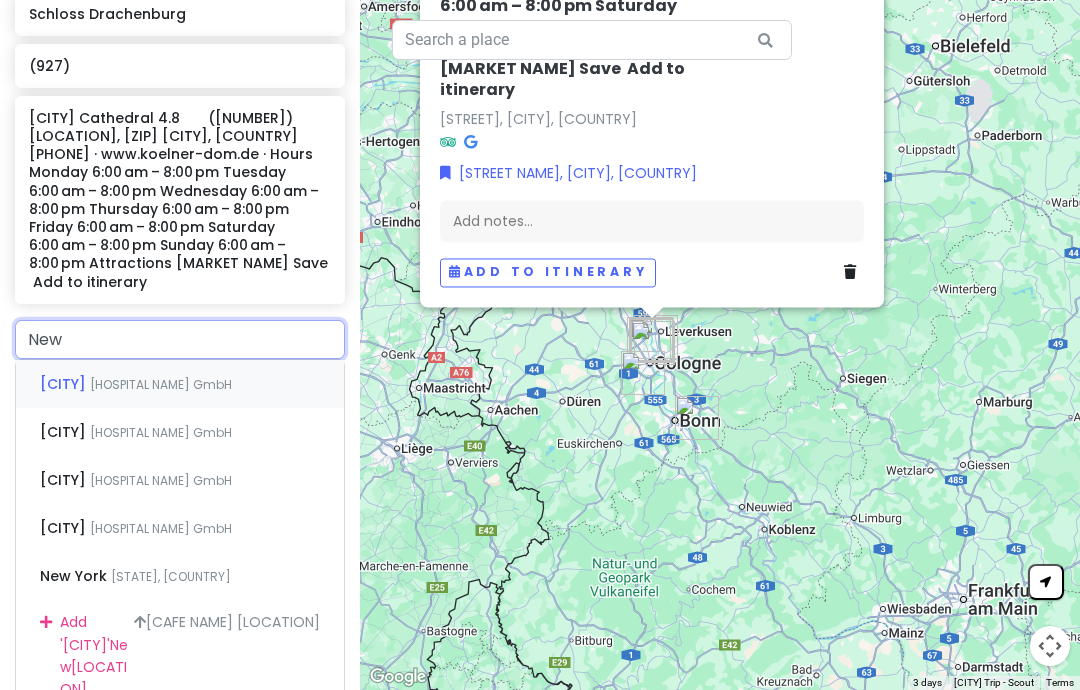 scroll, scrollTop: 768, scrollLeft: 0, axis: vertical 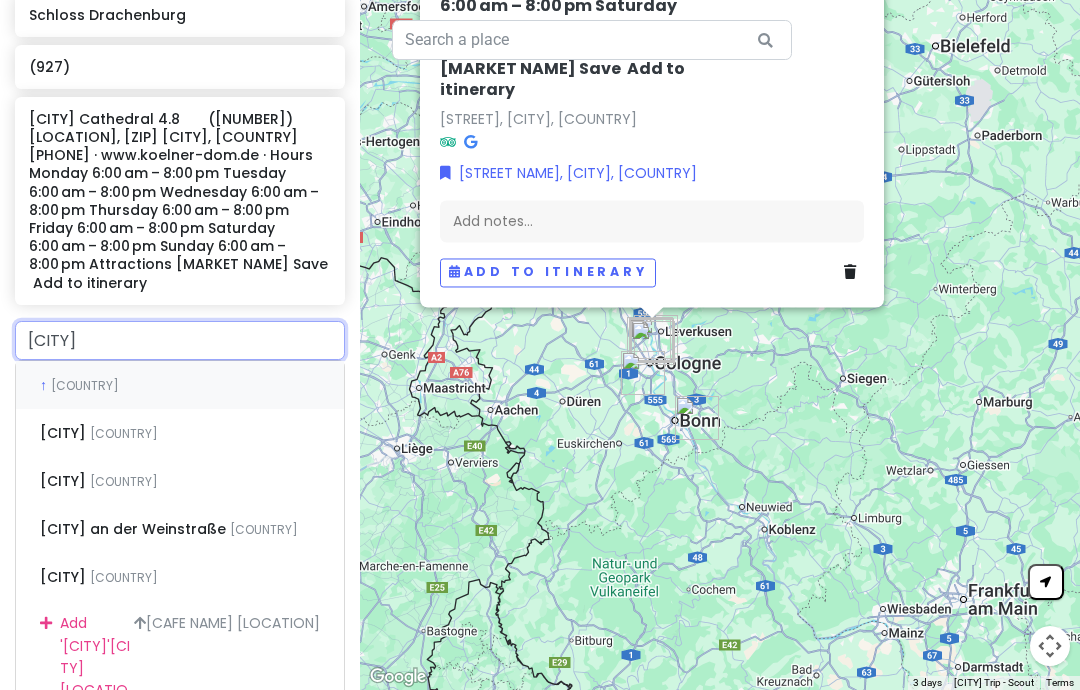 type on "Move up" 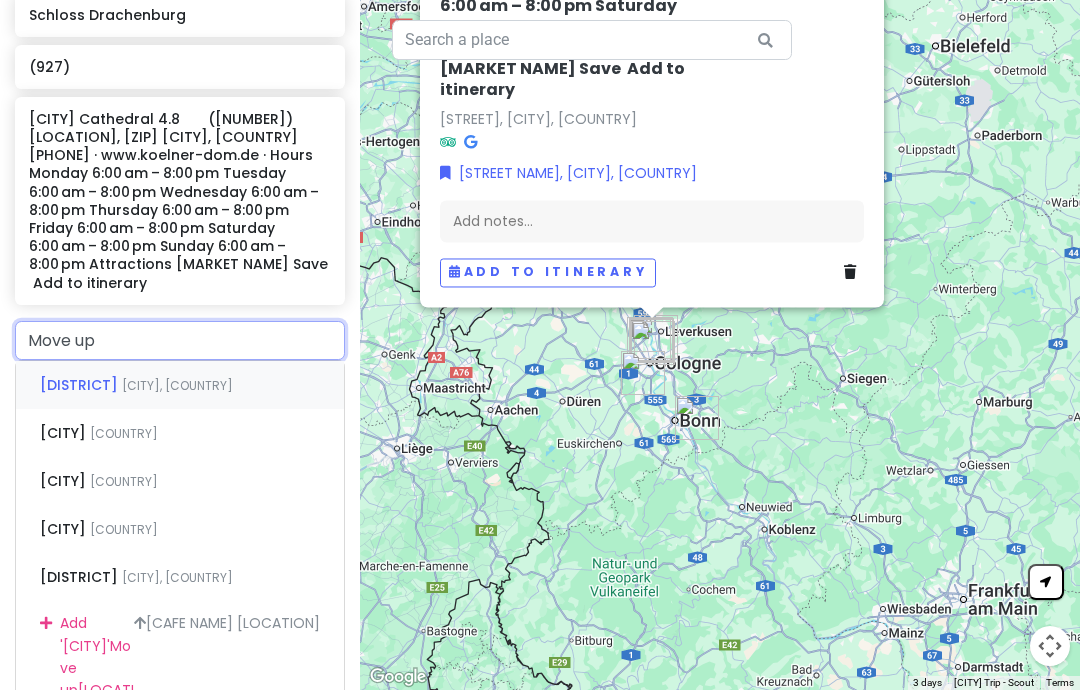 click on "[CITY], [COUNTRY]" at bounding box center (177, 385) 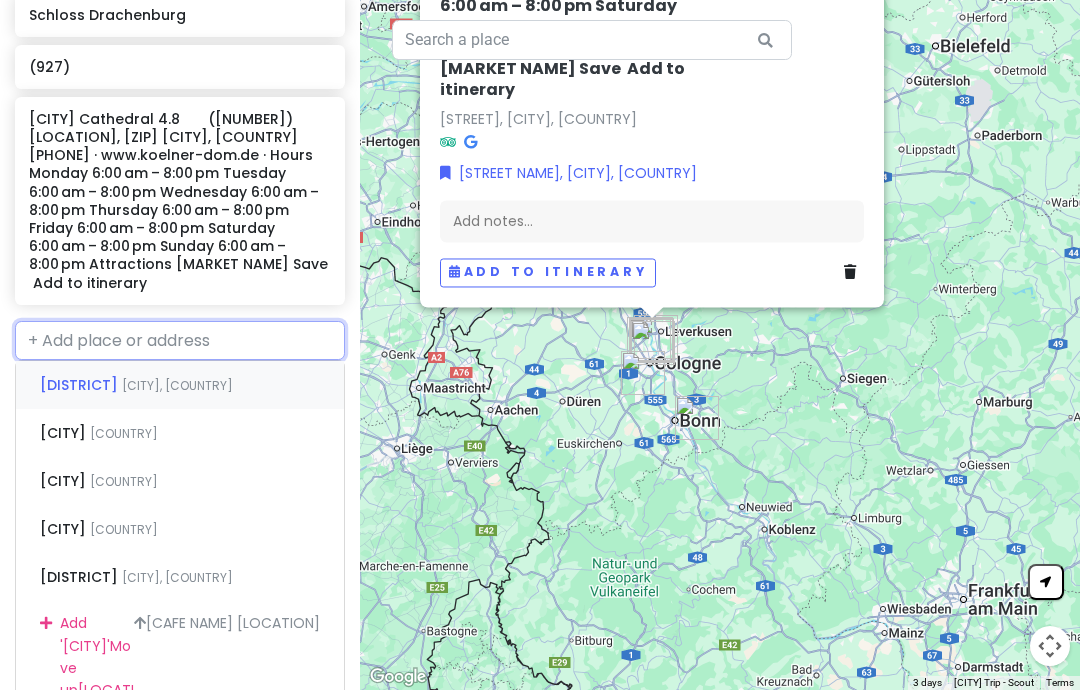 scroll, scrollTop: 485, scrollLeft: 0, axis: vertical 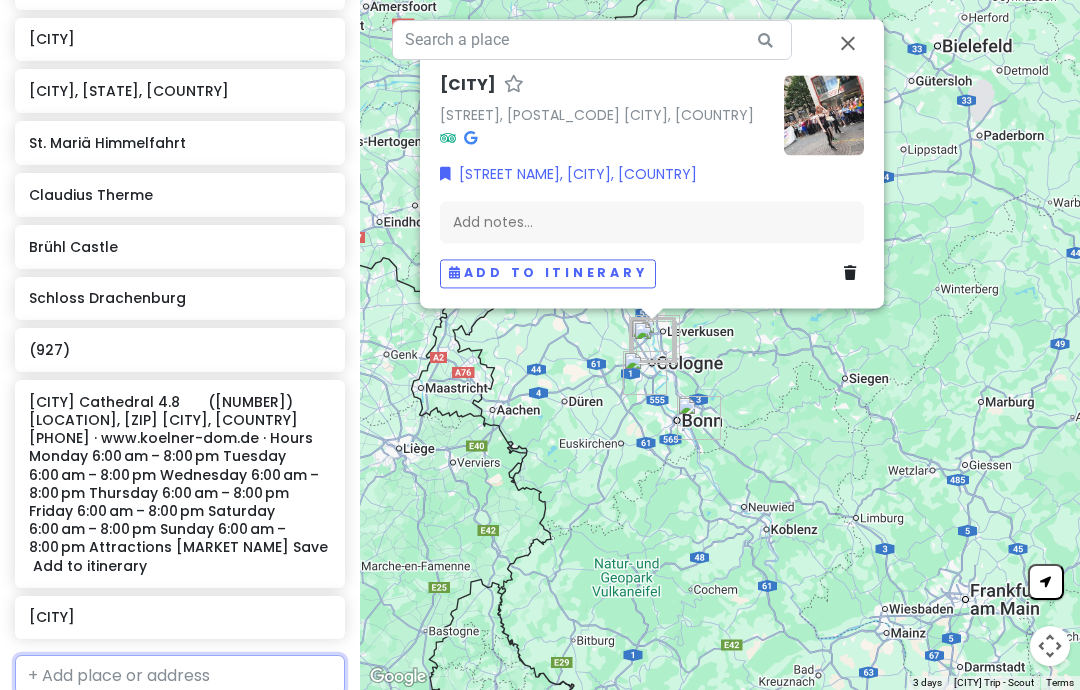 click at bounding box center (180, 675) 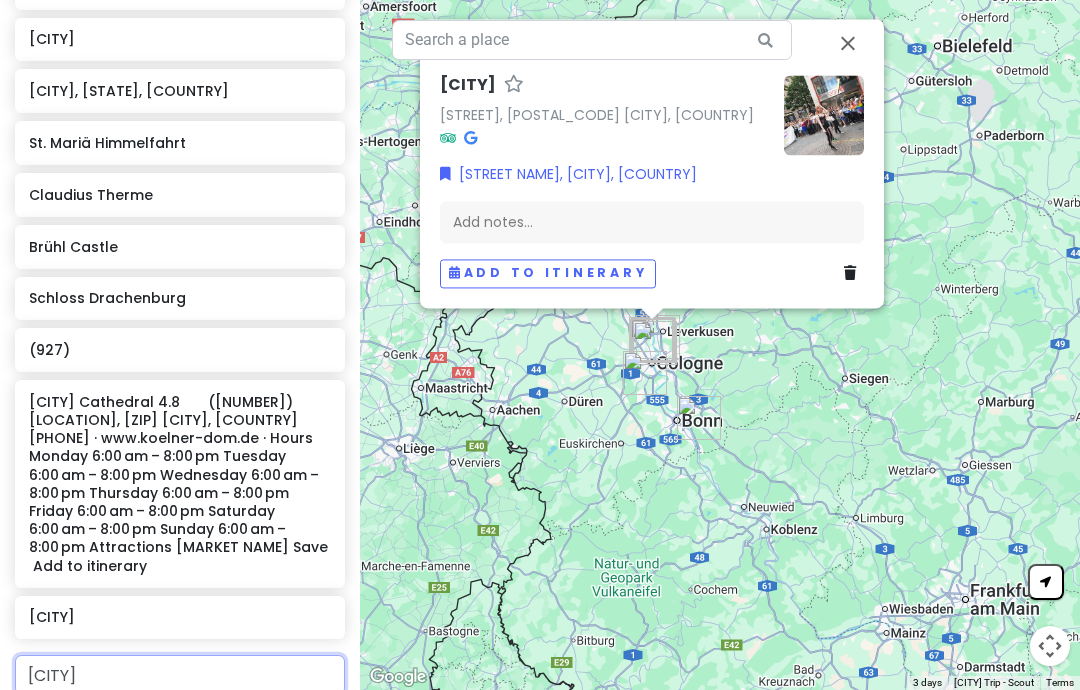 type on "[LOCATION]   [CITY], [COUNTRY]" 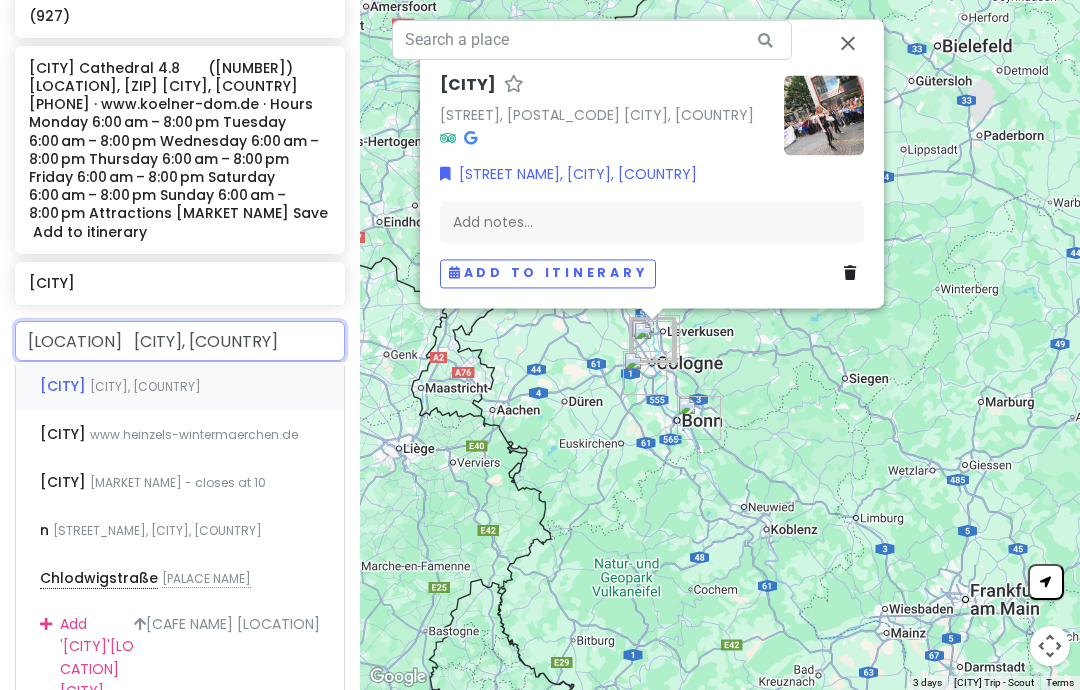 scroll, scrollTop: 820, scrollLeft: 0, axis: vertical 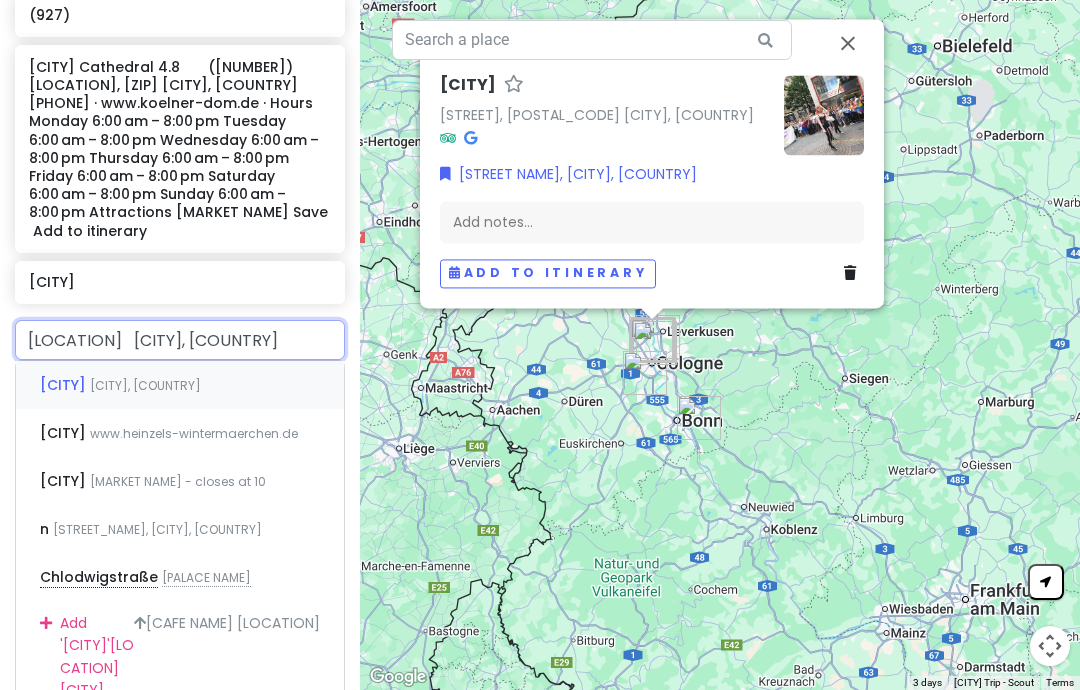 click on "[CITY]" at bounding box center (65, 385) 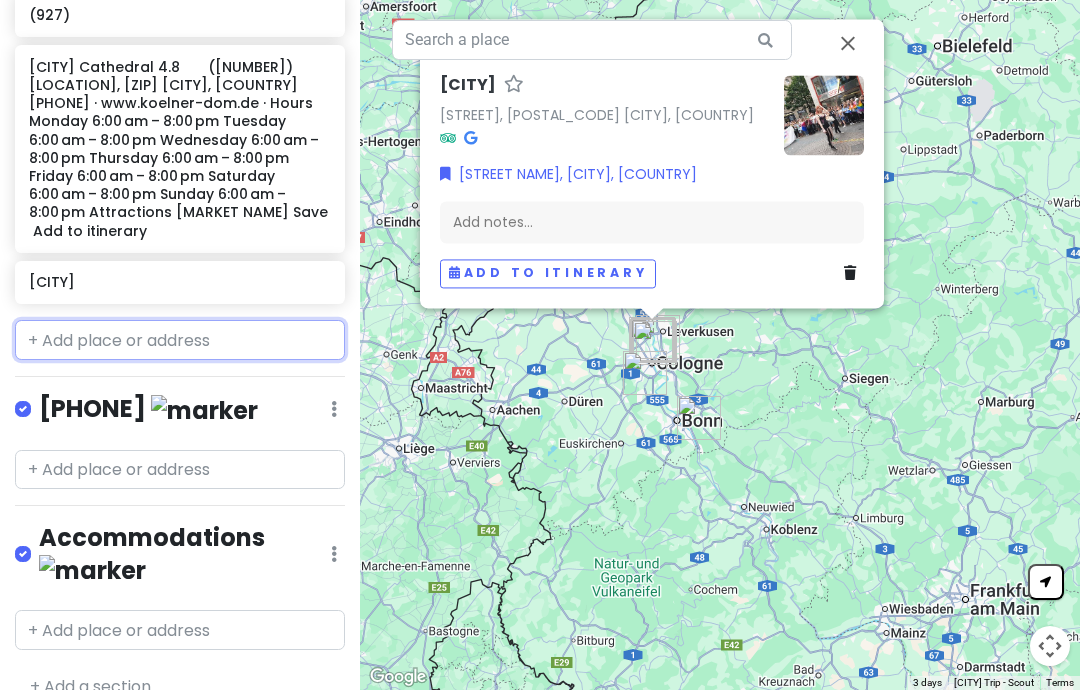 scroll, scrollTop: 537, scrollLeft: 0, axis: vertical 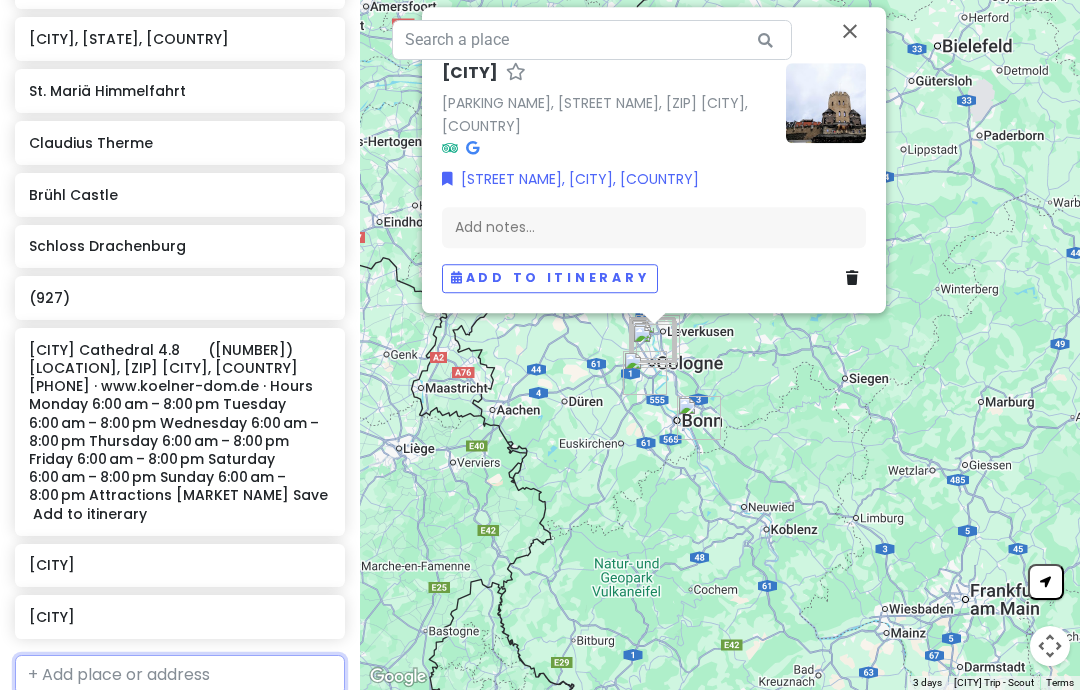 click at bounding box center [180, 675] 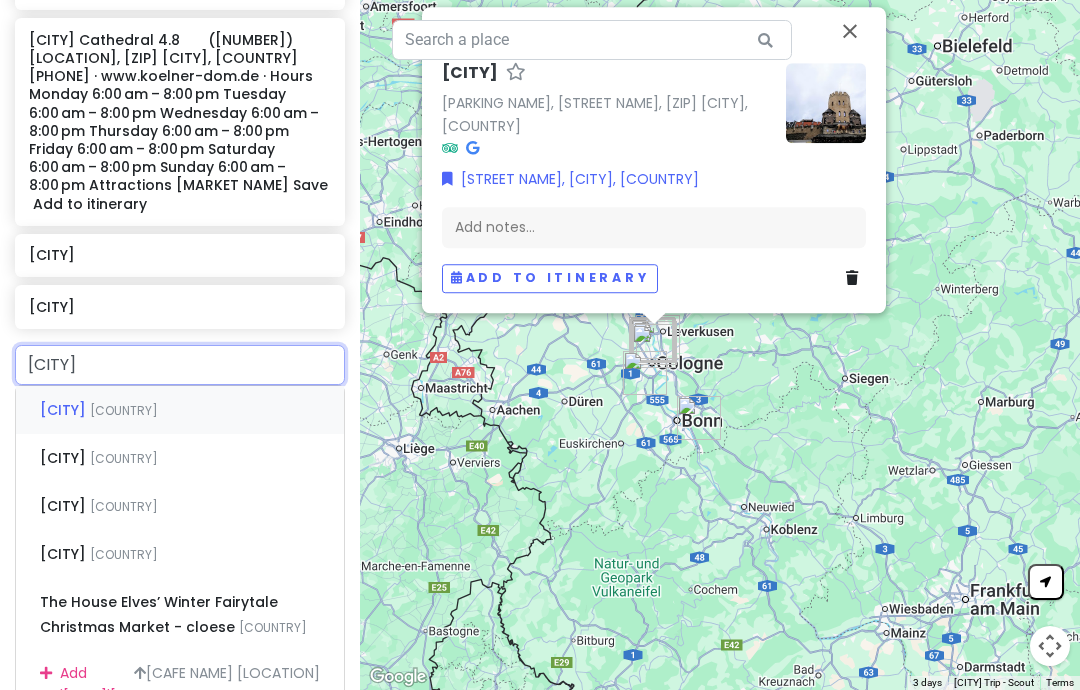 scroll, scrollTop: 851, scrollLeft: 0, axis: vertical 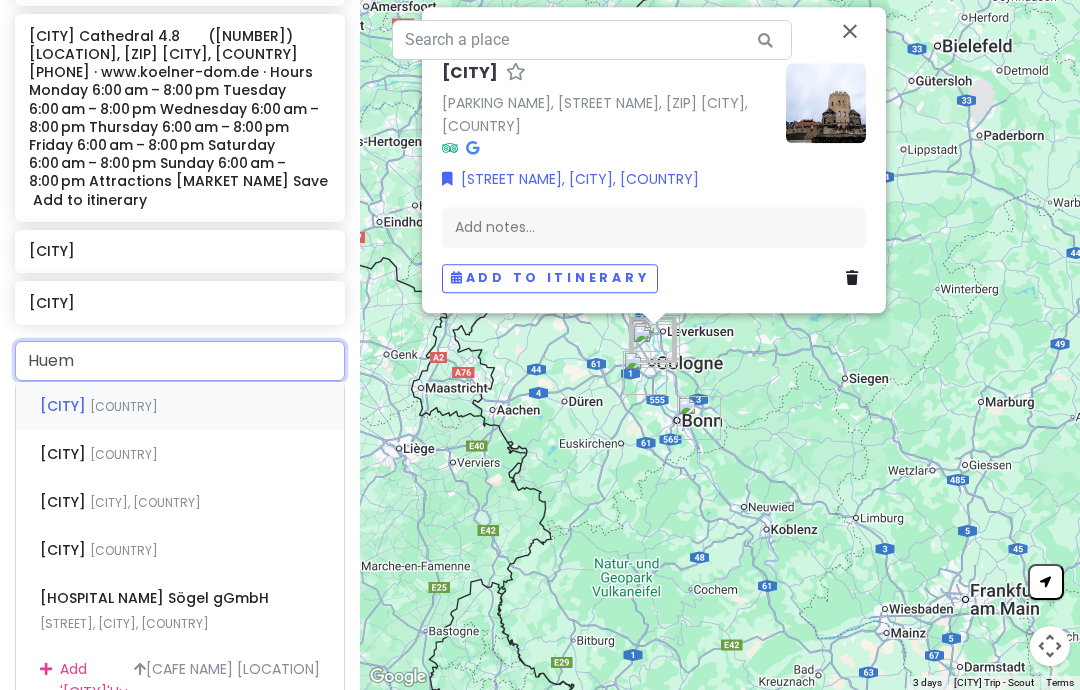 type on "[CITY]" 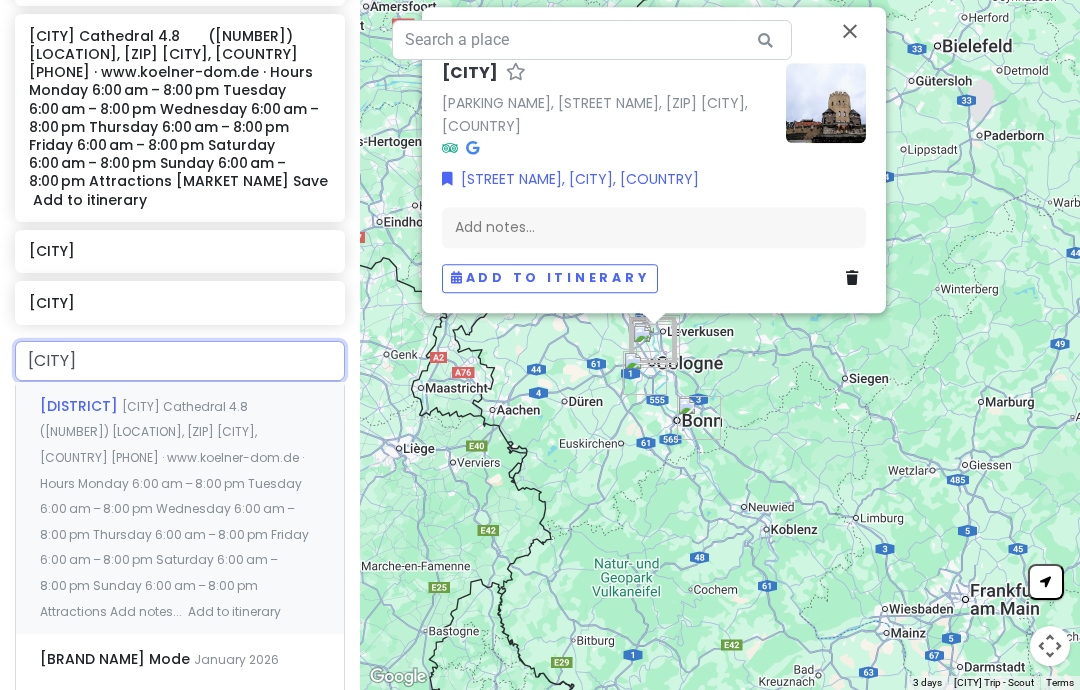 click on "[CITY] Cathedral 4.8        ([NUMBER]) [LOCATION], [ZIP] [CITY], [COUNTRY] [PHONE]   ·   www.koelner-dom.de   ·   Hours Monday  6:00 am – 8:00 pm Tuesday  6:00 am – 8:00 pm Wednesday  6:00 am – 8:00 pm Thursday  6:00 am – 8:00 pm Friday  6:00 am – 8:00 pm Saturday  6:00 am – 8:00 pm Sunday  6:00 am – 8:00 pm Attractions Add notes...  Add to itinerary" at bounding box center [174, 509] 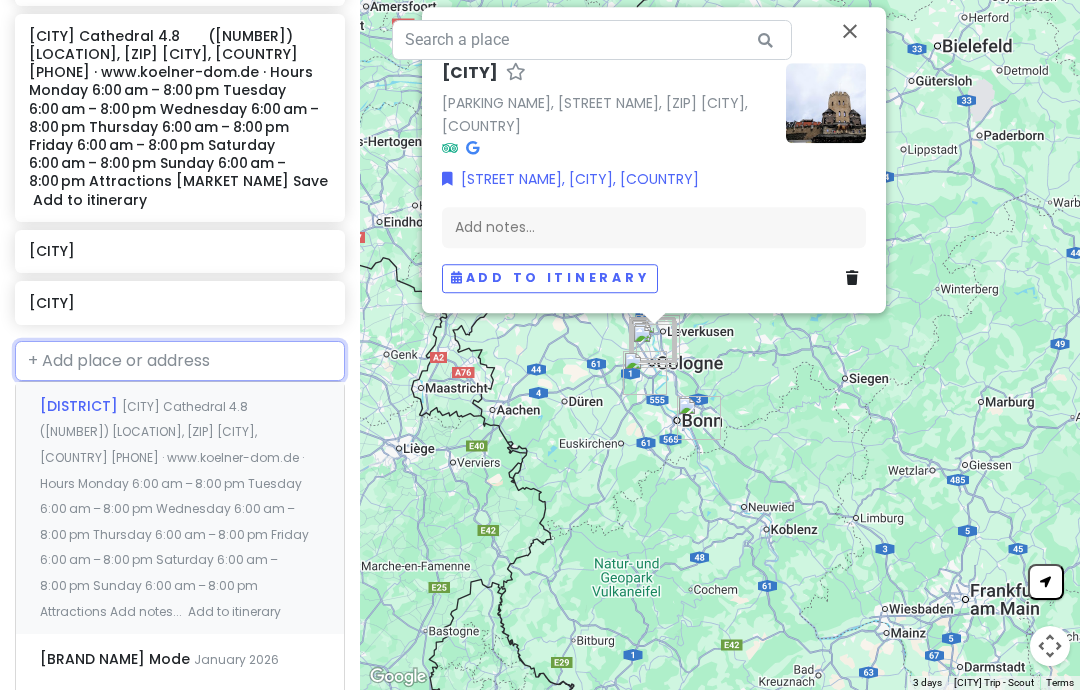 scroll, scrollTop: 588, scrollLeft: 0, axis: vertical 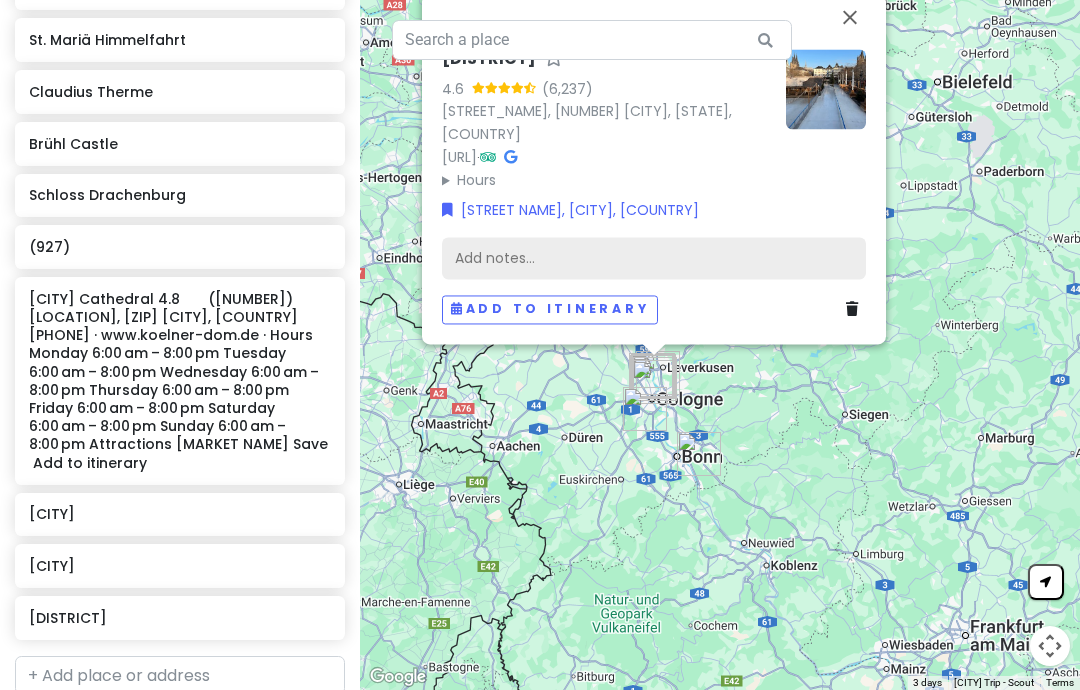 click on "Add notes..." at bounding box center (654, 259) 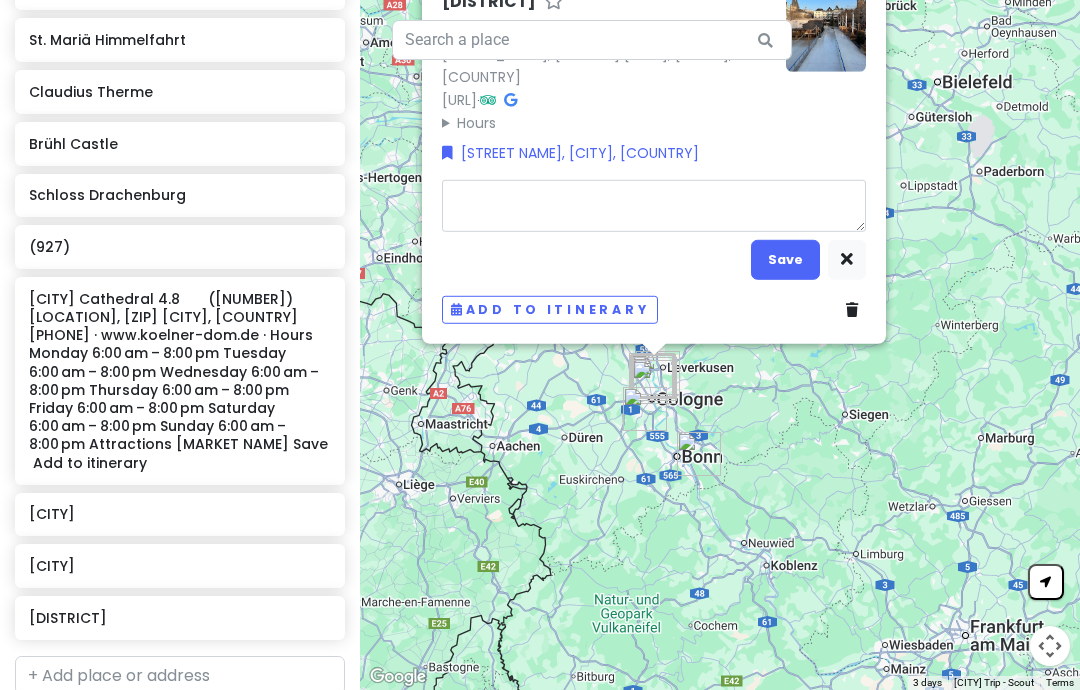 click at bounding box center (654, 206) 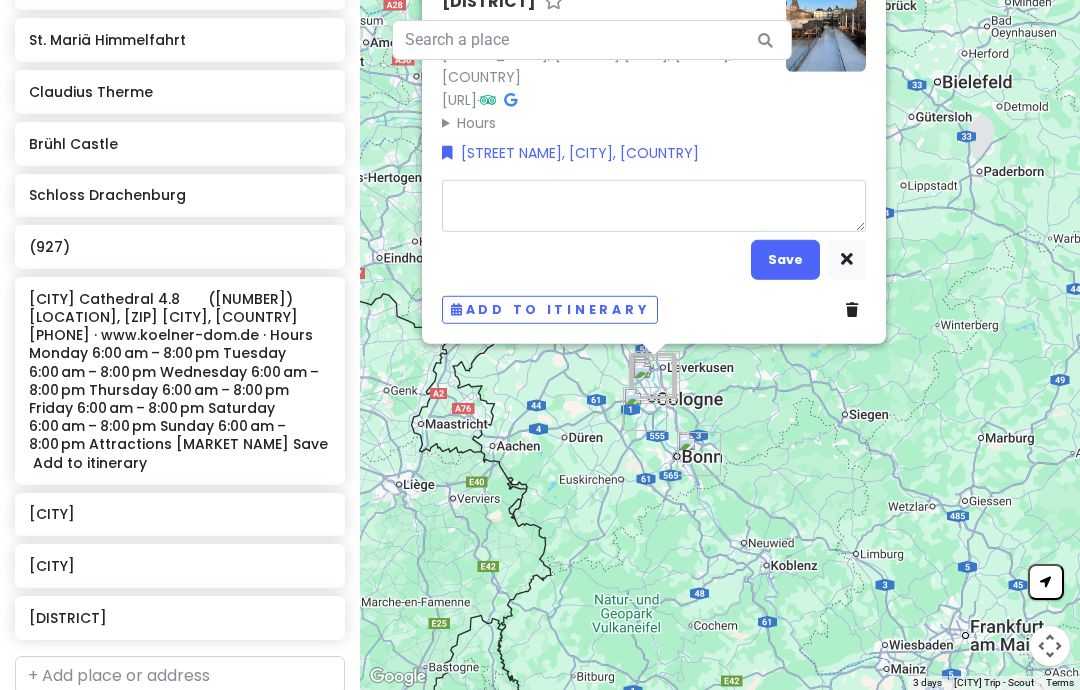 type on "South of [COUNTRY]" 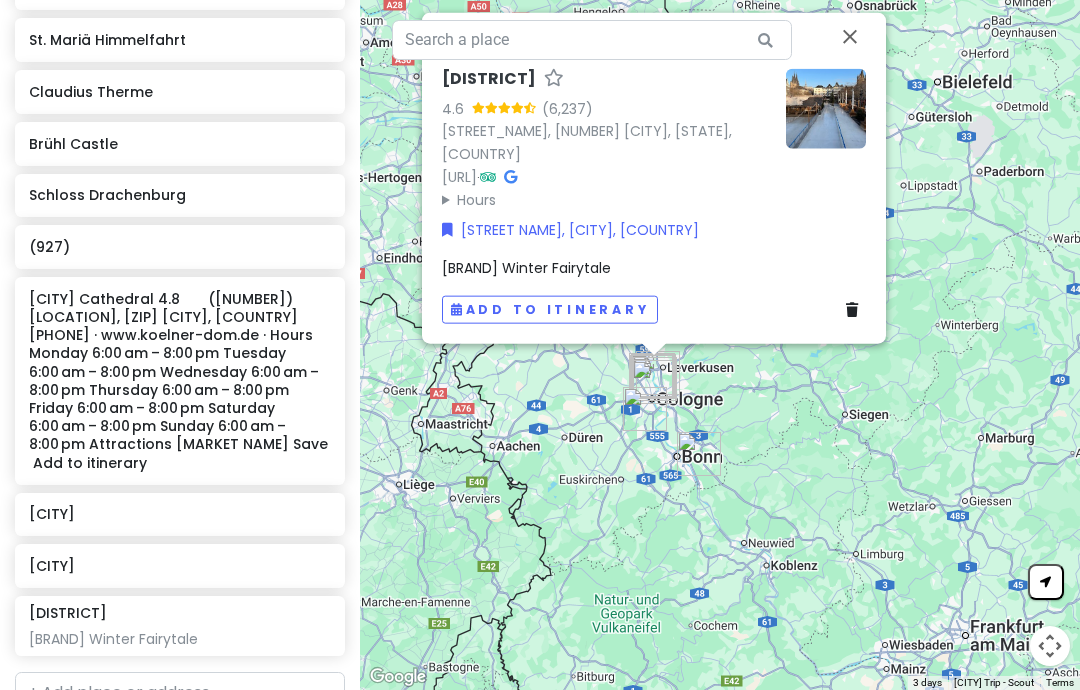 click at bounding box center [856, 310] 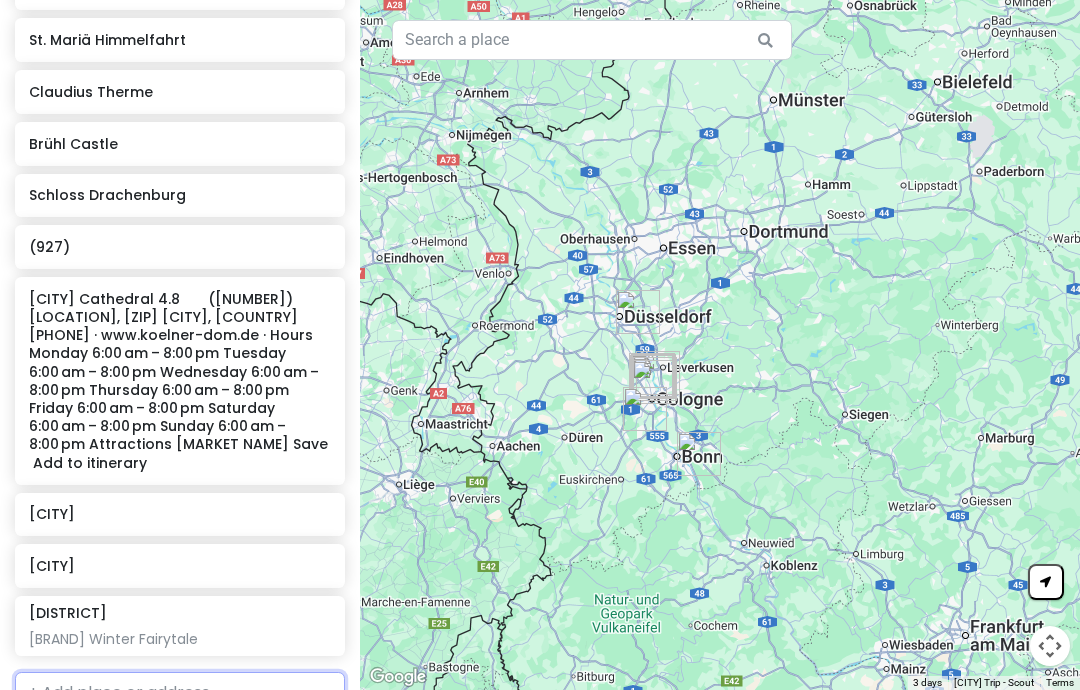 scroll, scrollTop: 0, scrollLeft: 0, axis: both 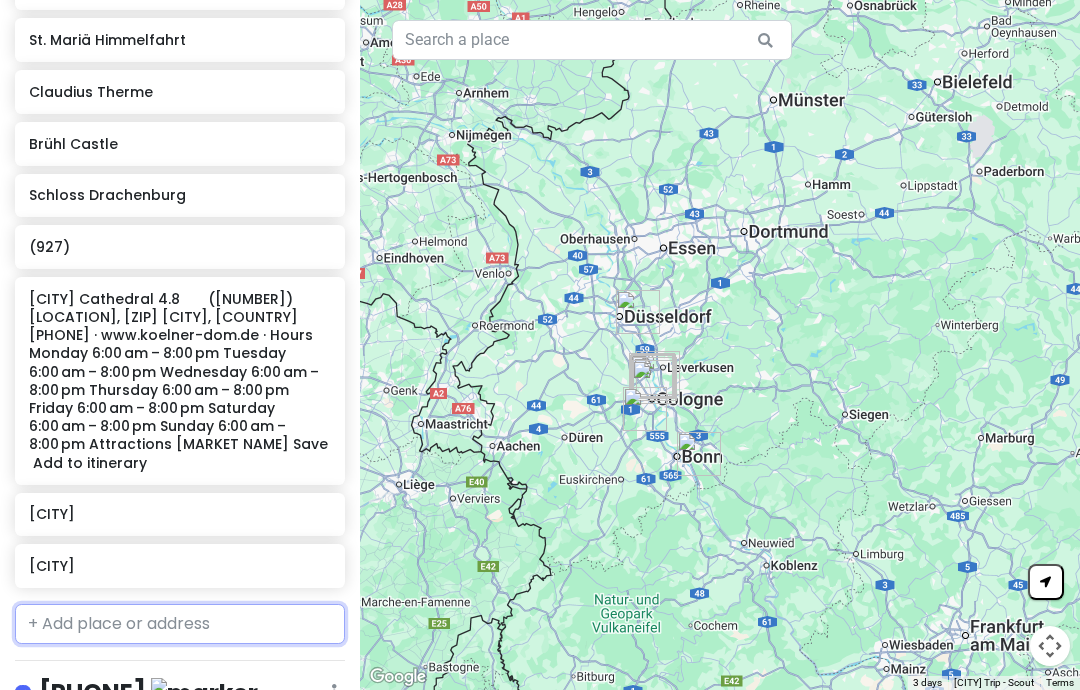 click at bounding box center [180, 624] 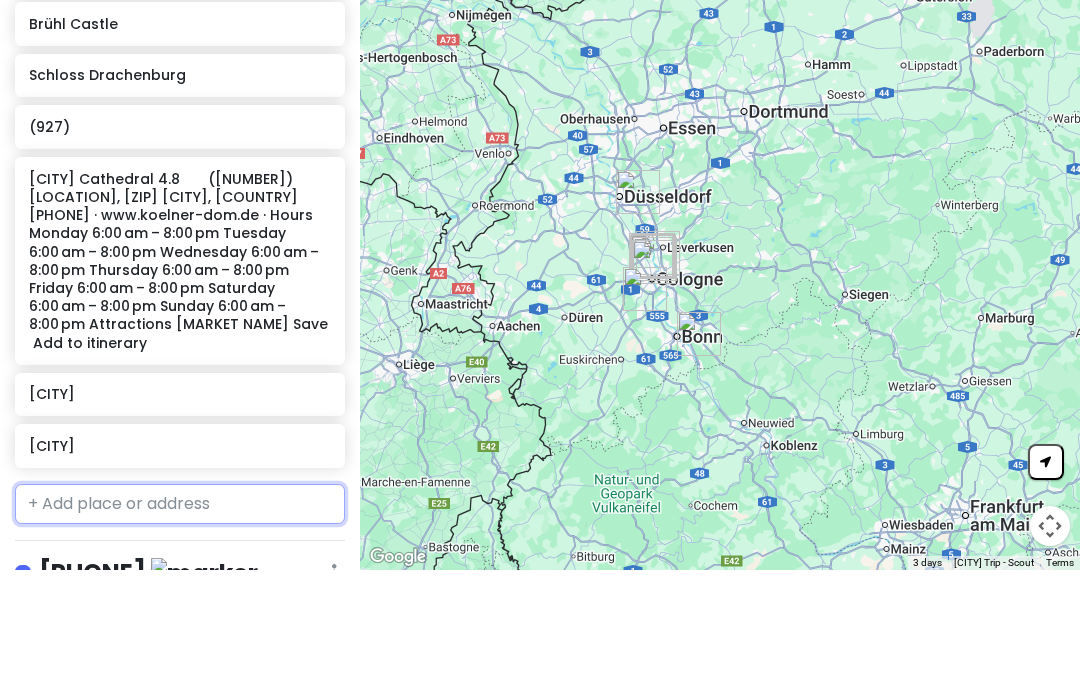 click at bounding box center [180, 624] 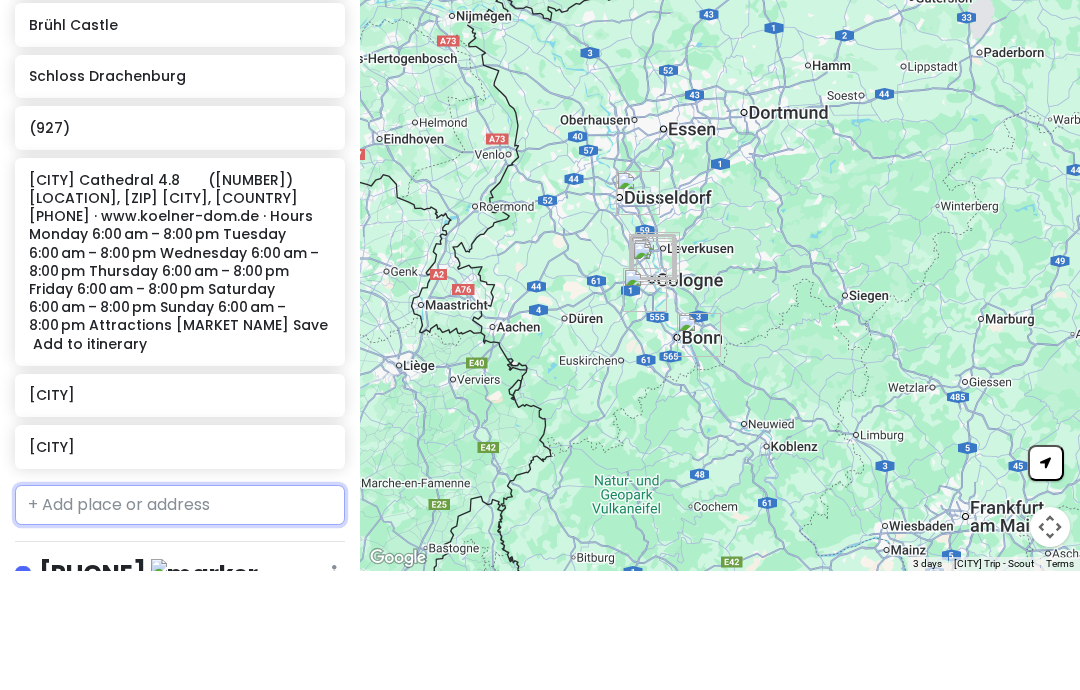 paste on "Stadtgarten" 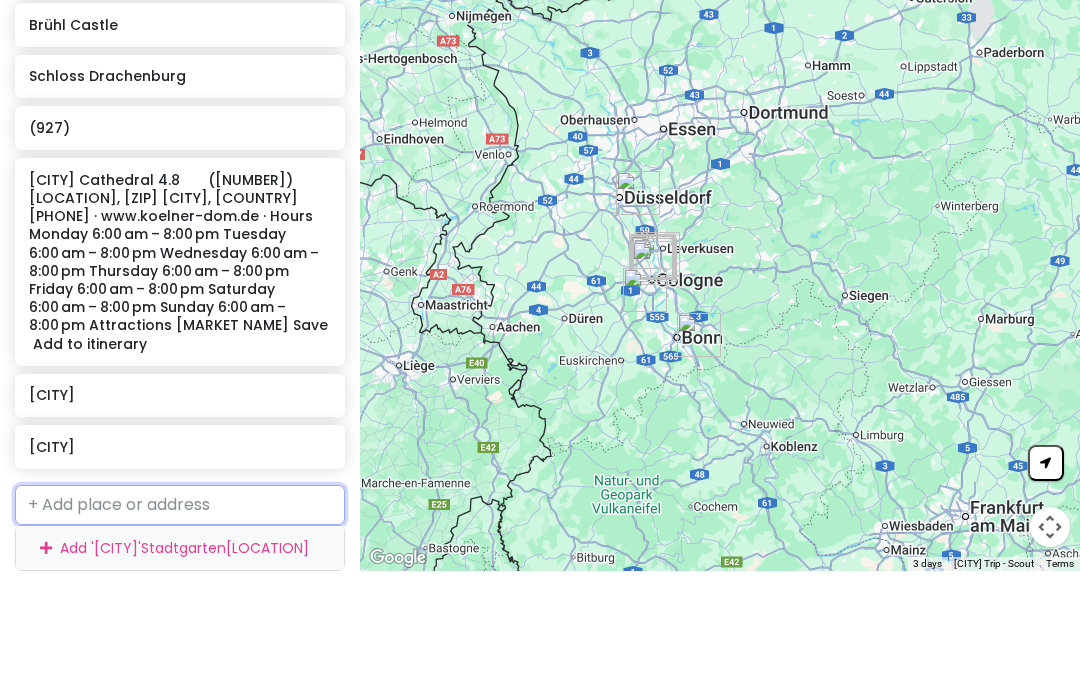 type on "Stadtgarten" 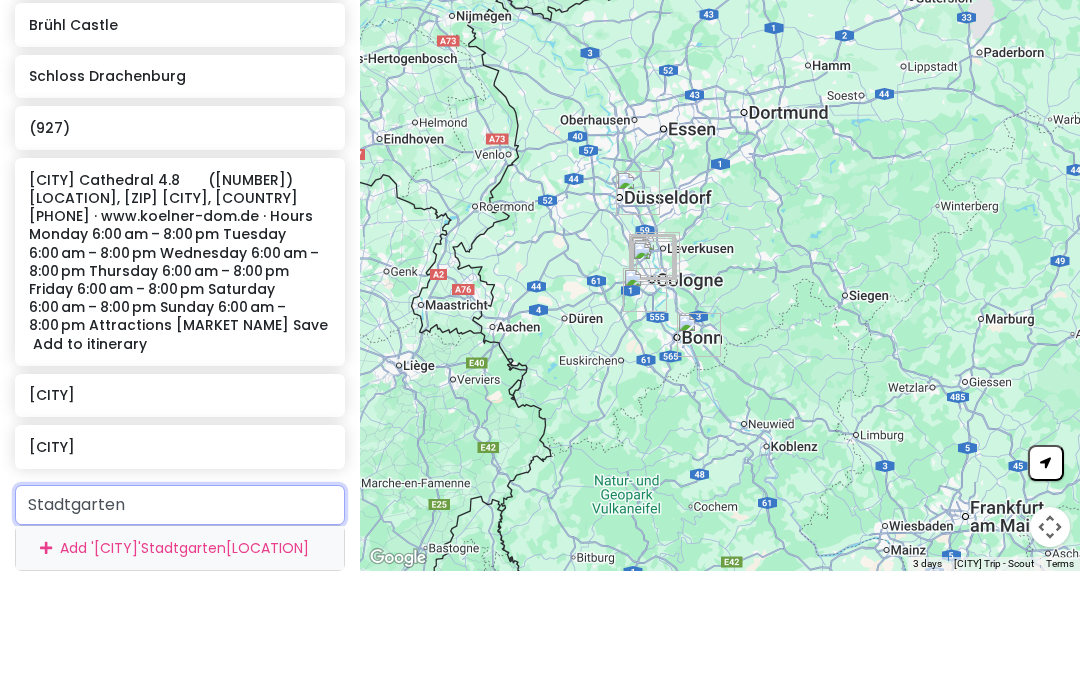 scroll, scrollTop: 80, scrollLeft: 0, axis: vertical 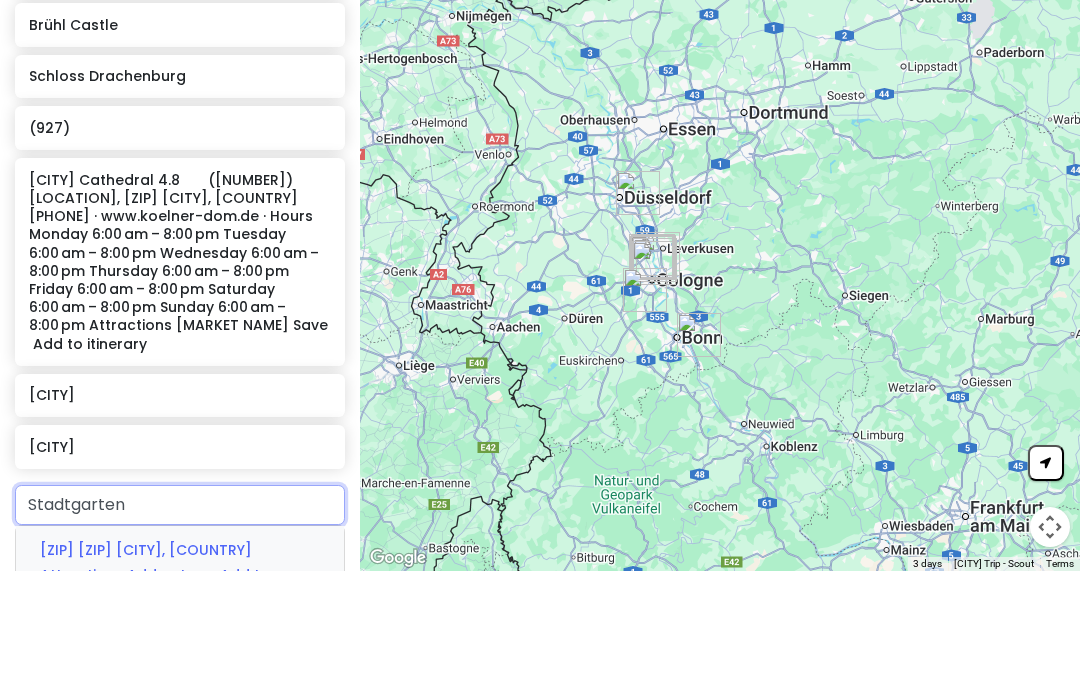 click on "[STREET], [CITY], [COUNTRY]" at bounding box center [188, 720] 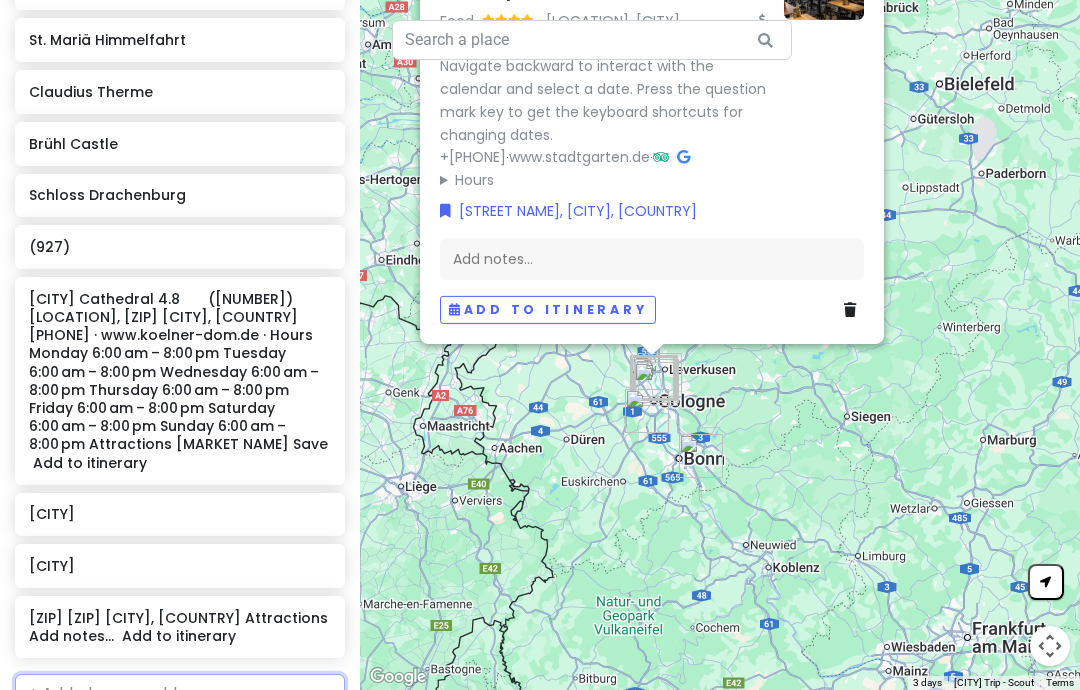 click at bounding box center [180, 694] 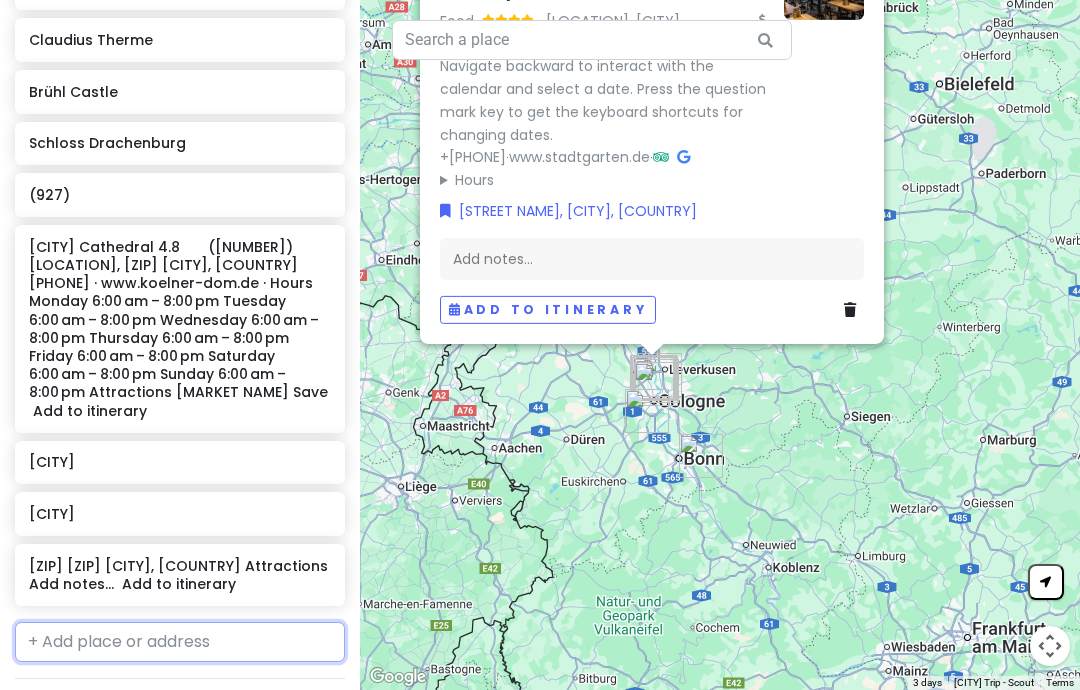 scroll, scrollTop: 640, scrollLeft: 0, axis: vertical 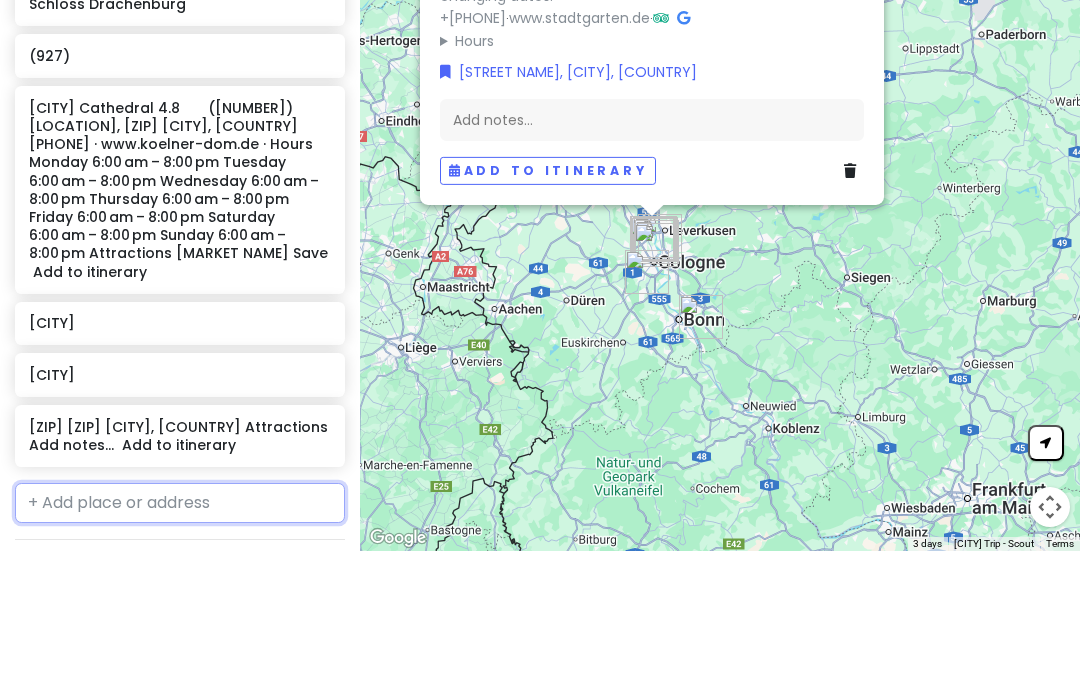 click at bounding box center (180, 642) 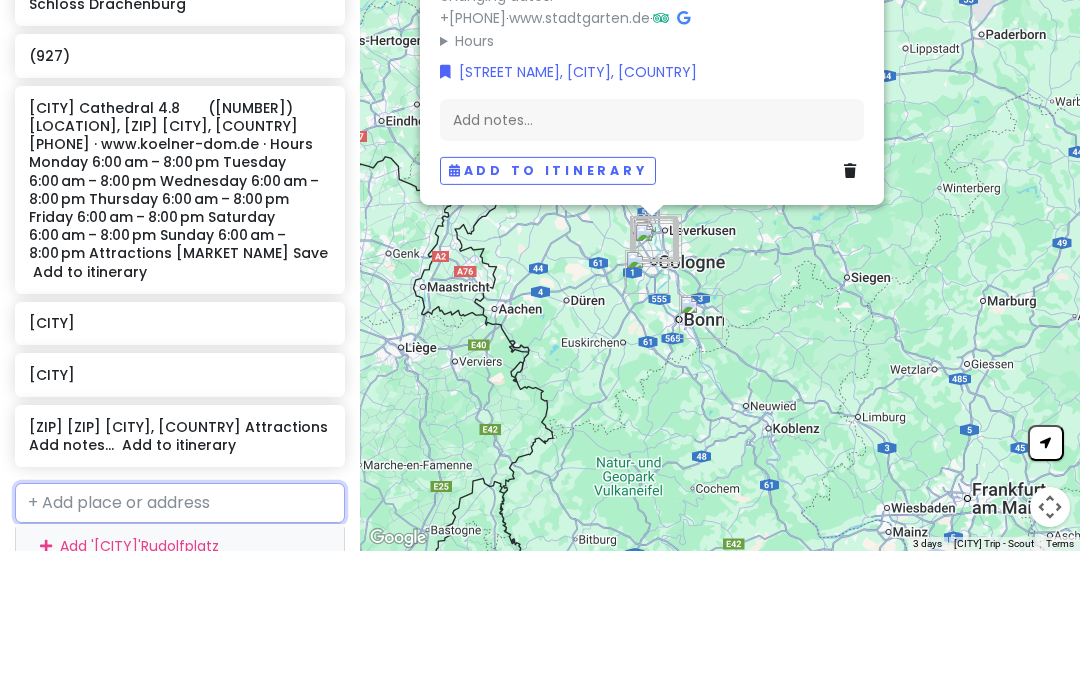 type on "Rudolfplatz square" 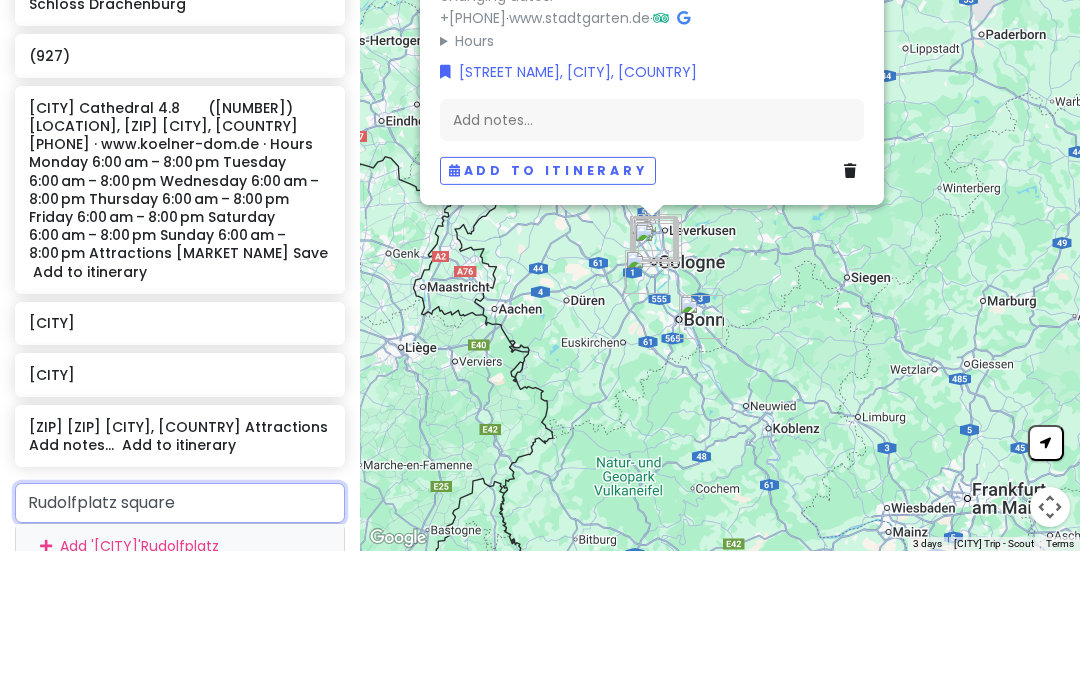 scroll, scrollTop: 80, scrollLeft: 0, axis: vertical 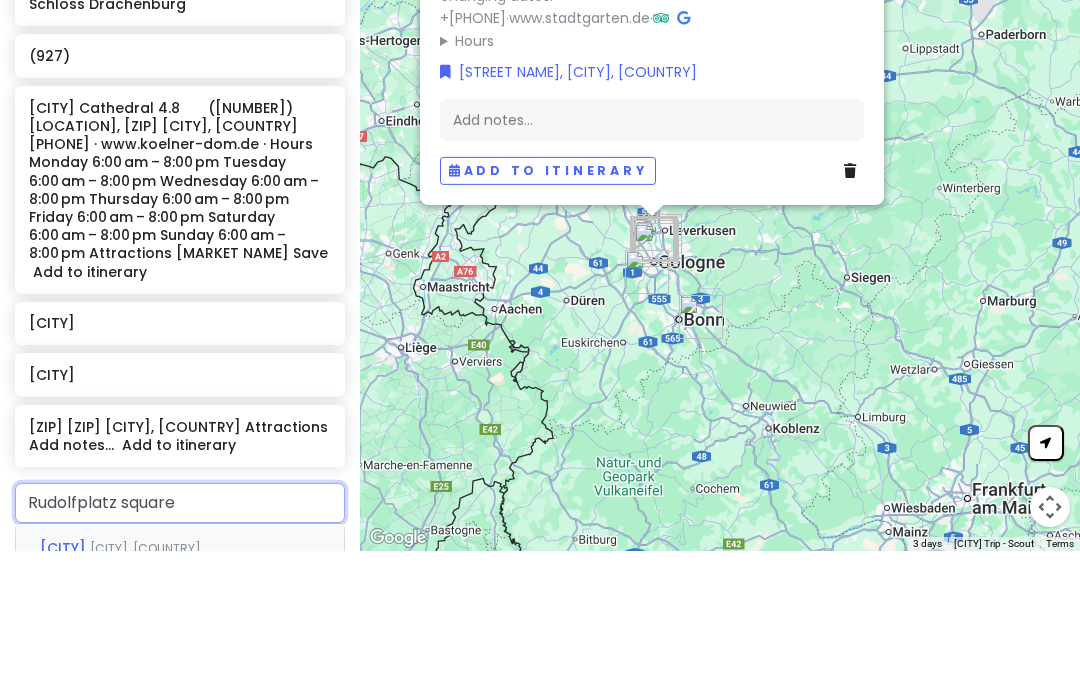 click on "[CITY]" at bounding box center [180, 687] 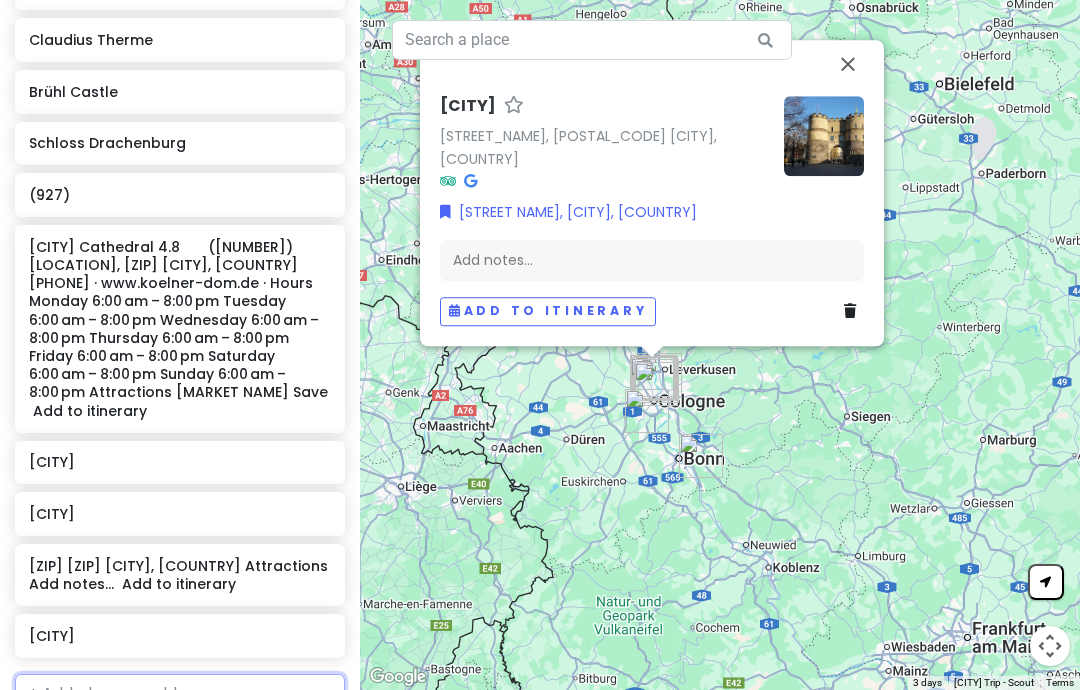 click at bounding box center (180, 694) 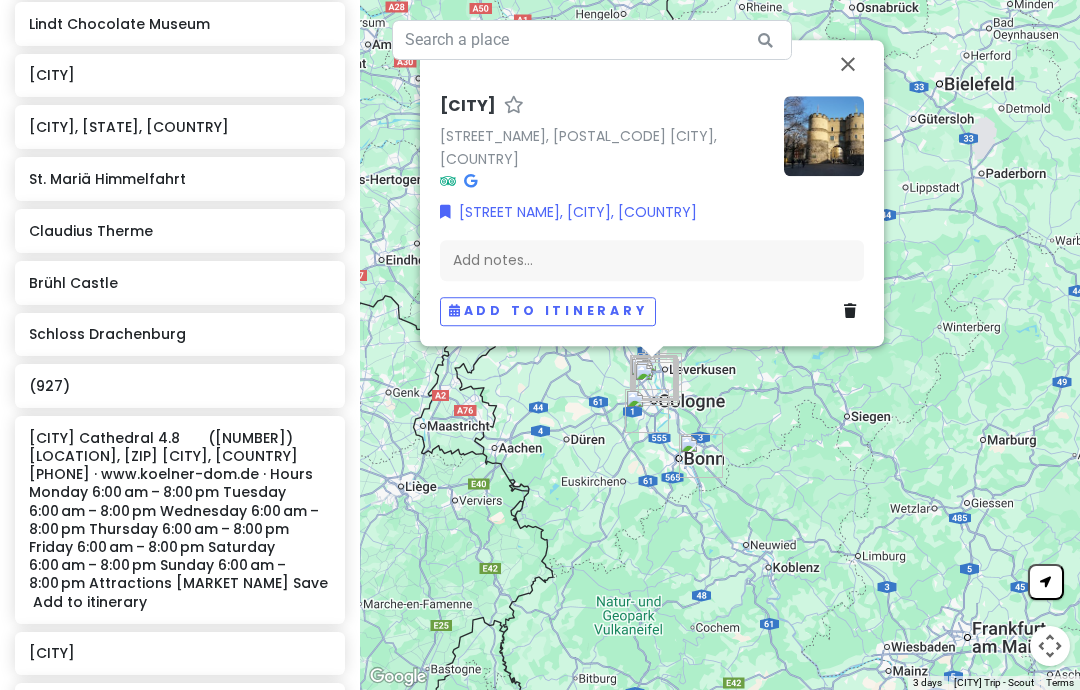 scroll, scrollTop: 420, scrollLeft: 0, axis: vertical 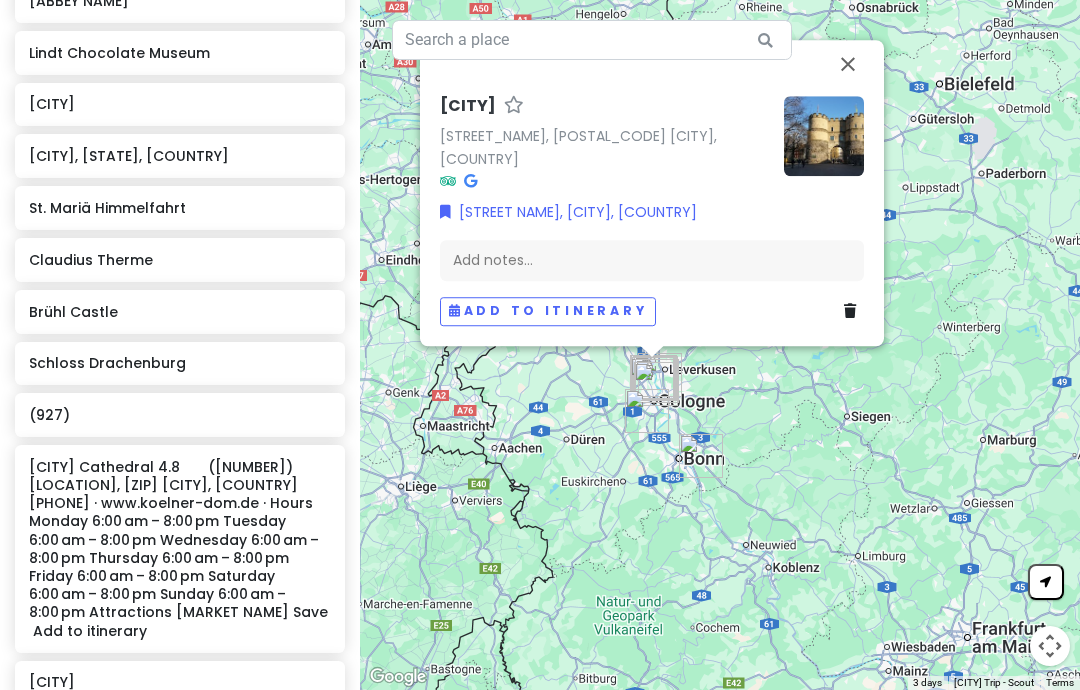 click at bounding box center [180, 914] 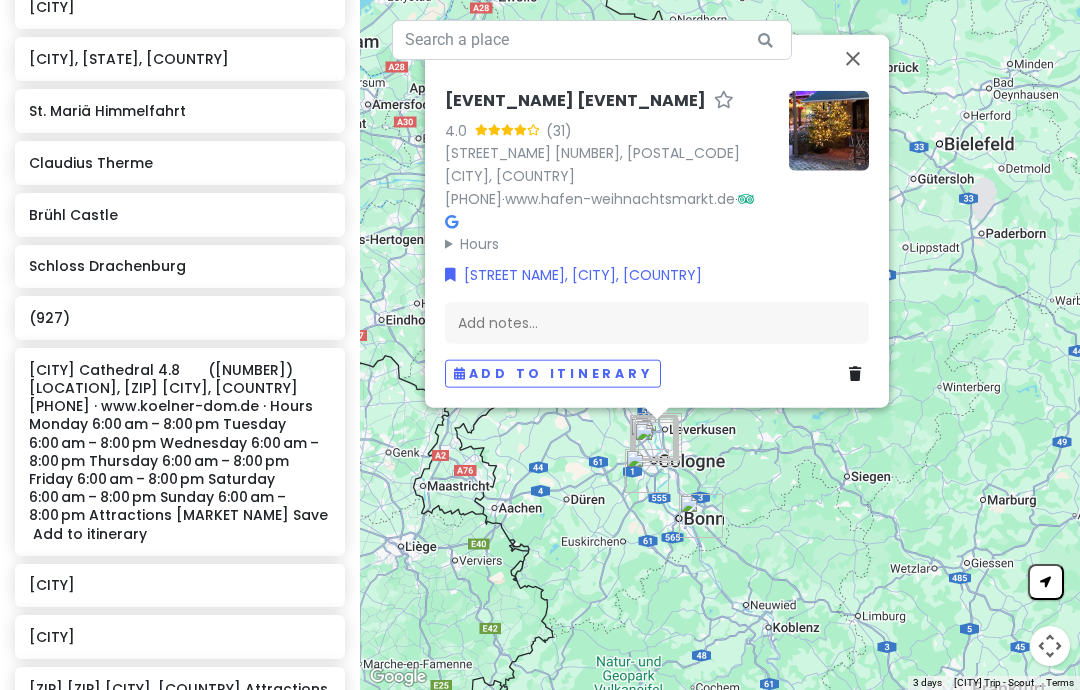 scroll, scrollTop: 551, scrollLeft: 0, axis: vertical 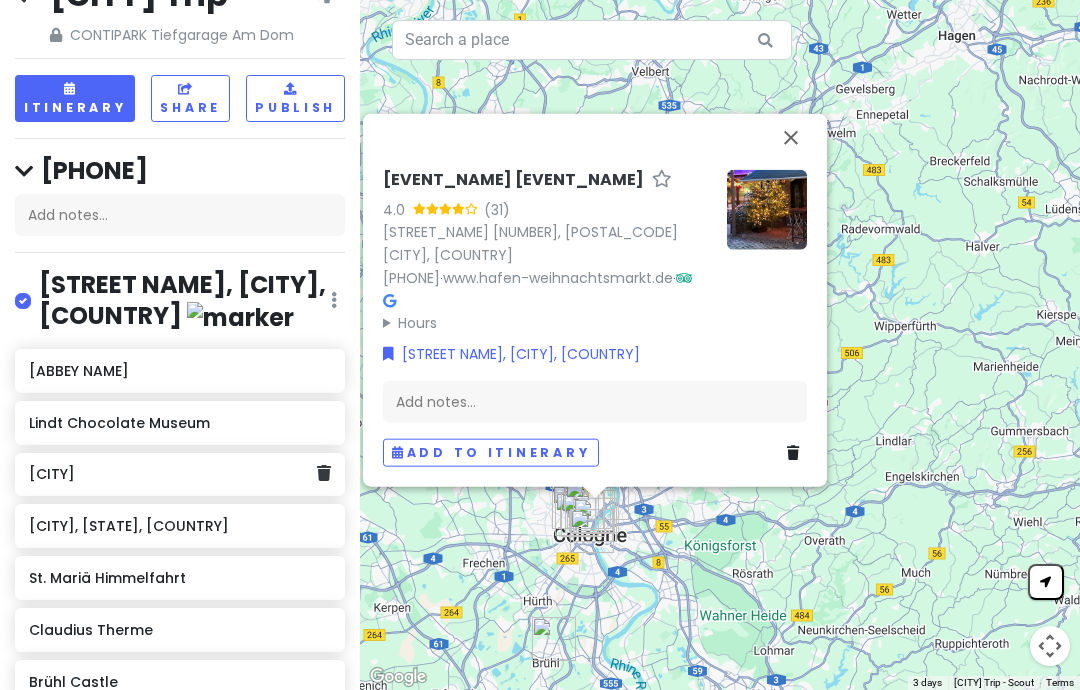 click on "[CITY]" at bounding box center [172, 474] 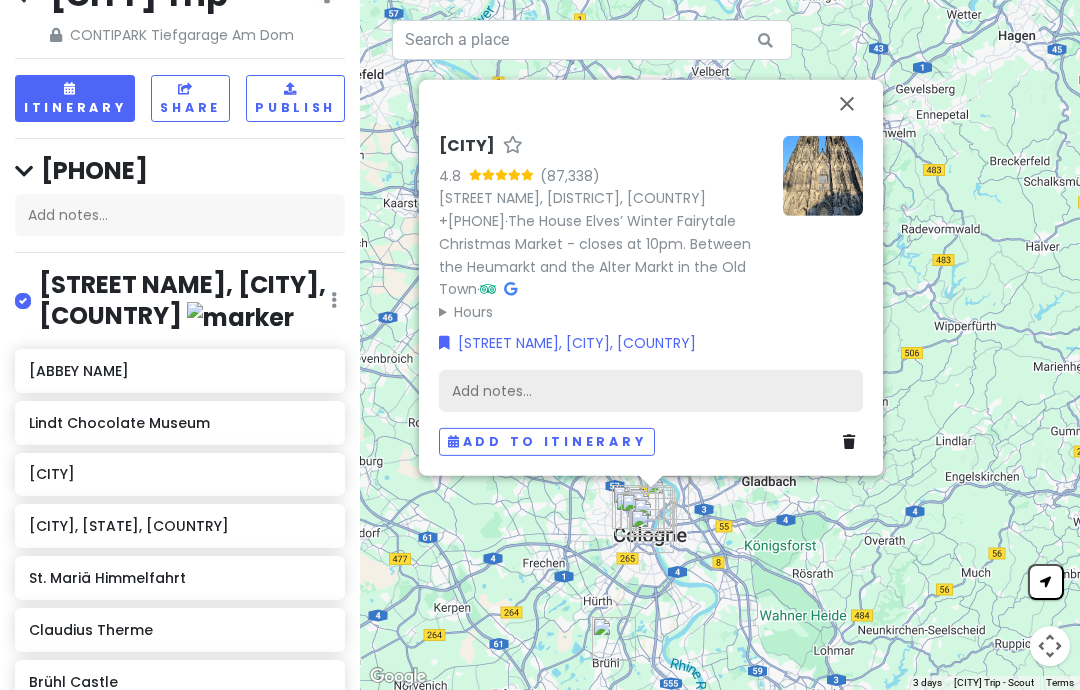 click on "Add notes..." at bounding box center [651, 391] 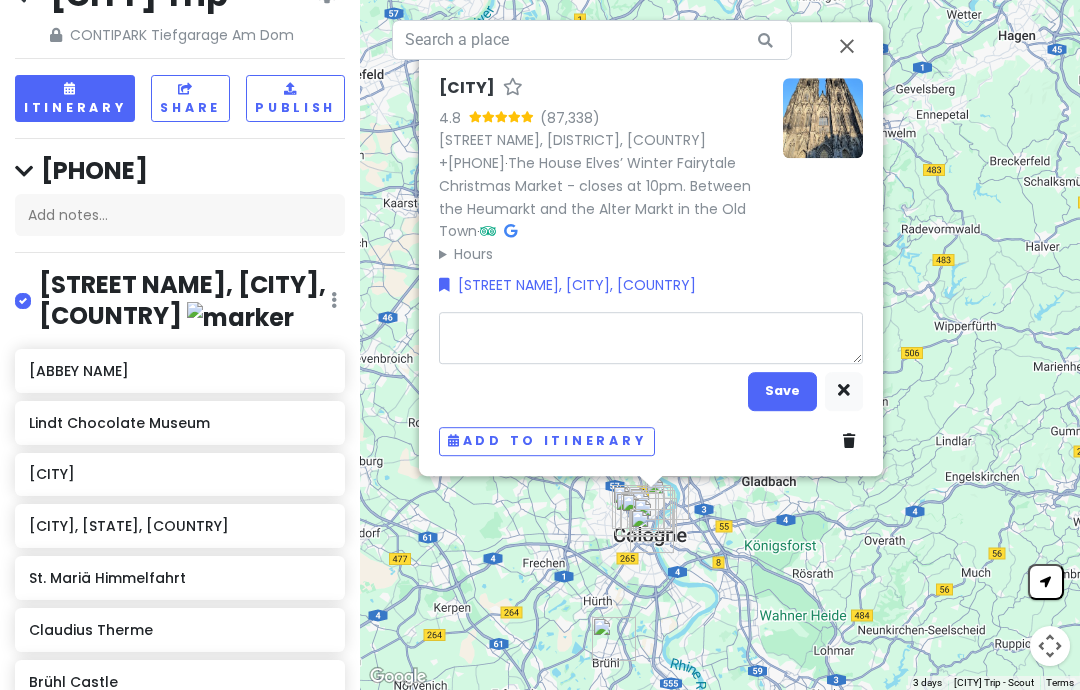 click at bounding box center (651, 338) 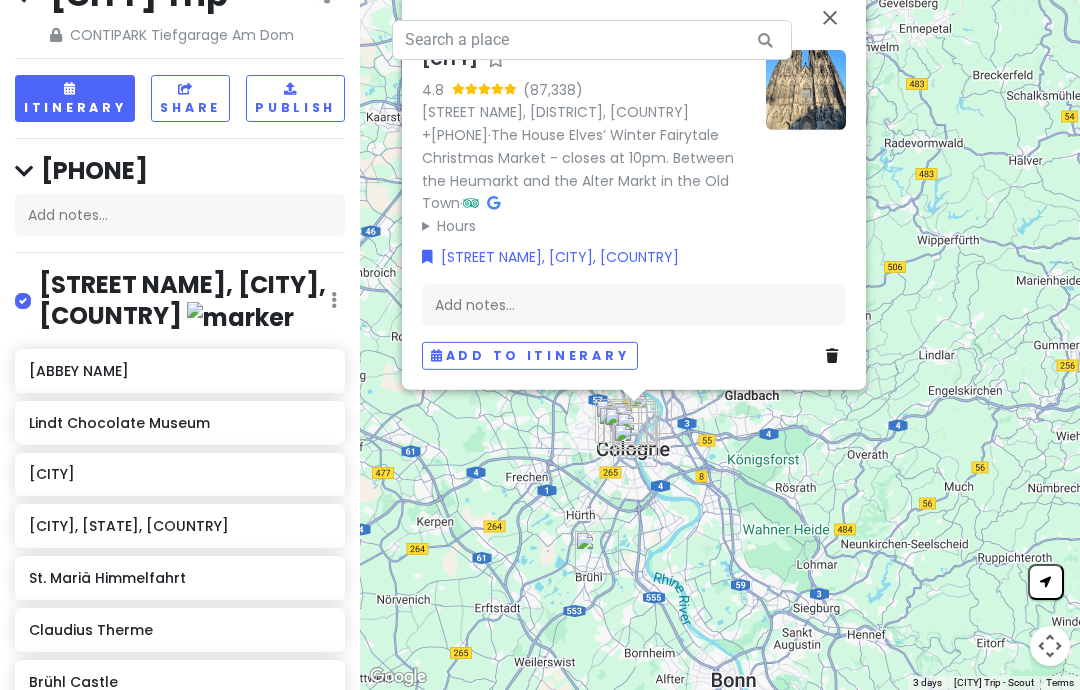 click on "[STREET NAME], [CITY], [COUNTRY]" at bounding box center [550, 256] 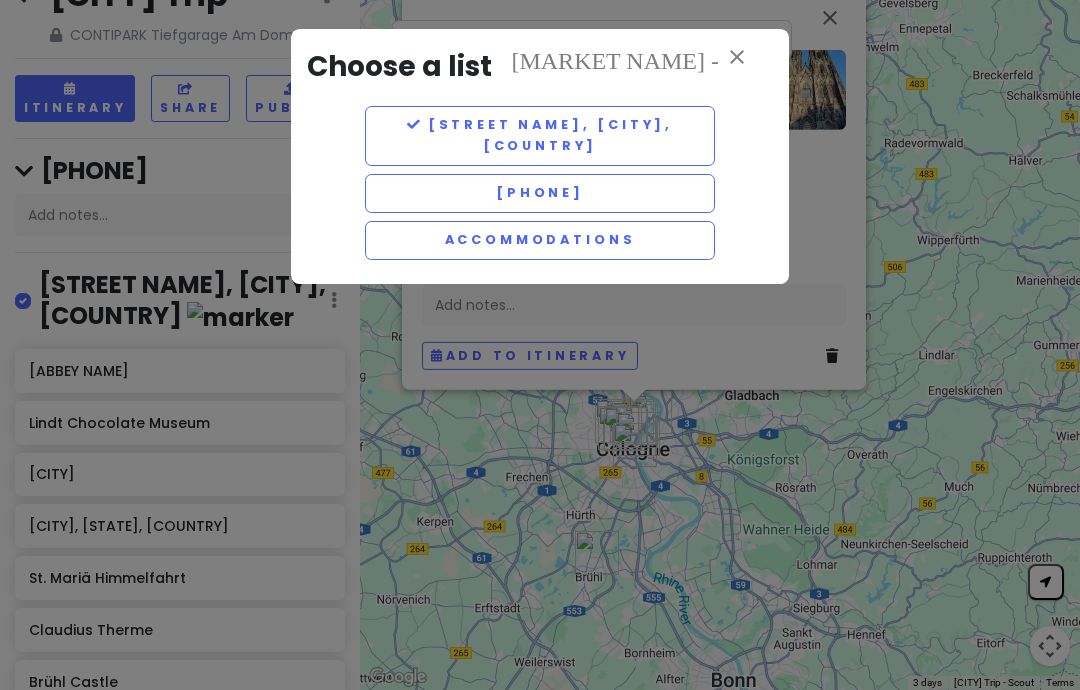 scroll, scrollTop: 0, scrollLeft: 0, axis: both 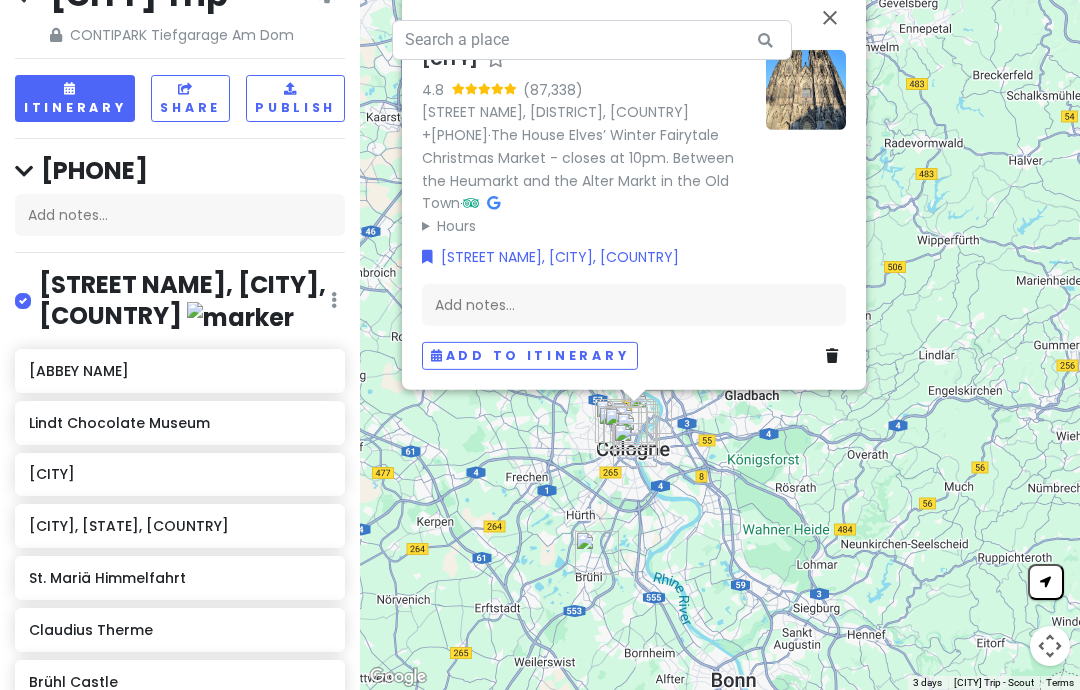 click on "[BRAND NAME] - Weihnachtsmarkt Kölner Altstadt 4.7        ([NUMBER]) Altstadt-Nord, [ZIP] [CITY], [COUNTRY] [PHONE]   ·   www.heinzels-wintermaerchen.de   ·   Attractions The House Elves’ Winter Fairytale Christmas Market - closes at 10pm. Between the Heumarkt and the Alter Markt in the Old Town. Angel’s Christmas market  Add to itinerary" at bounding box center [720, 345] 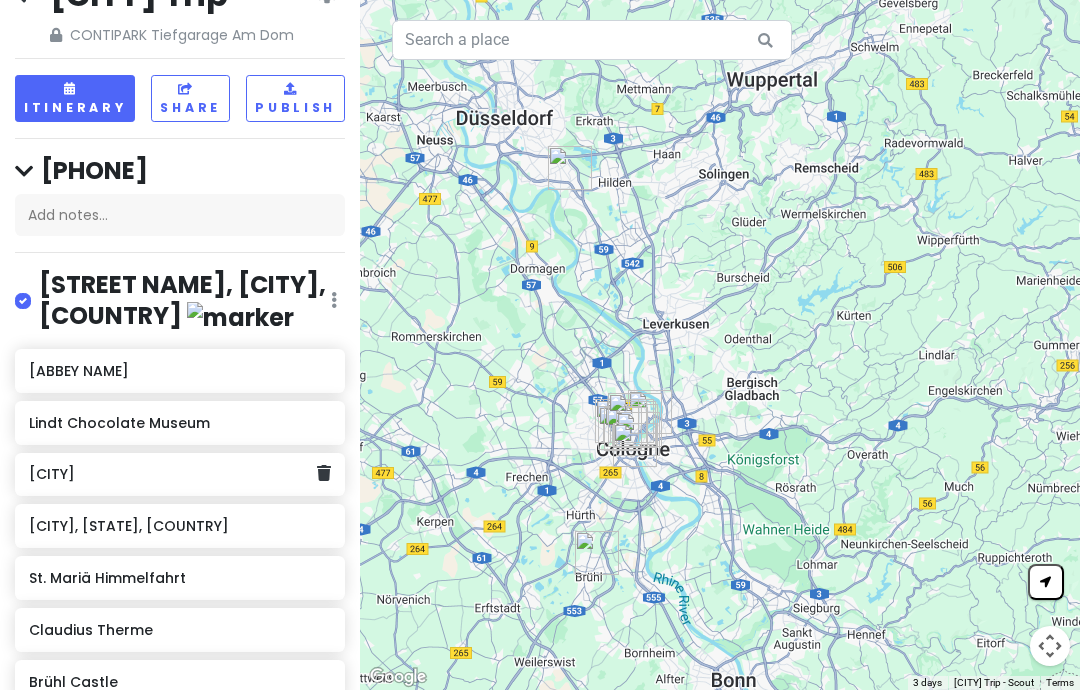 click on "[CITY]" at bounding box center (172, 474) 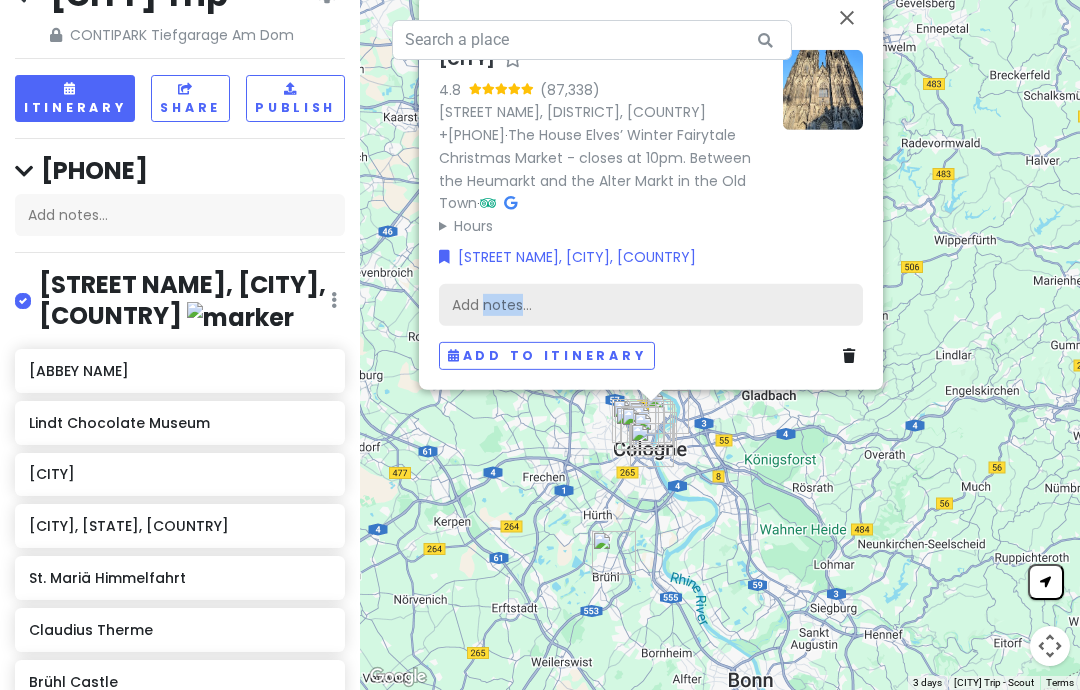 click on "Add notes..." at bounding box center [651, 305] 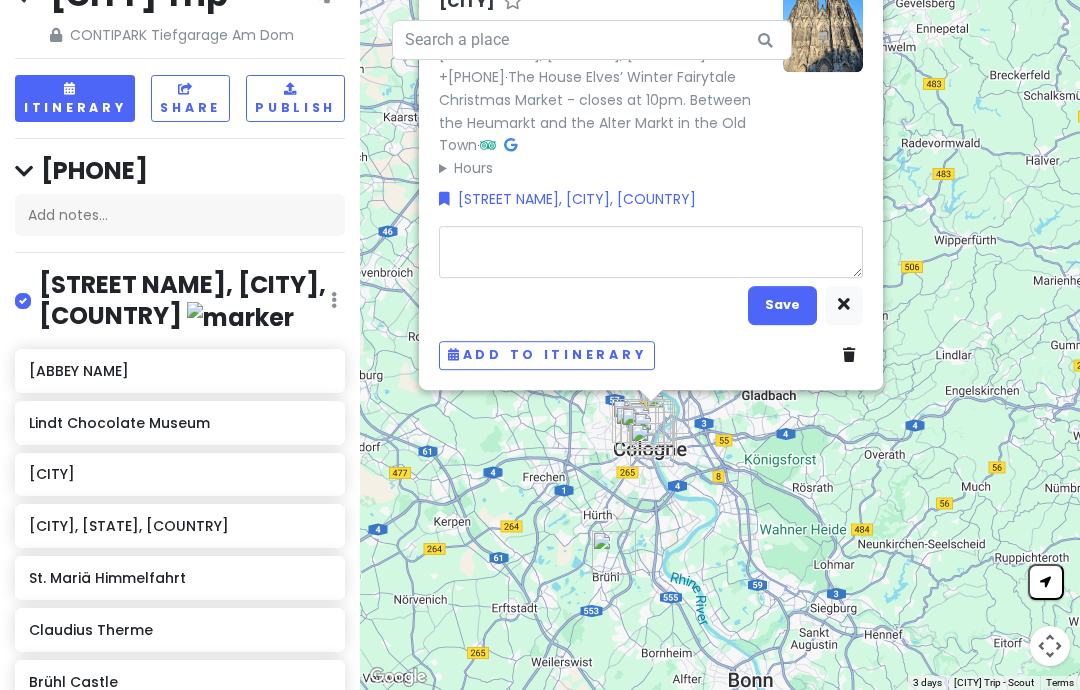 scroll, scrollTop: 80, scrollLeft: 0, axis: vertical 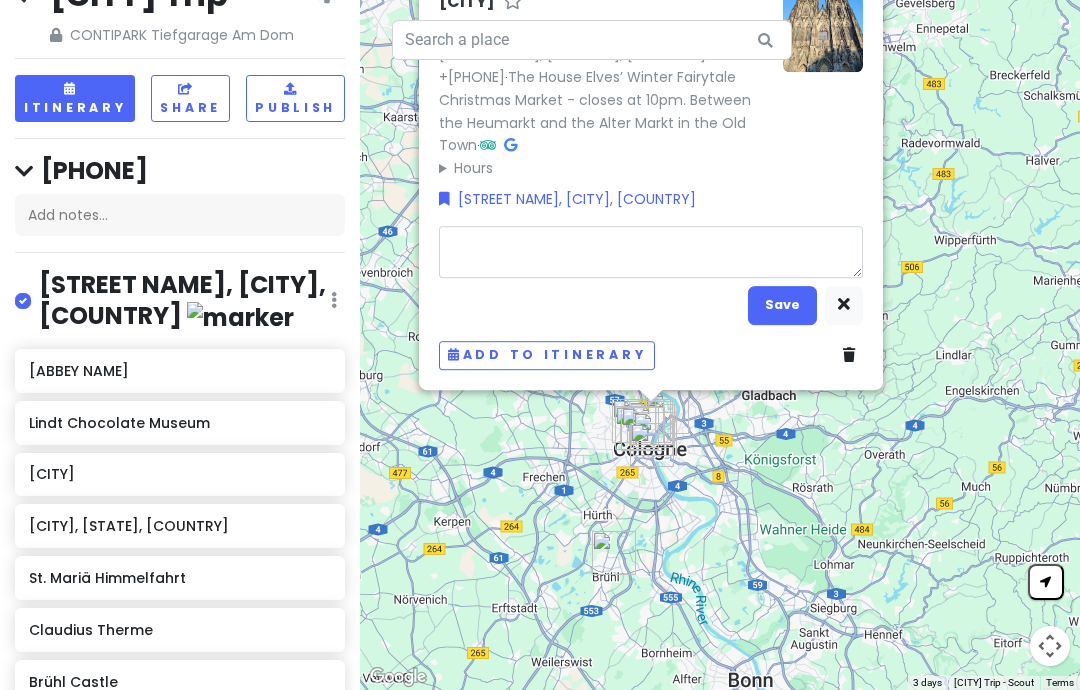 type on "South of [COUNTRY]" 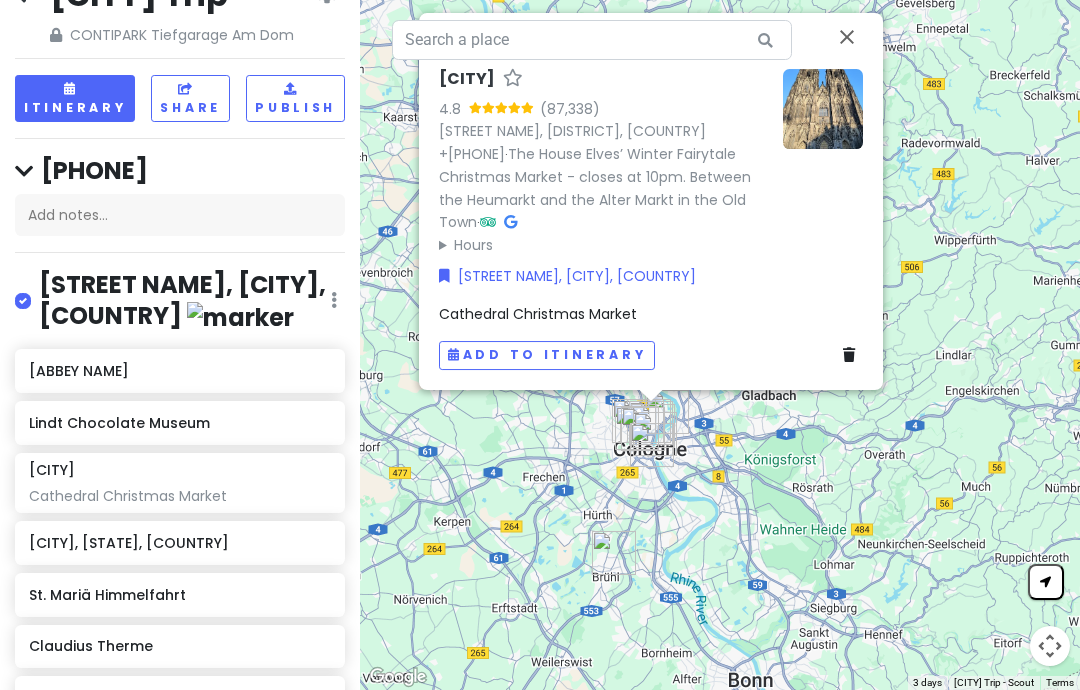 click on "Cathedral Christmas Market" at bounding box center [651, 314] 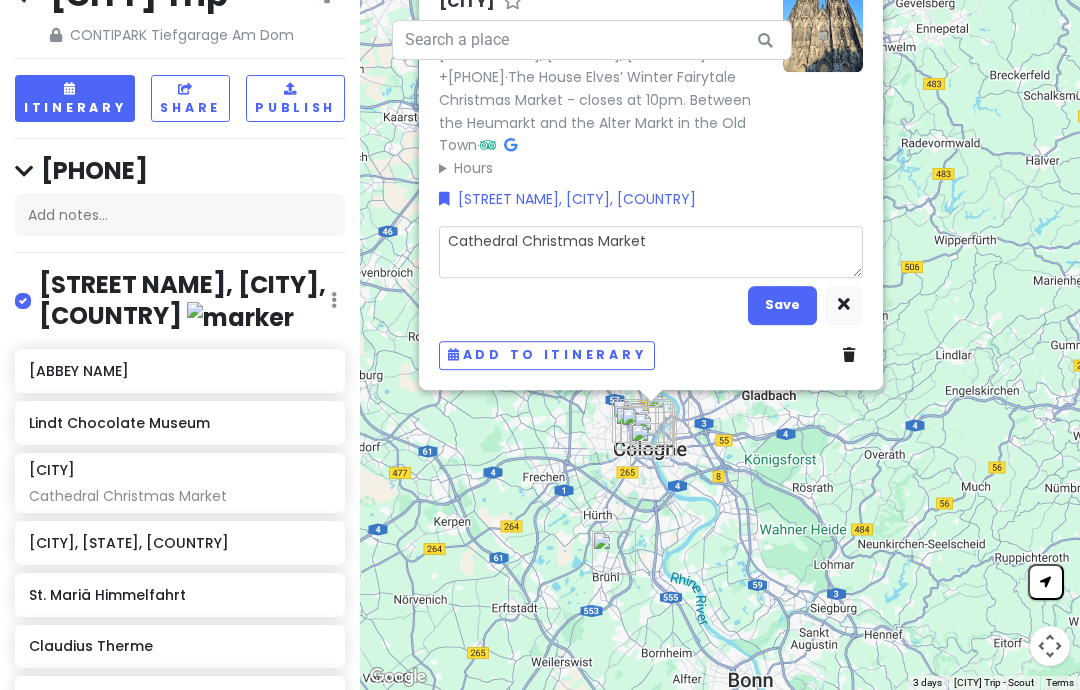 type on "South of [COUNTRY]" 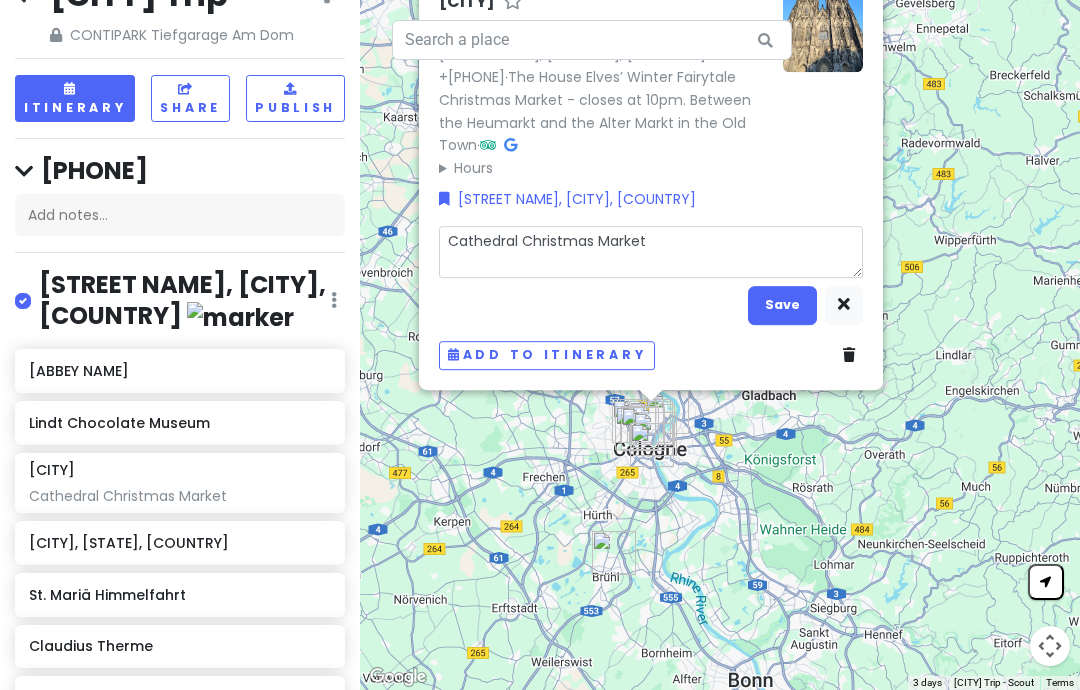 type on "[CITY]" 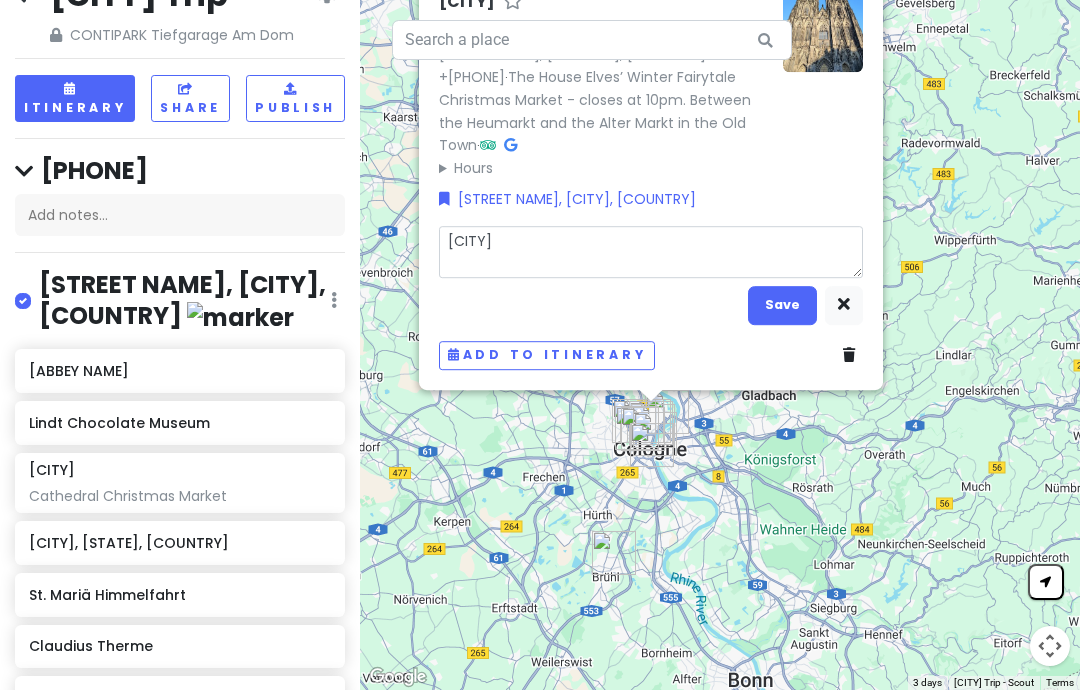 type on "South of [COUNTRY]" 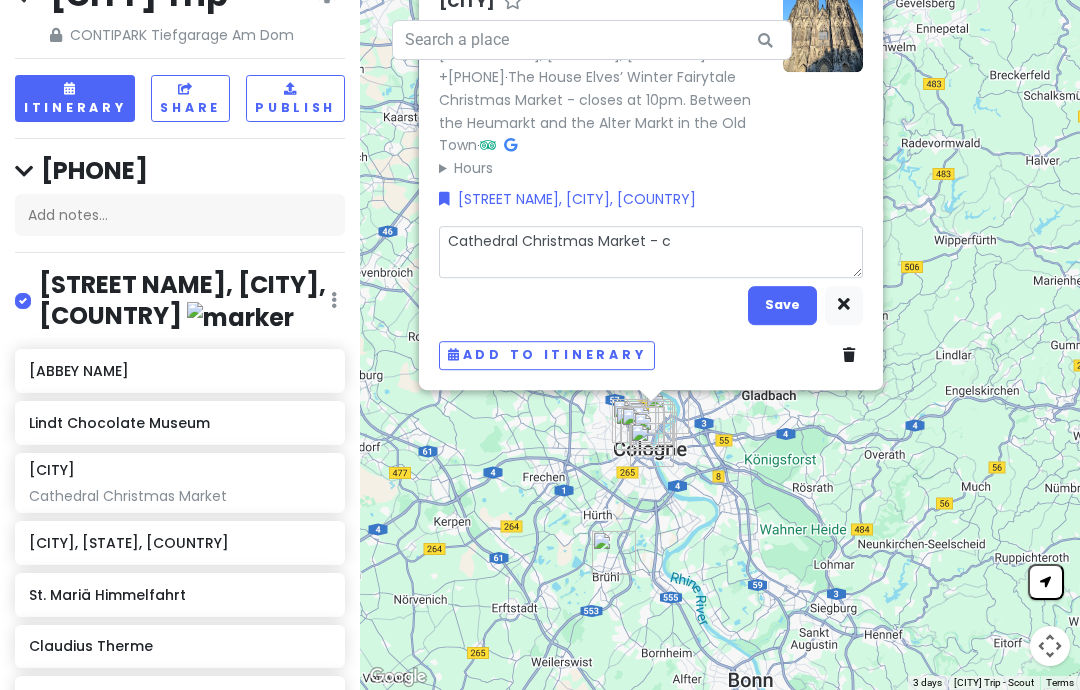 type on "South of [COUNTRY]" 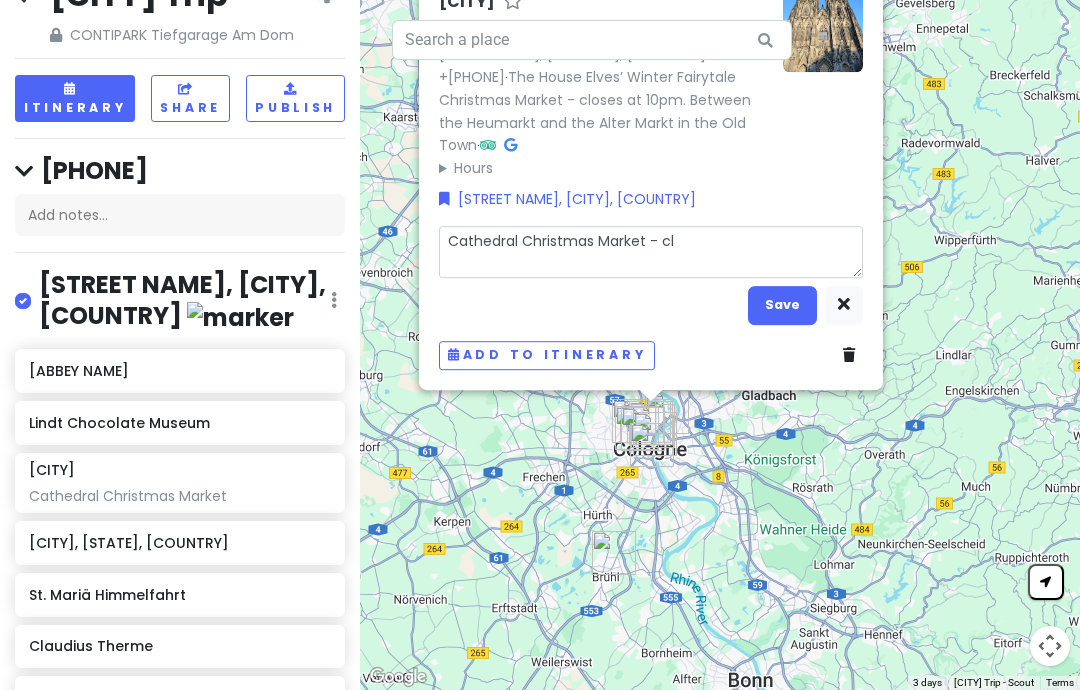 type on "South of [COUNTRY]" 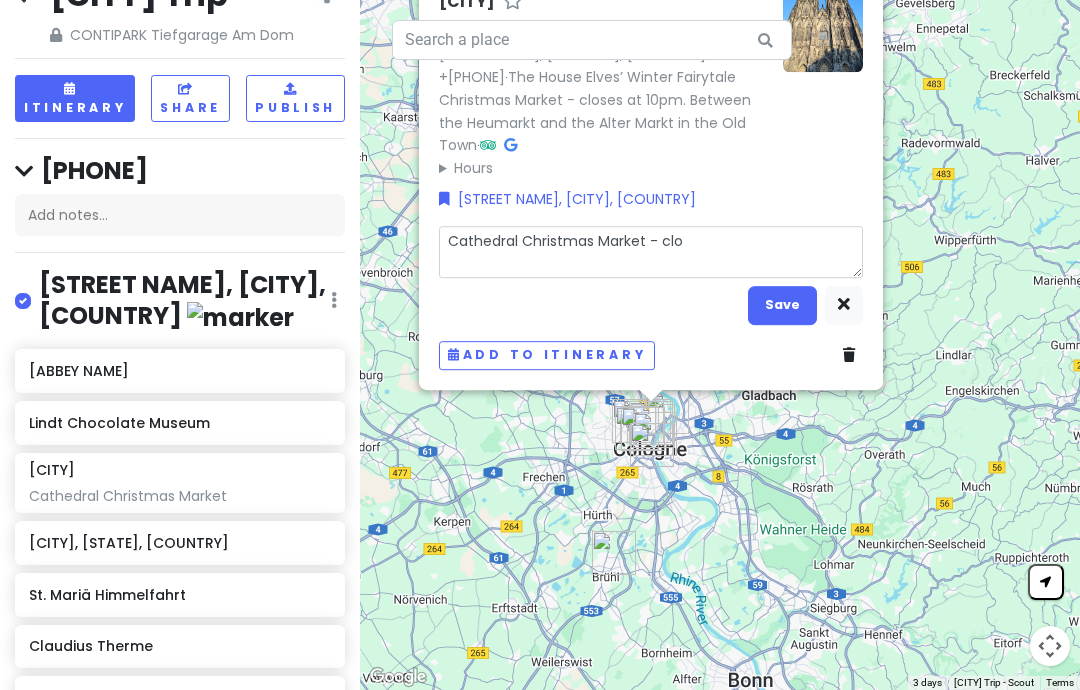 type on "South of [COUNTRY]" 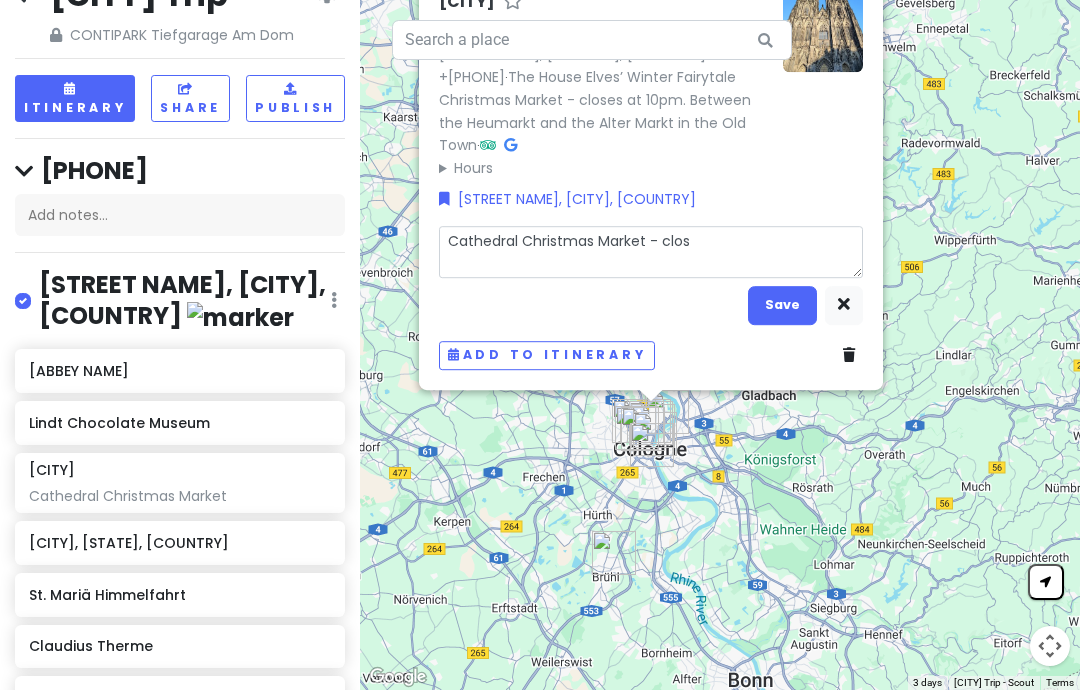 type on "South of [COUNTRY]" 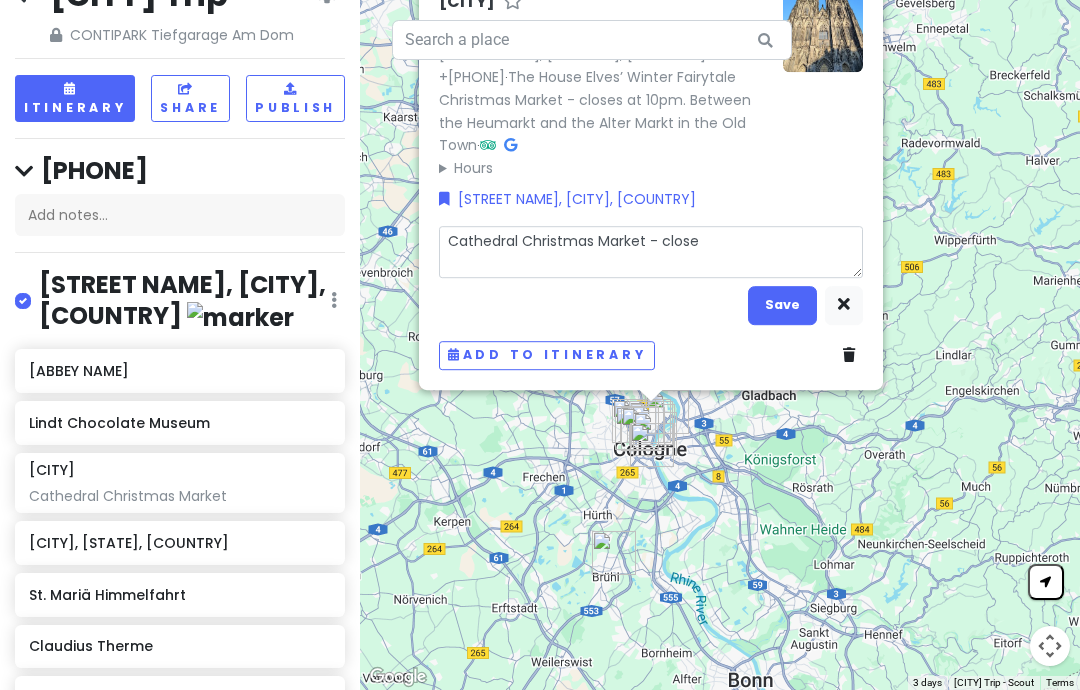 type on "Cathedral Christmas Market - close" 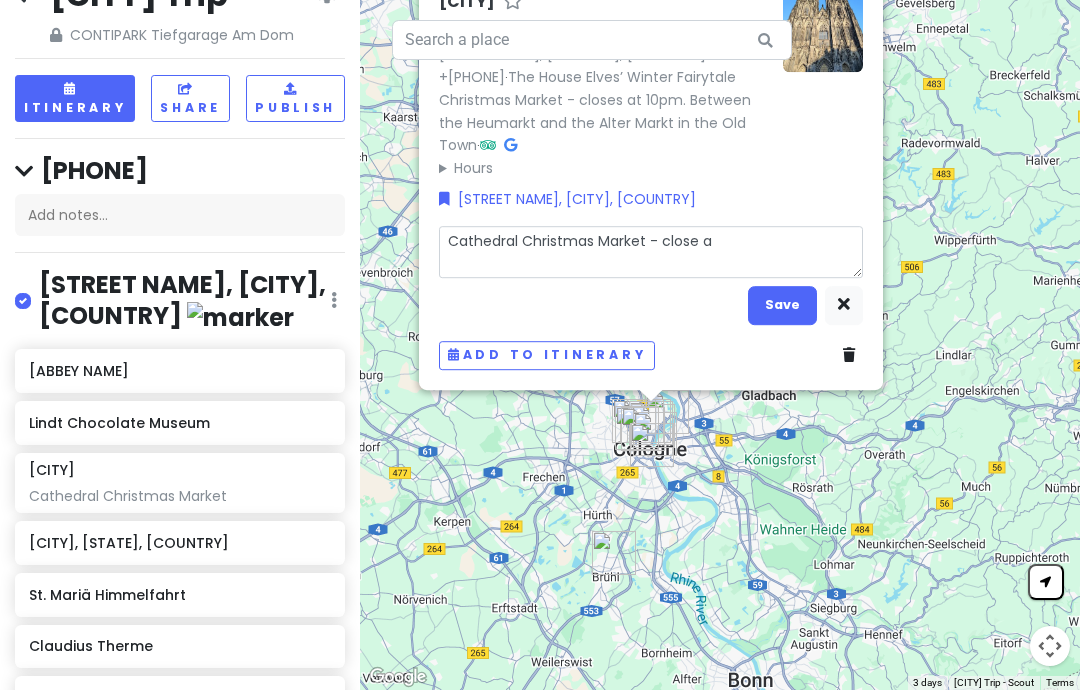 type on "South of [COUNTRY]" 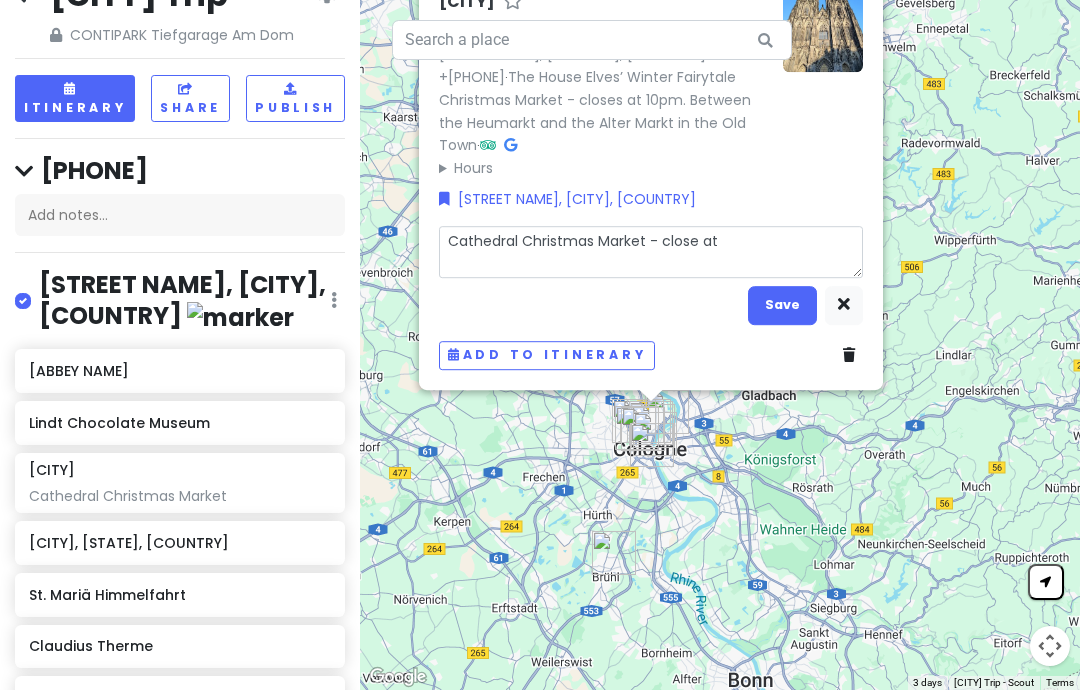 type on "South of [COUNTRY]" 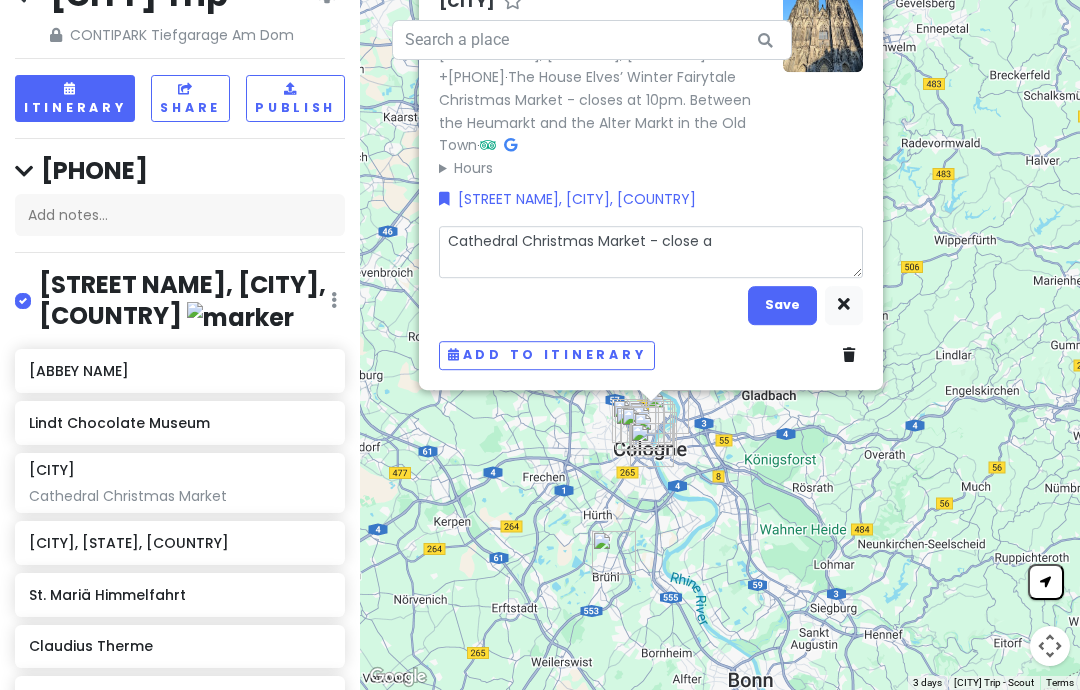 type on "South of [COUNTRY]" 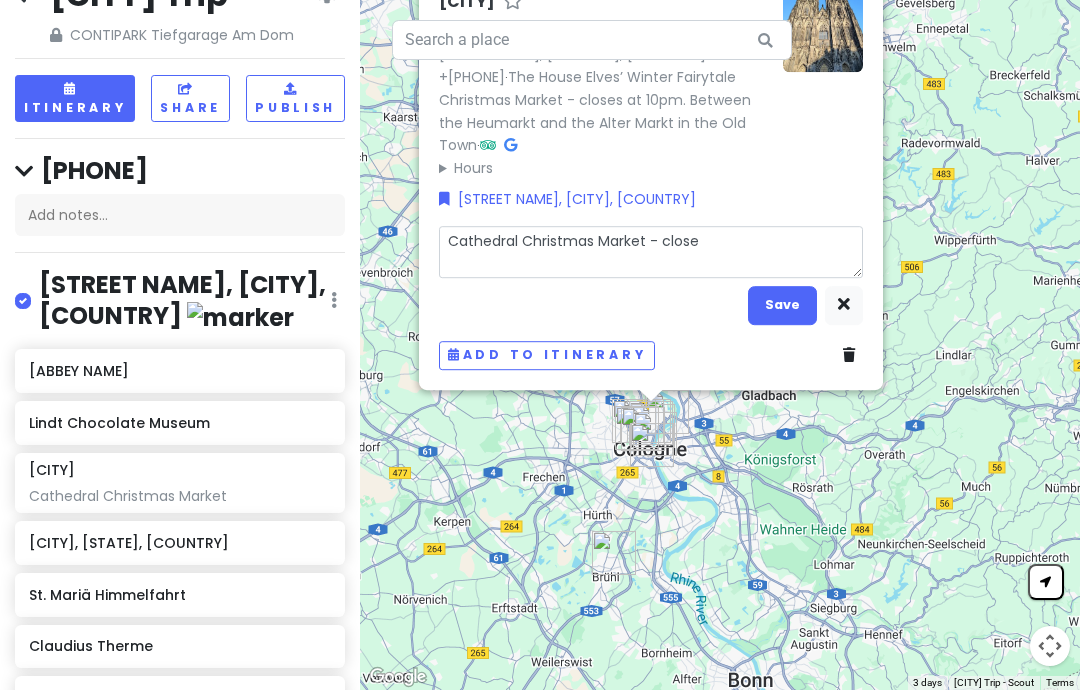 type on "South of [COUNTRY]" 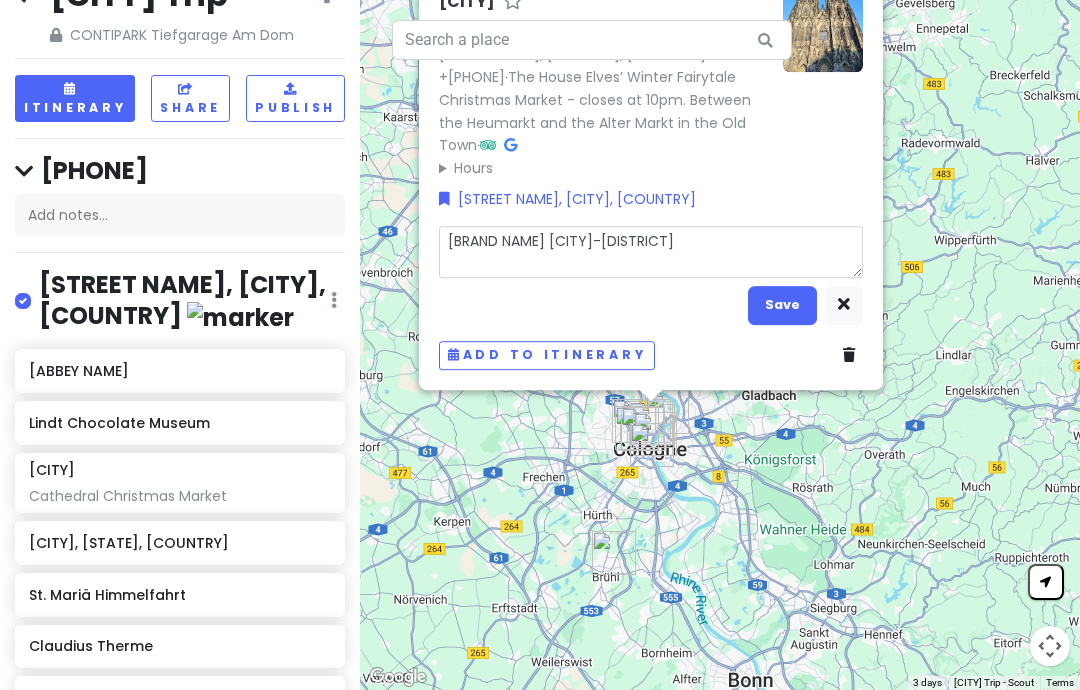 type on "South of [COUNTRY]" 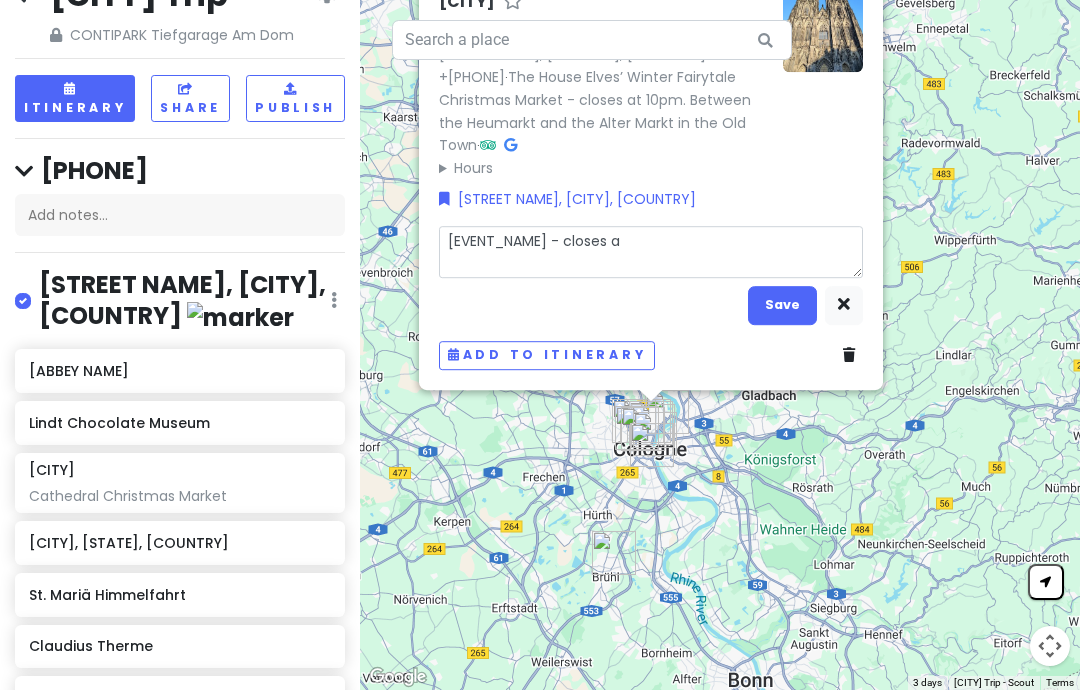 type on "South of [COUNTRY]" 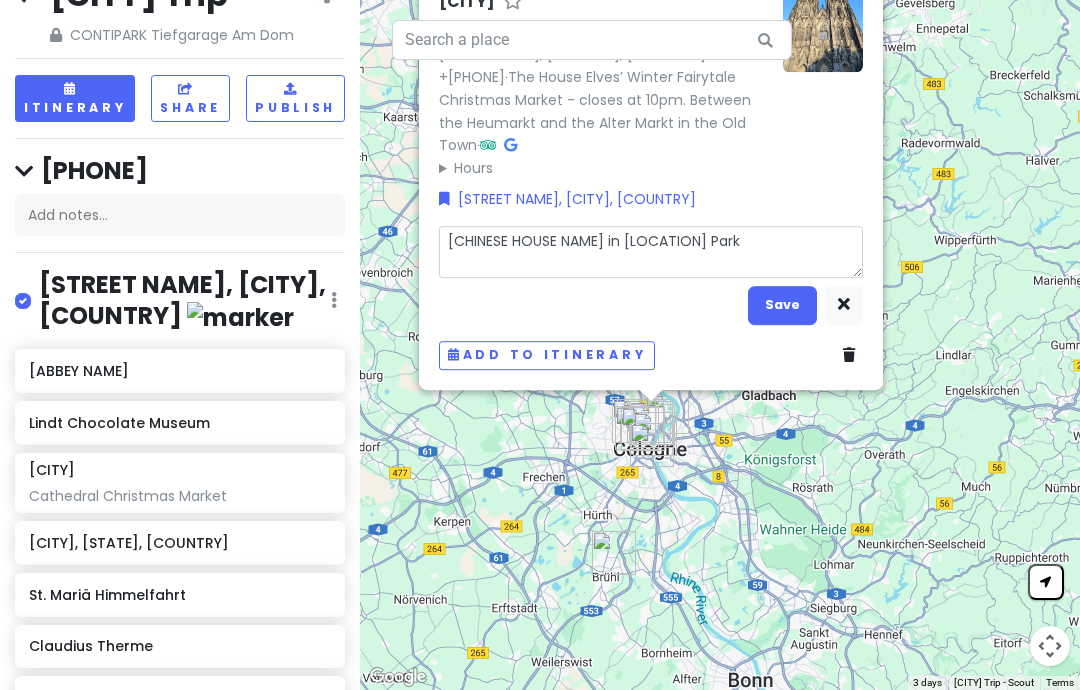 type on "[CHINESE HOUSE NAME] in [LOCATION] Park" 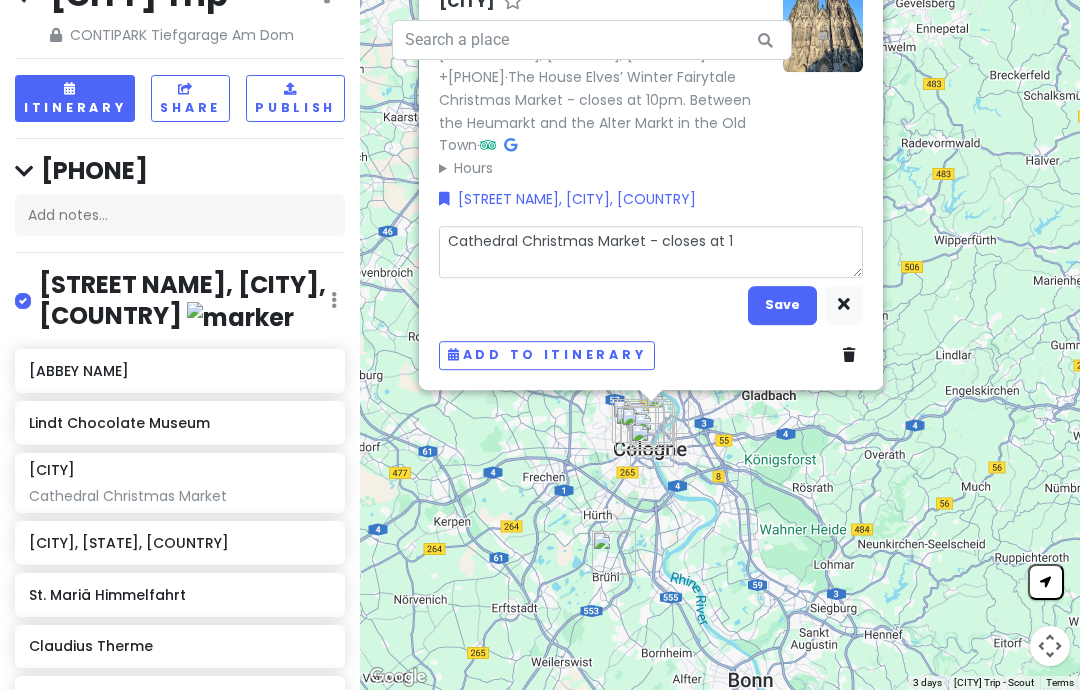 type on "South of [COUNTRY]" 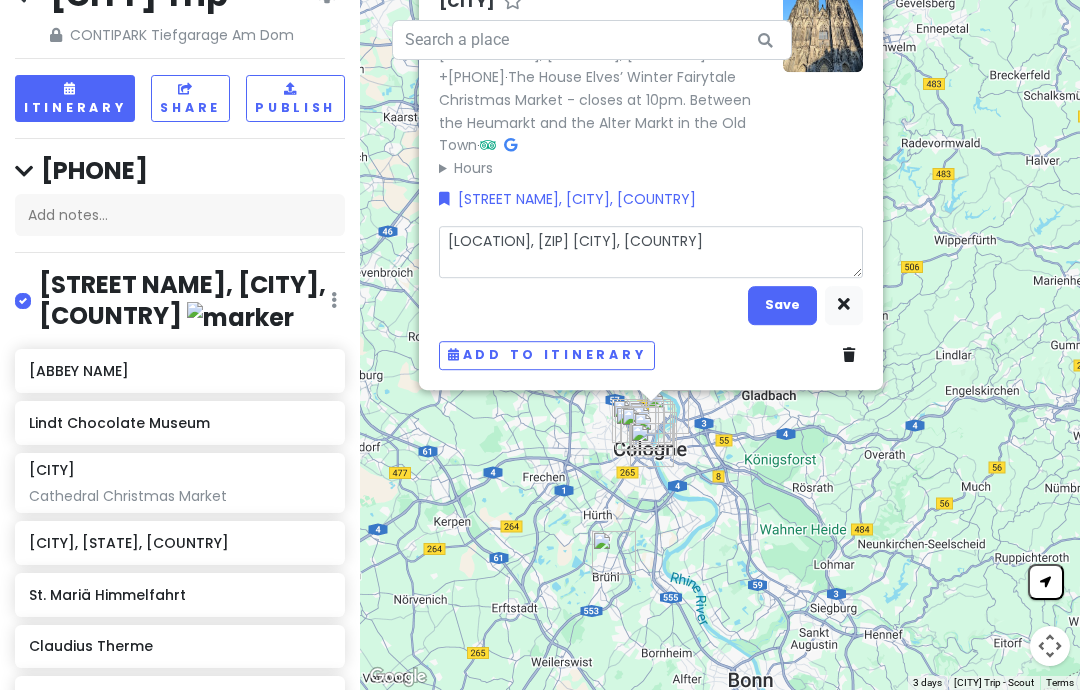 type on "South of [COUNTRY]" 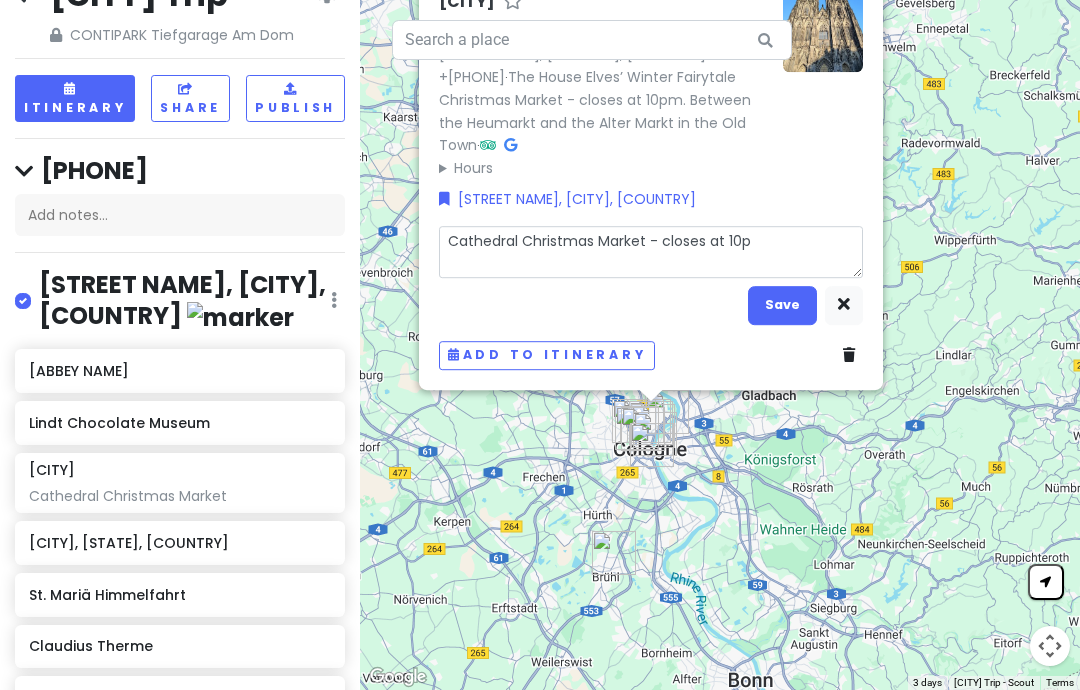 type on "South of [COUNTRY]" 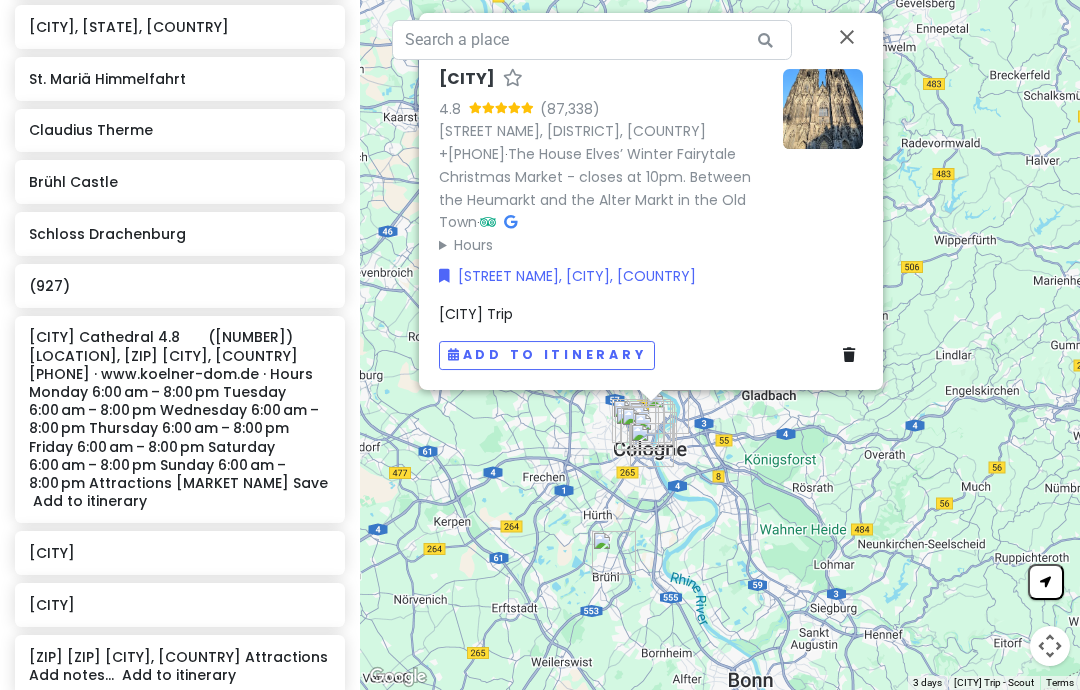 scroll, scrollTop: 568, scrollLeft: 0, axis: vertical 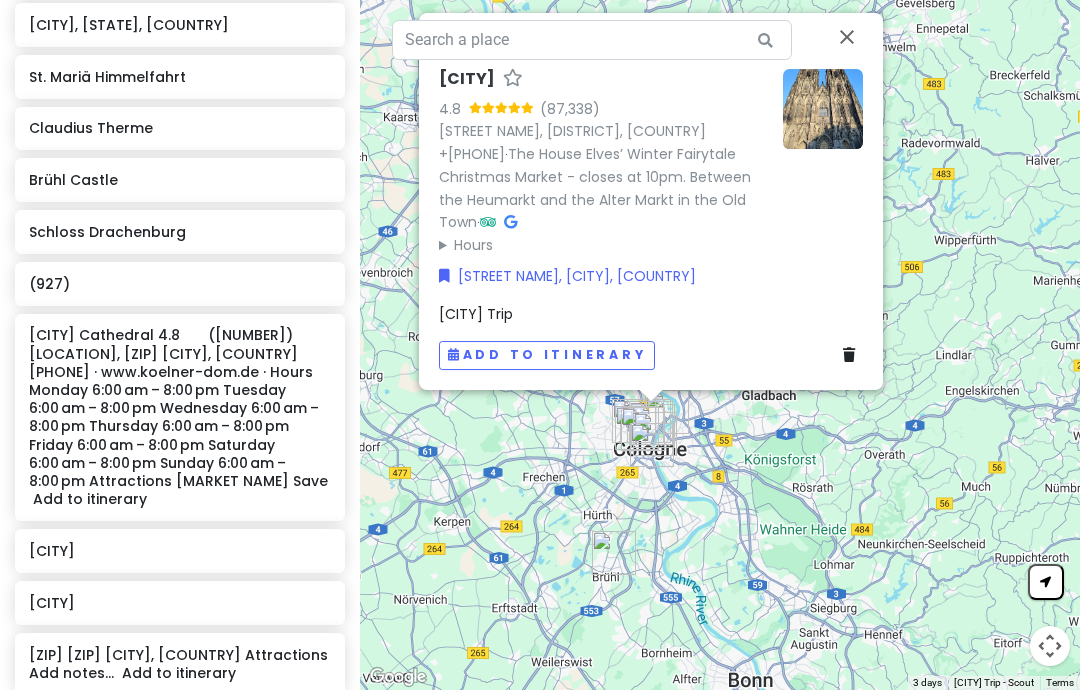 click at bounding box center [180, 834] 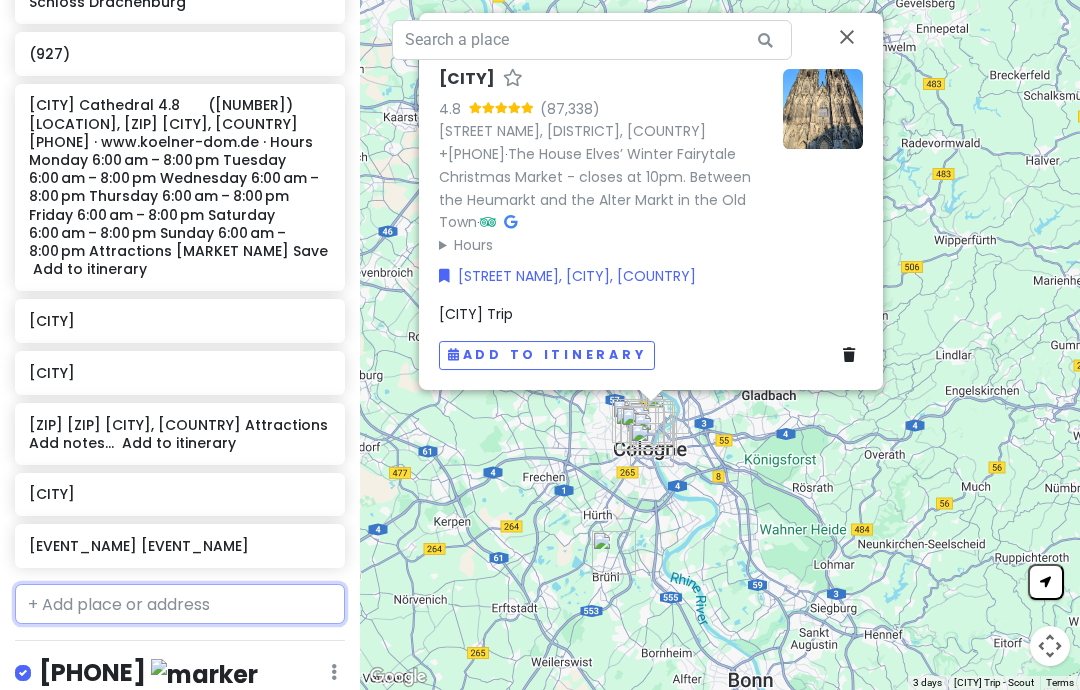 scroll, scrollTop: 795, scrollLeft: 0, axis: vertical 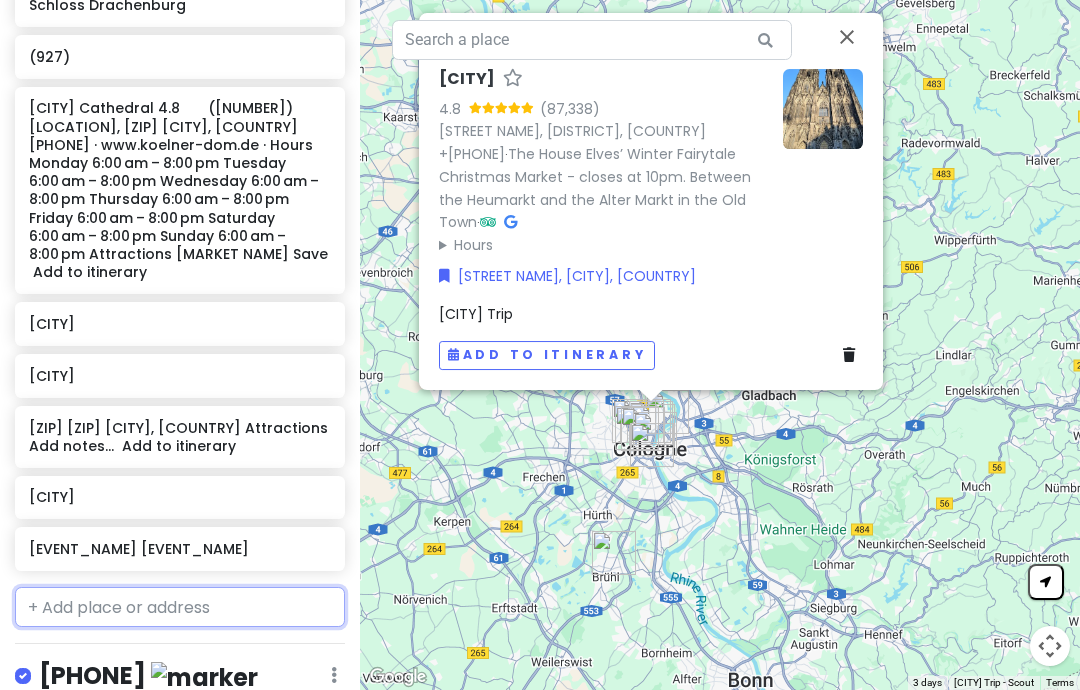 click at bounding box center [180, 607] 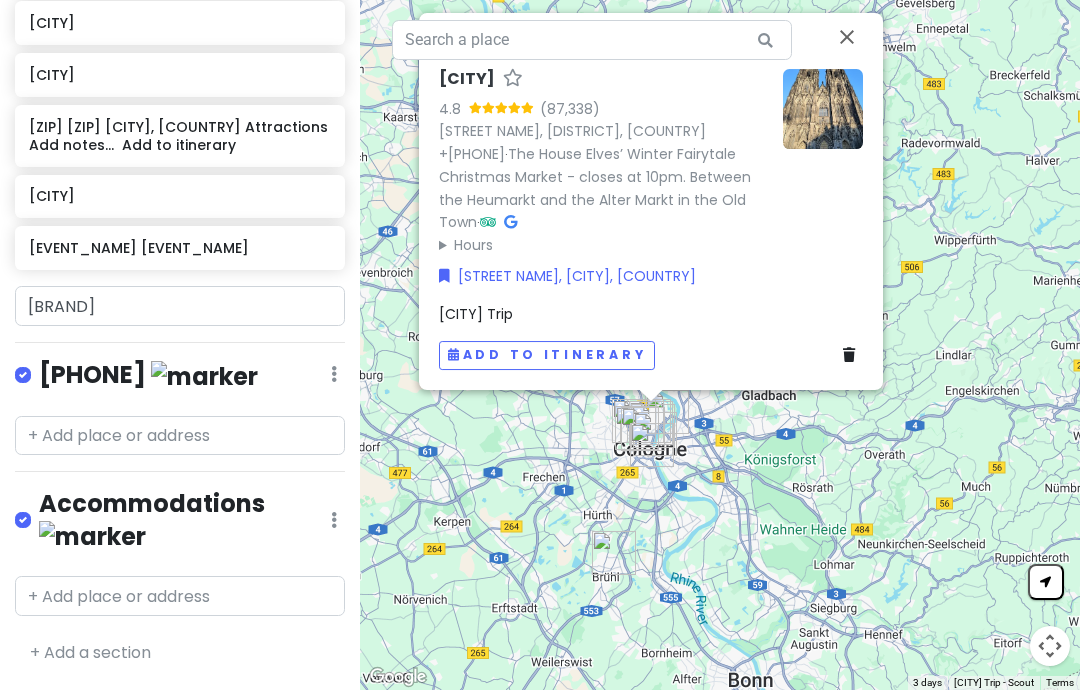 scroll, scrollTop: 795, scrollLeft: 0, axis: vertical 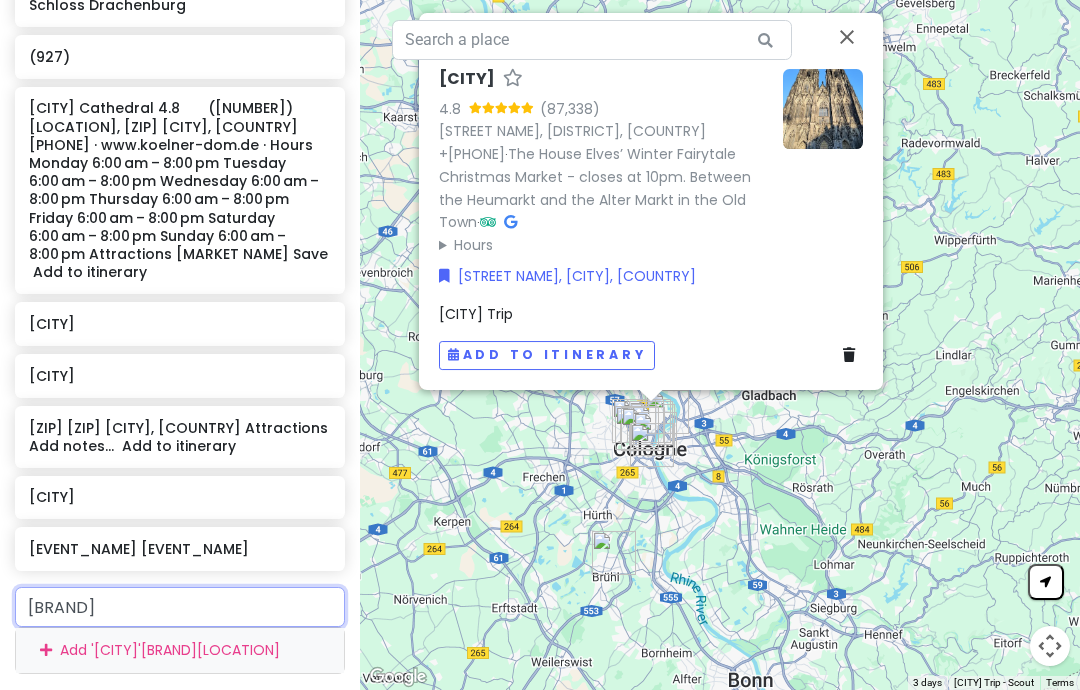 click on "[BRAND]" at bounding box center (180, 607) 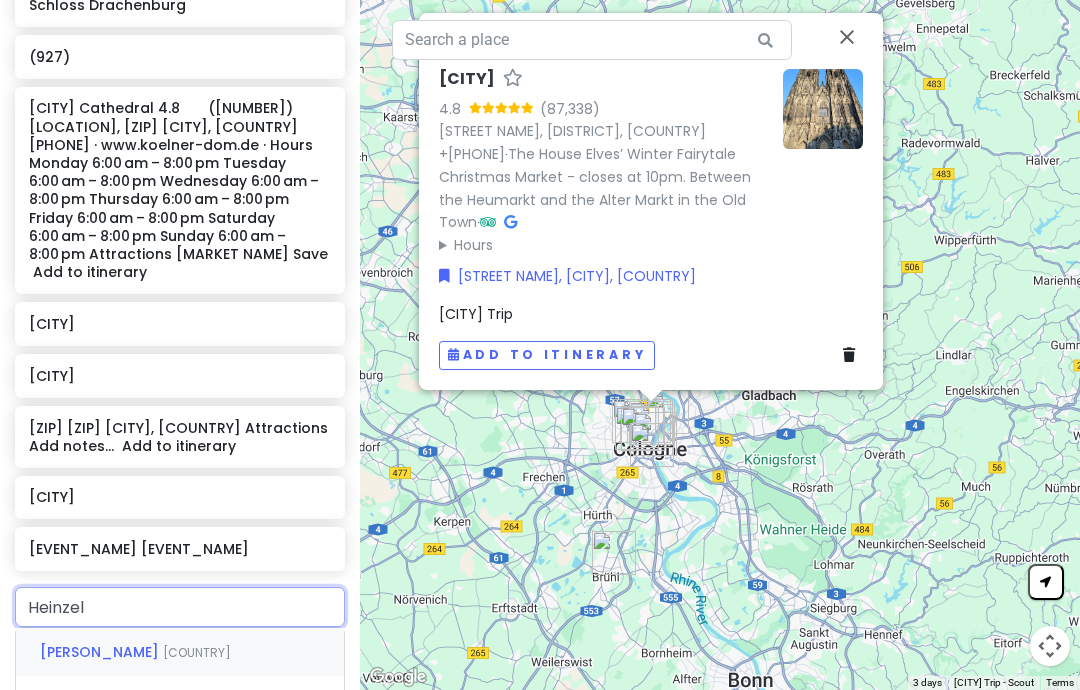 type on "Heinzels" 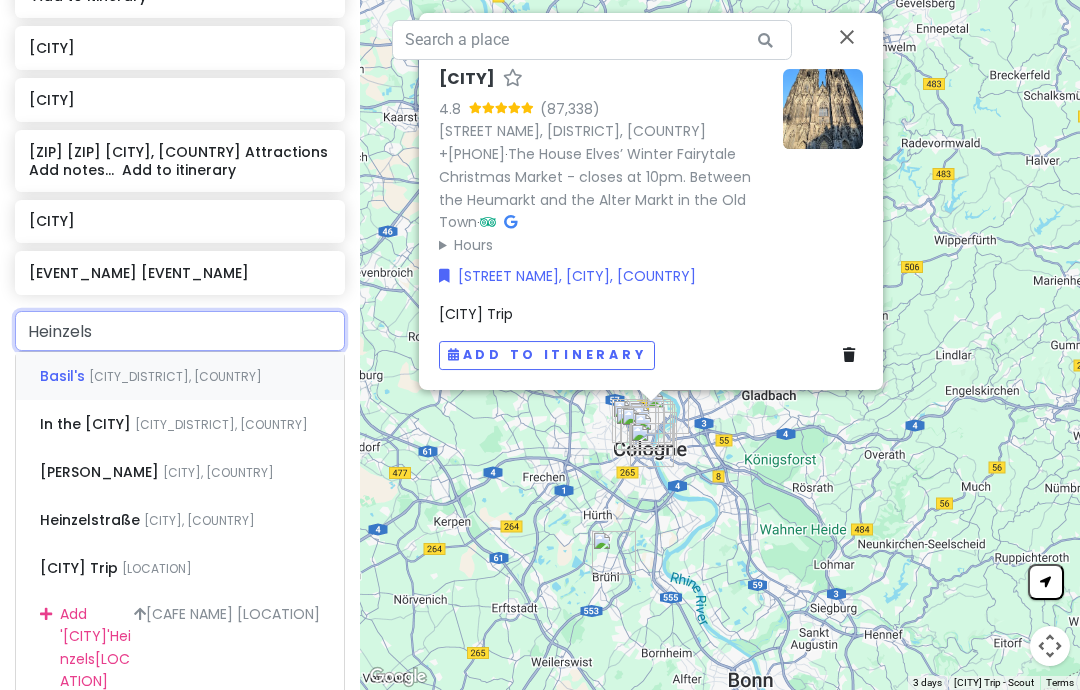 scroll, scrollTop: 1098, scrollLeft: 0, axis: vertical 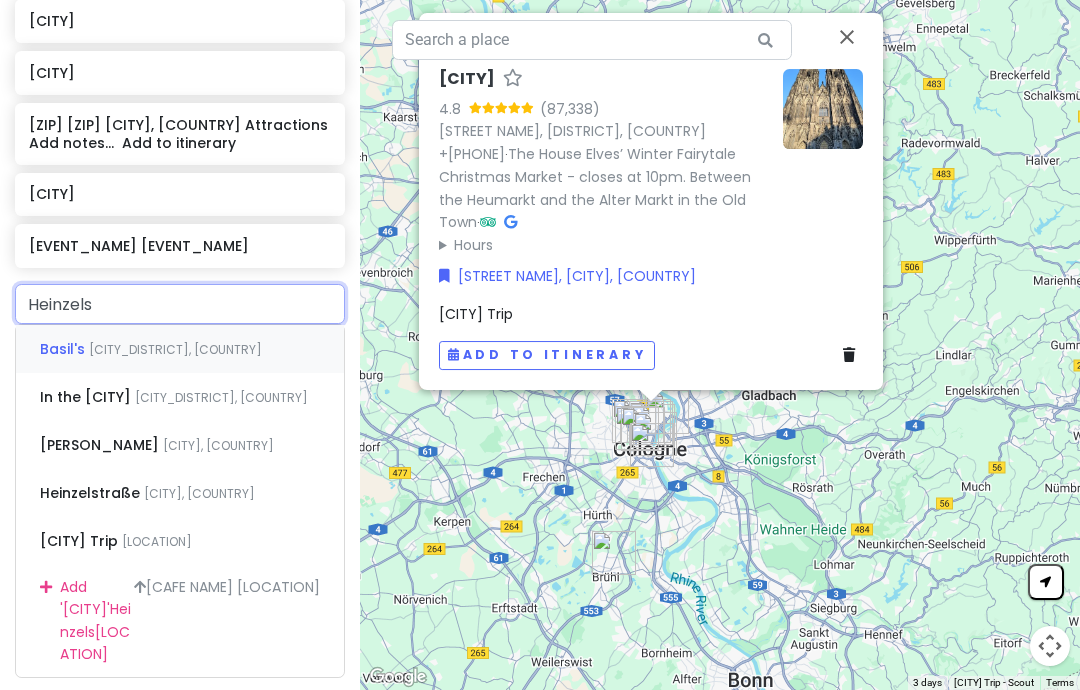 click on "Basil's" at bounding box center [64, 349] 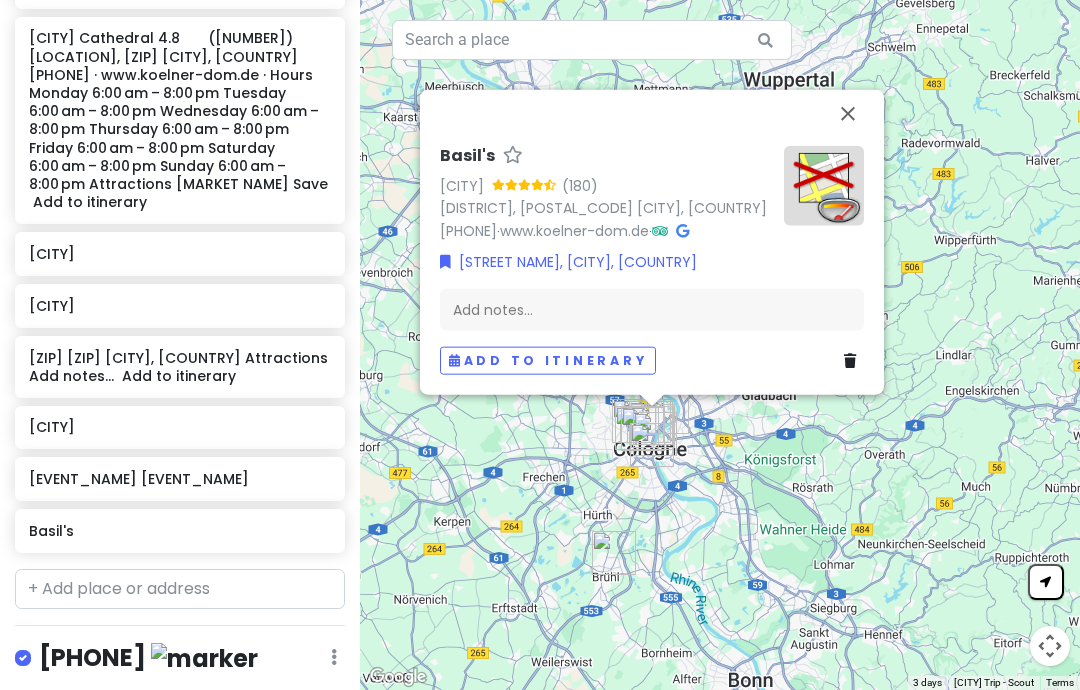 scroll, scrollTop: 865, scrollLeft: 0, axis: vertical 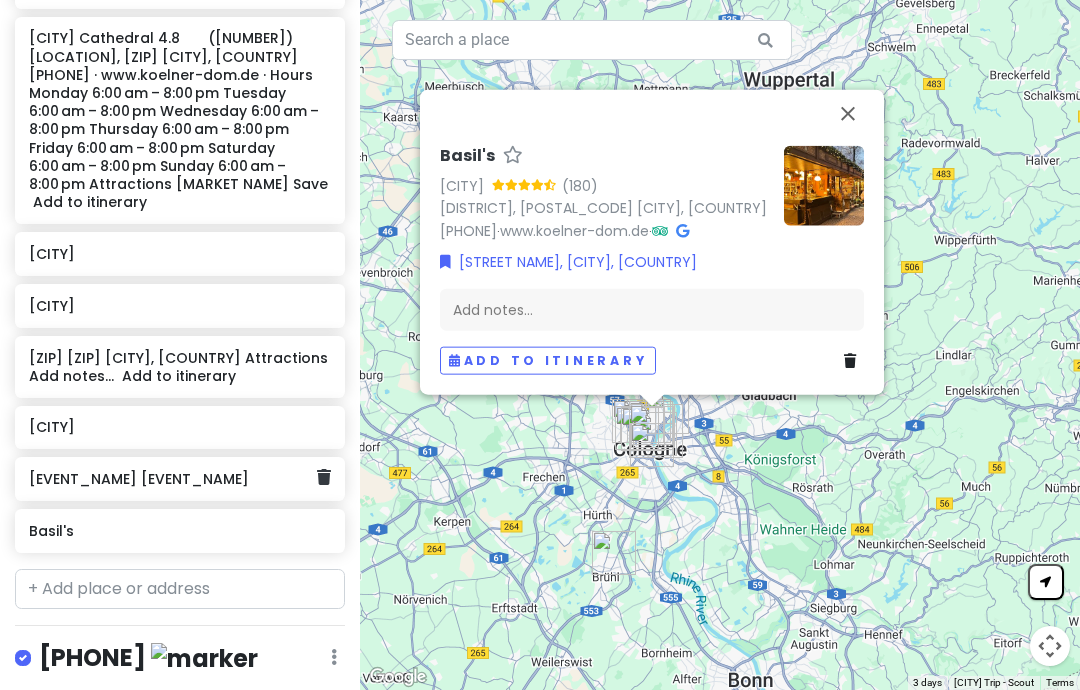 click at bounding box center (324, 477) 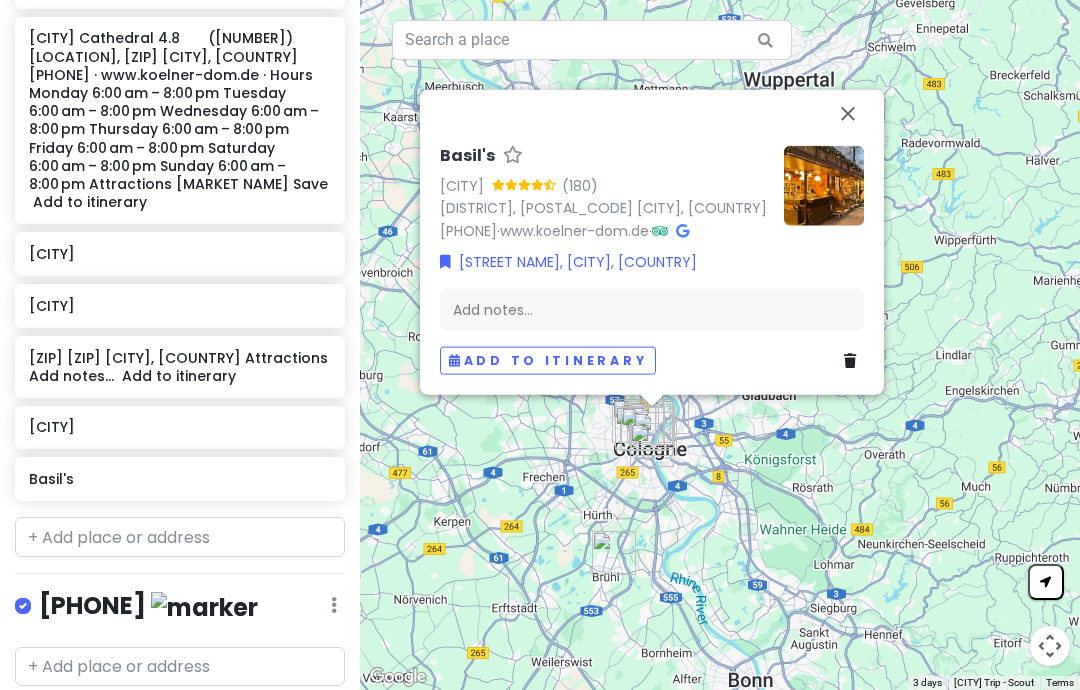 scroll, scrollTop: 795, scrollLeft: 0, axis: vertical 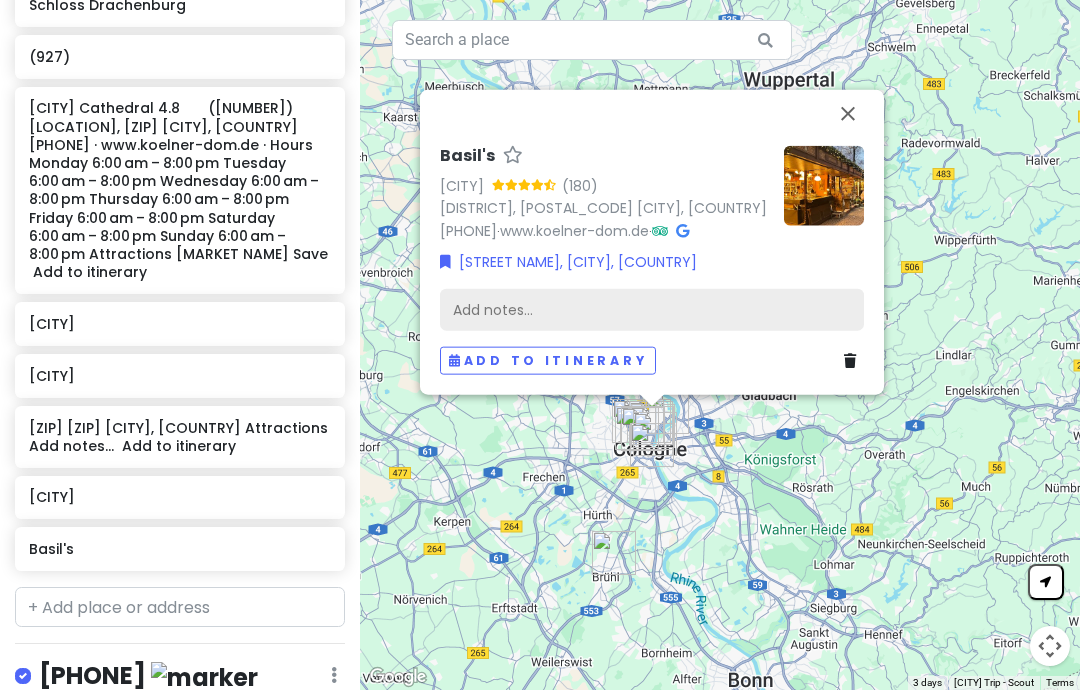 click on "Add notes..." at bounding box center (652, 310) 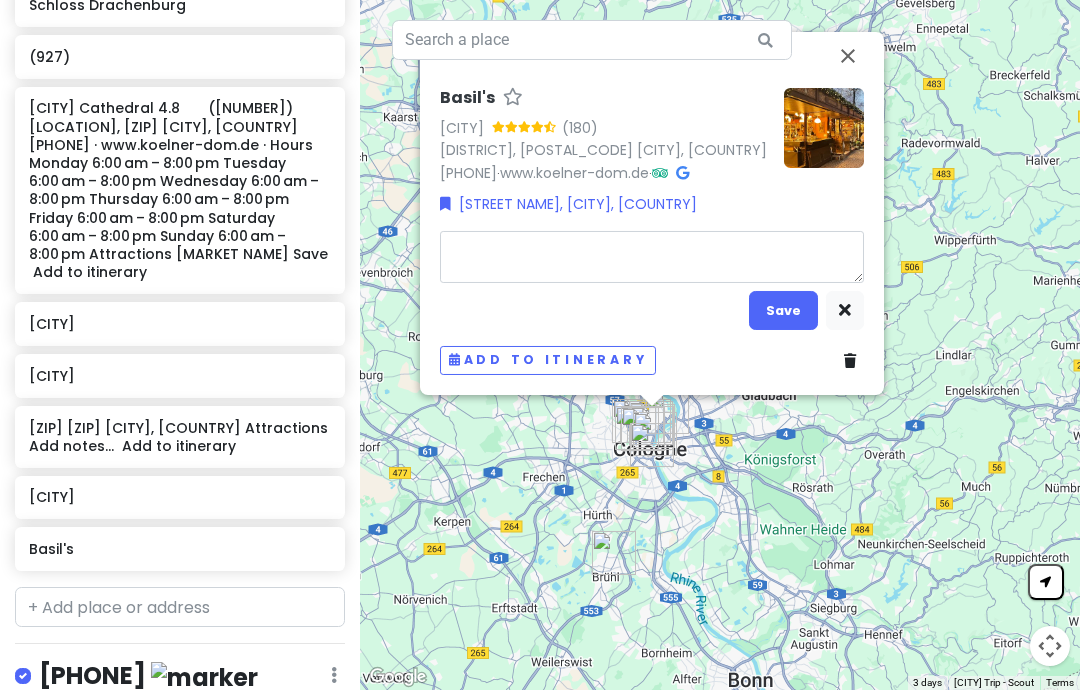 scroll, scrollTop: 80, scrollLeft: 0, axis: vertical 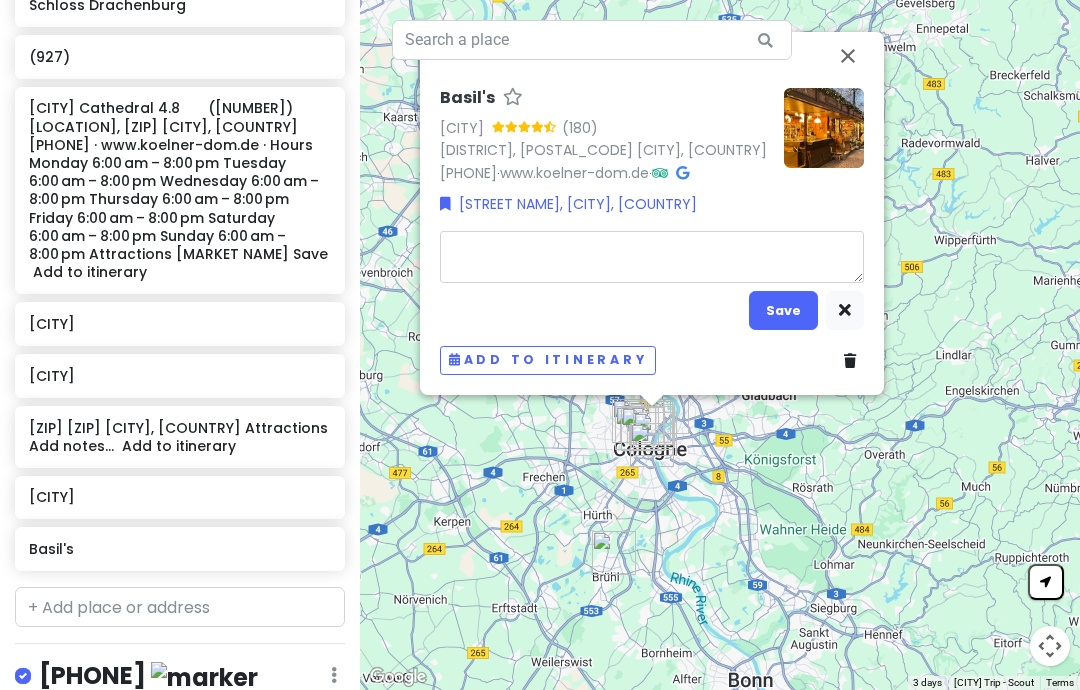 type on "South of [COUNTRY]" 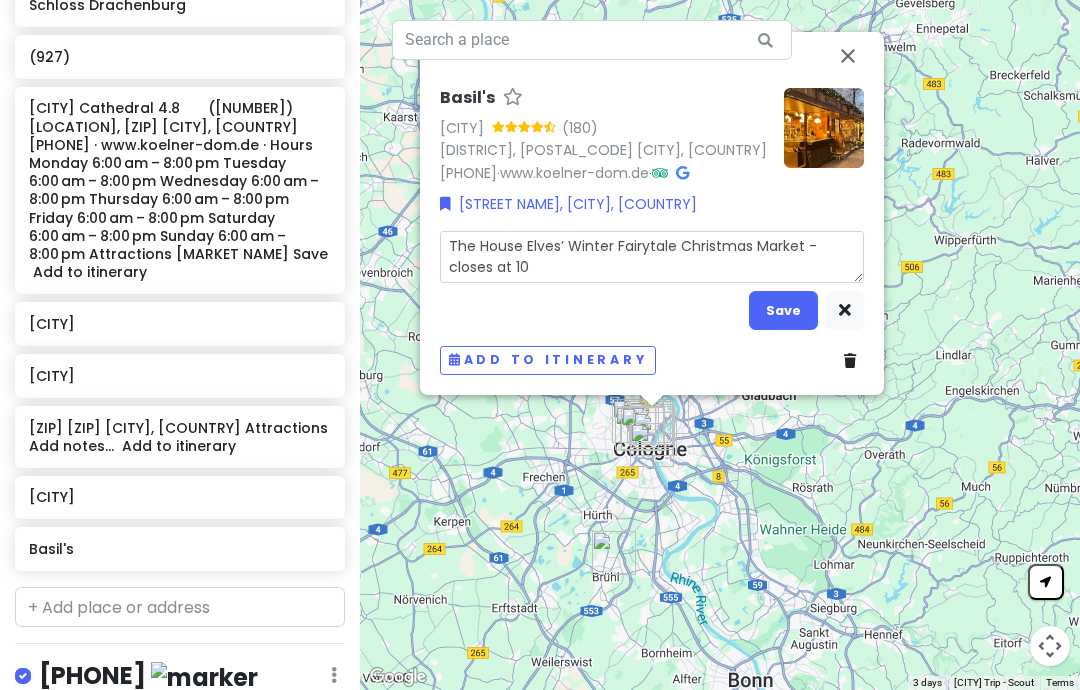 type on "South of [COUNTRY]" 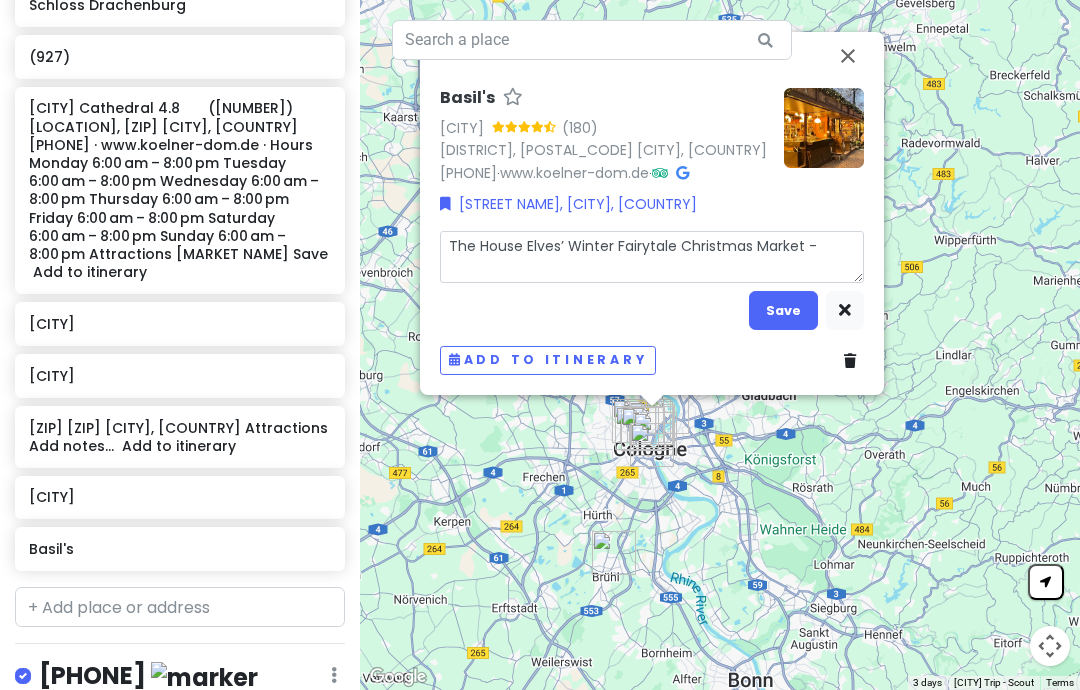 type on "South of [COUNTRY]" 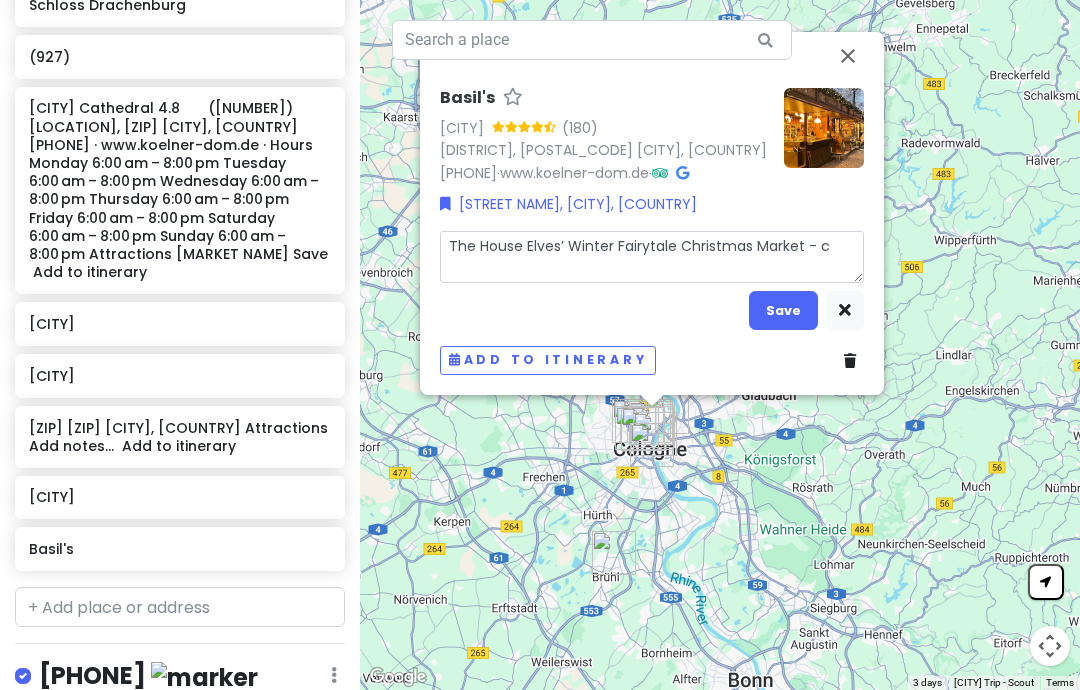 type on "South of [COUNTRY]" 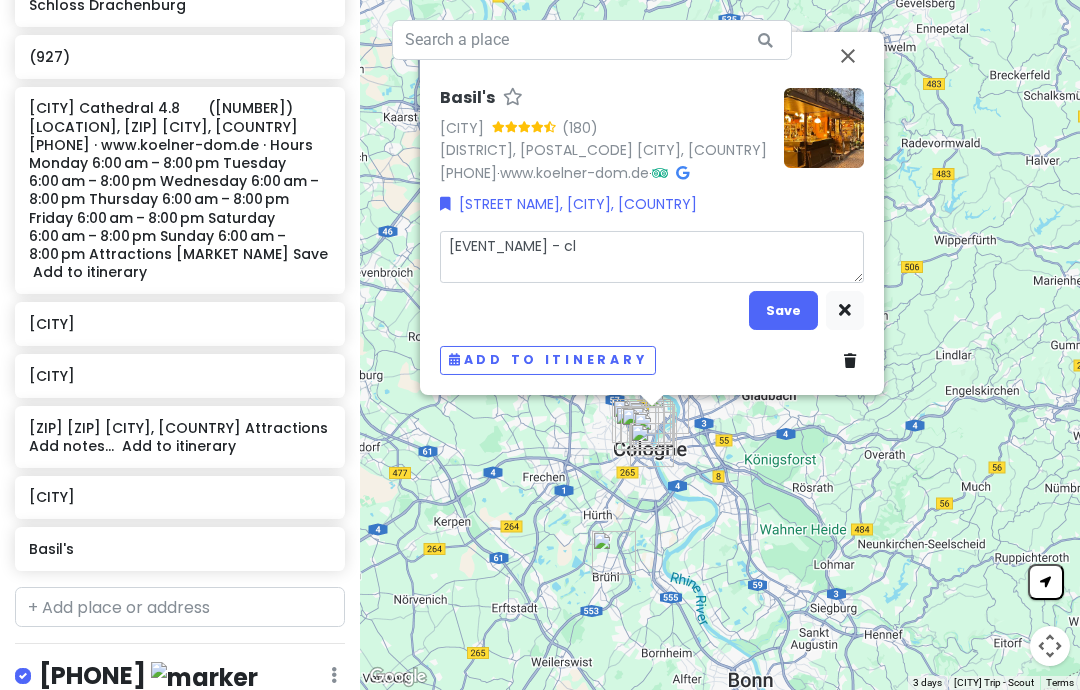 type on "South of [COUNTRY]" 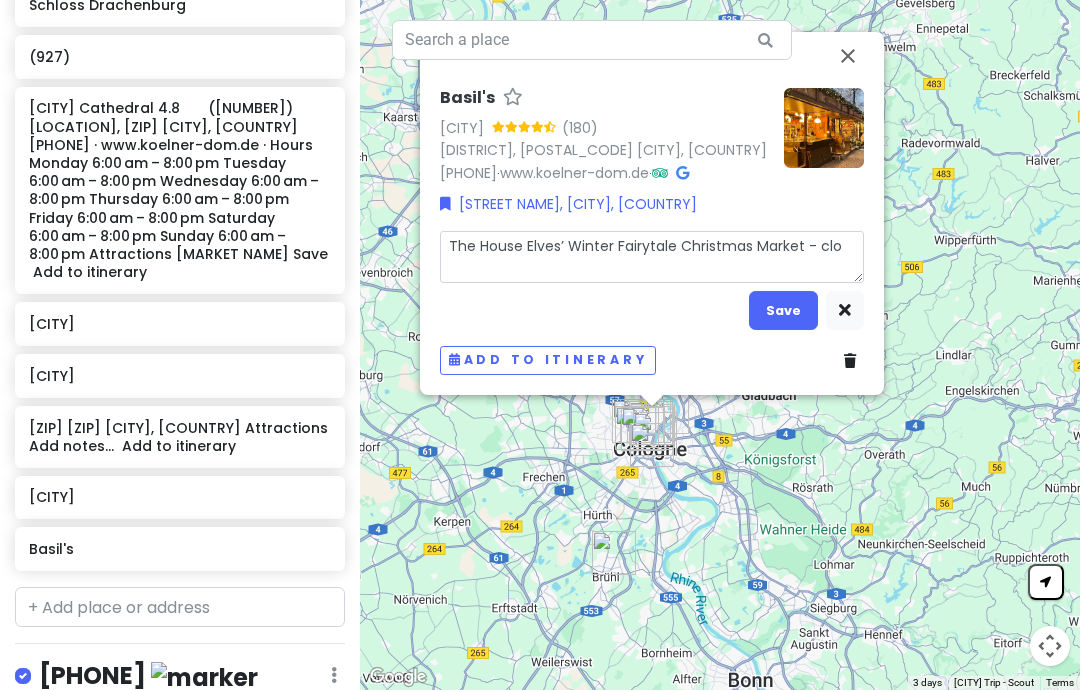 type on "South of [COUNTRY]" 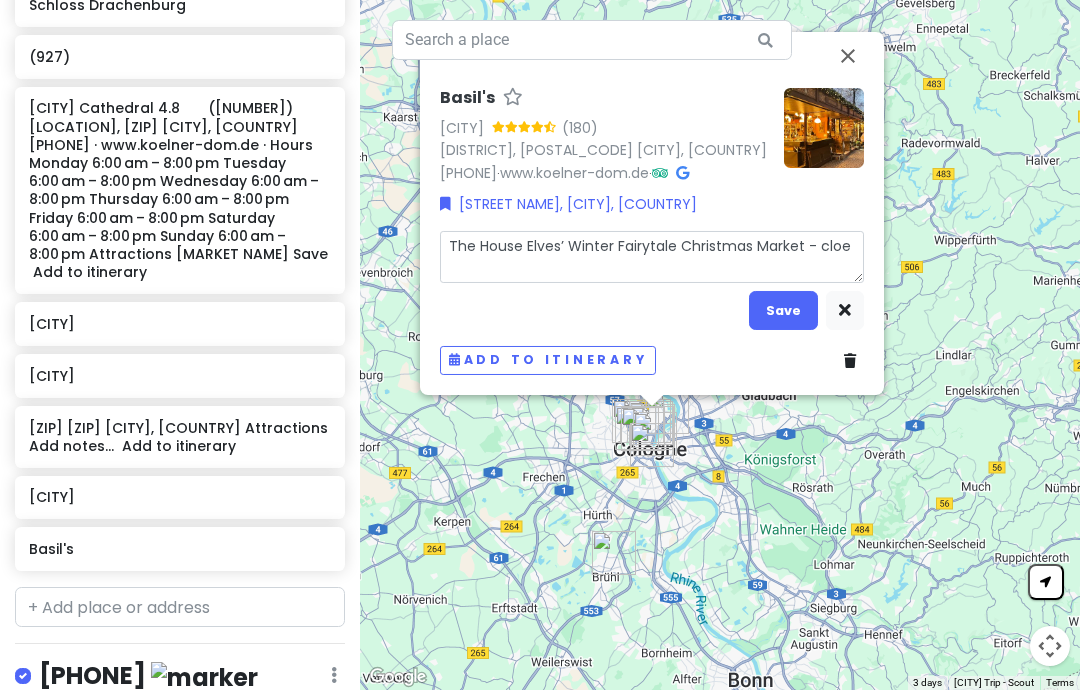 type on "South of [COUNTRY]" 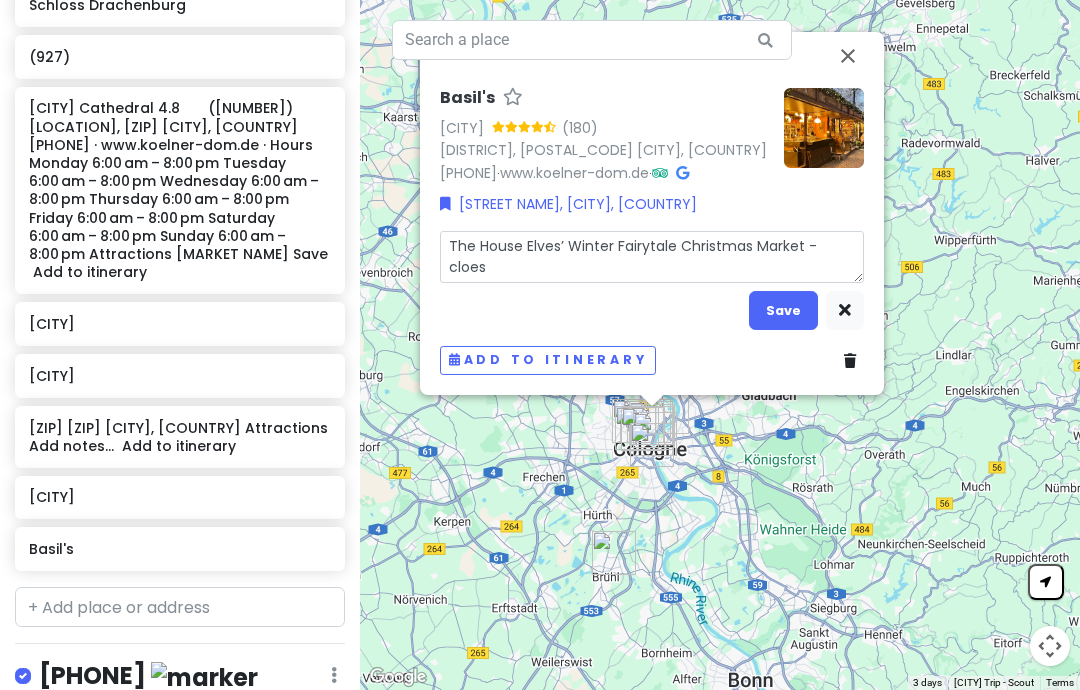 type on "Mar 3, 2023 - Mar 5, 2023" 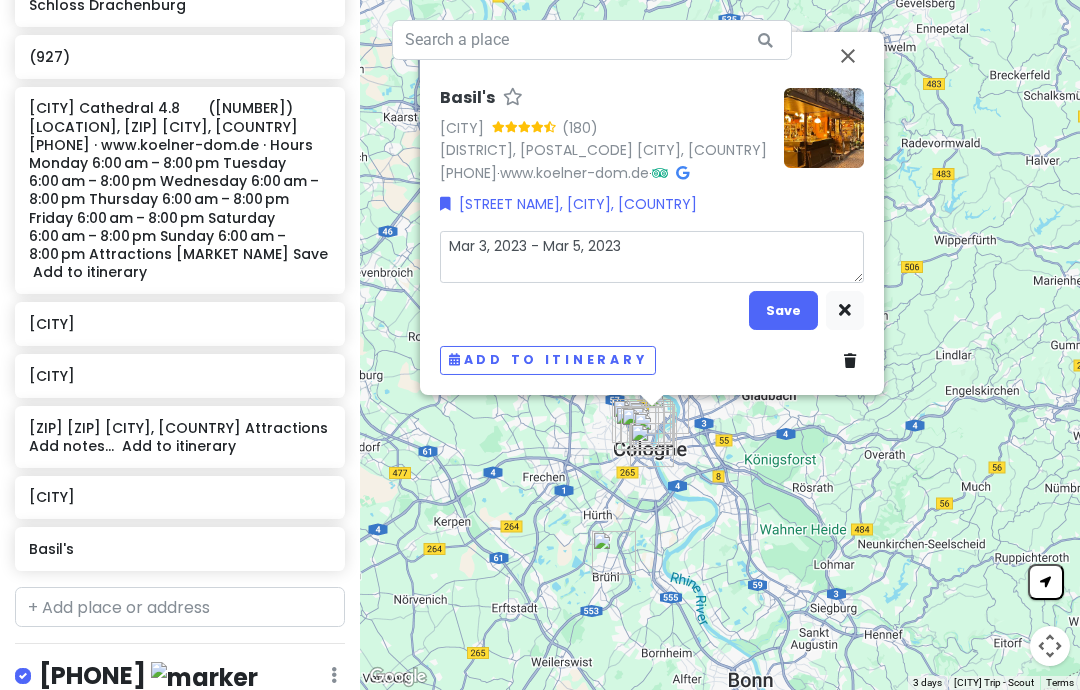 type on "South of [COUNTRY]" 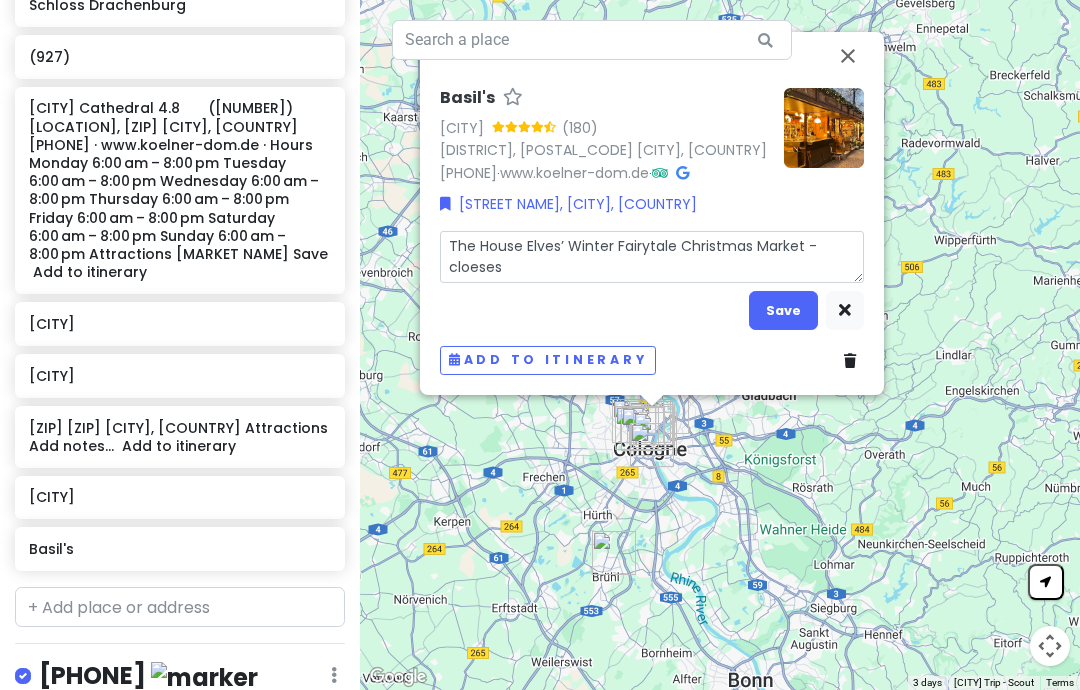 type on "South of [COUNTRY]" 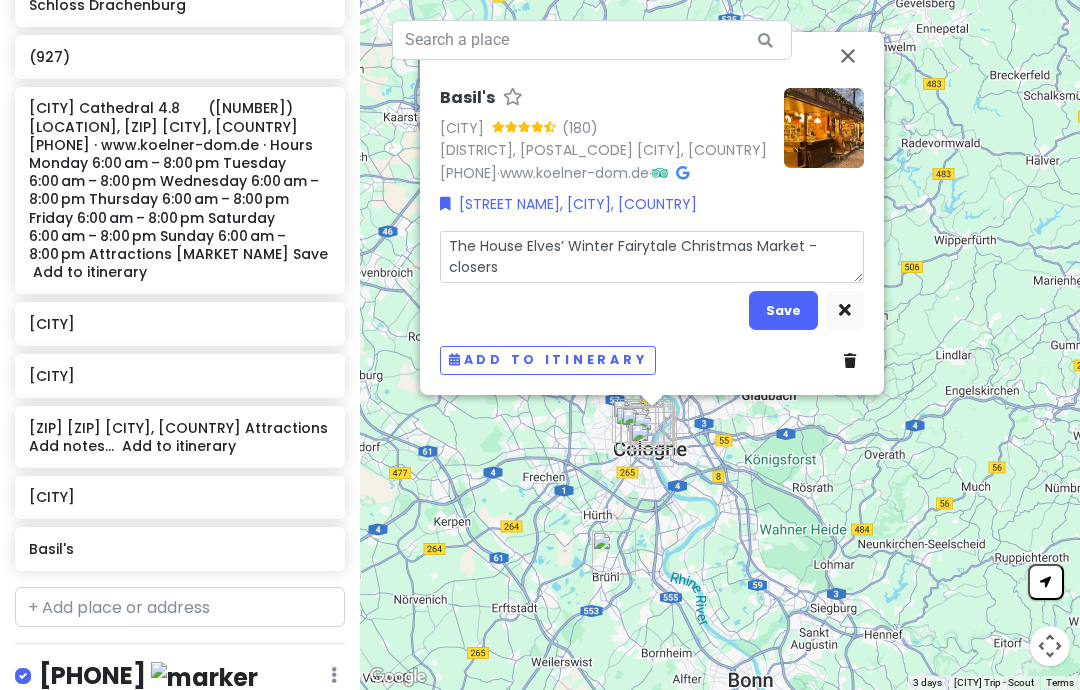 type on "South of [COUNTRY]" 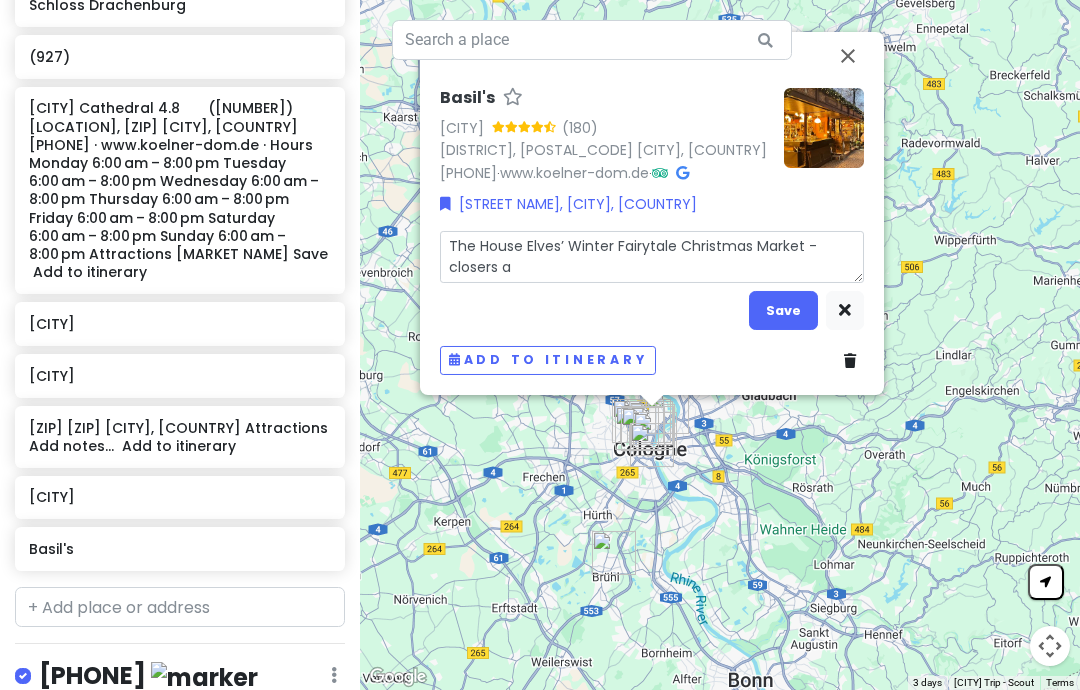 type on "The House Elves’ Winter Fairytale Christmas Market - closers" 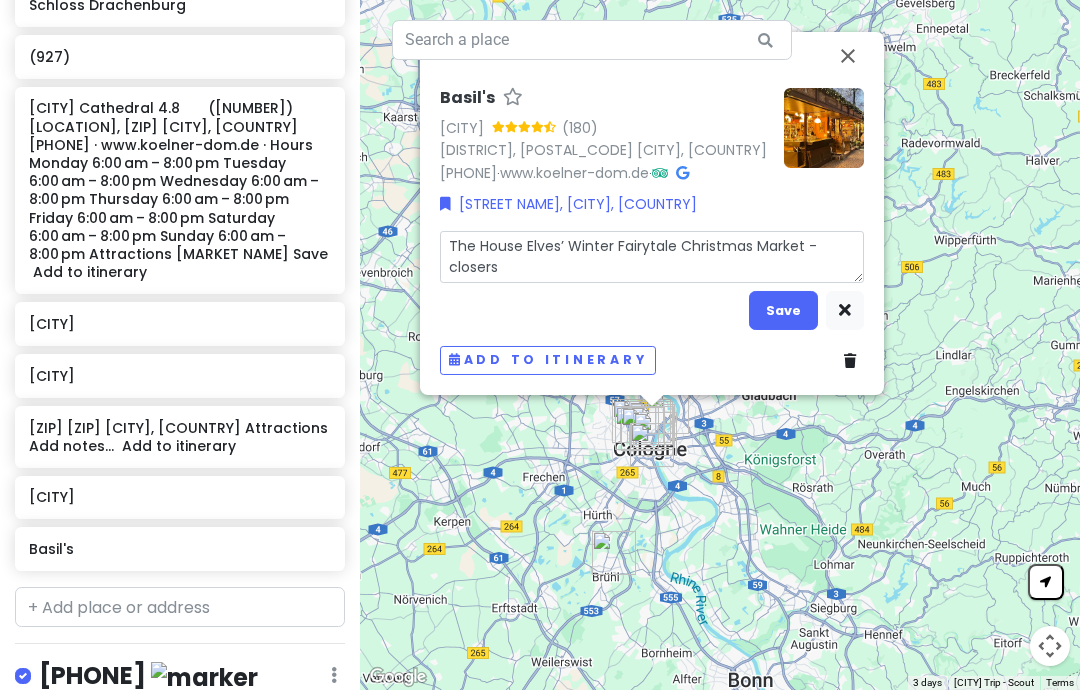 type on "South of [COUNTRY]" 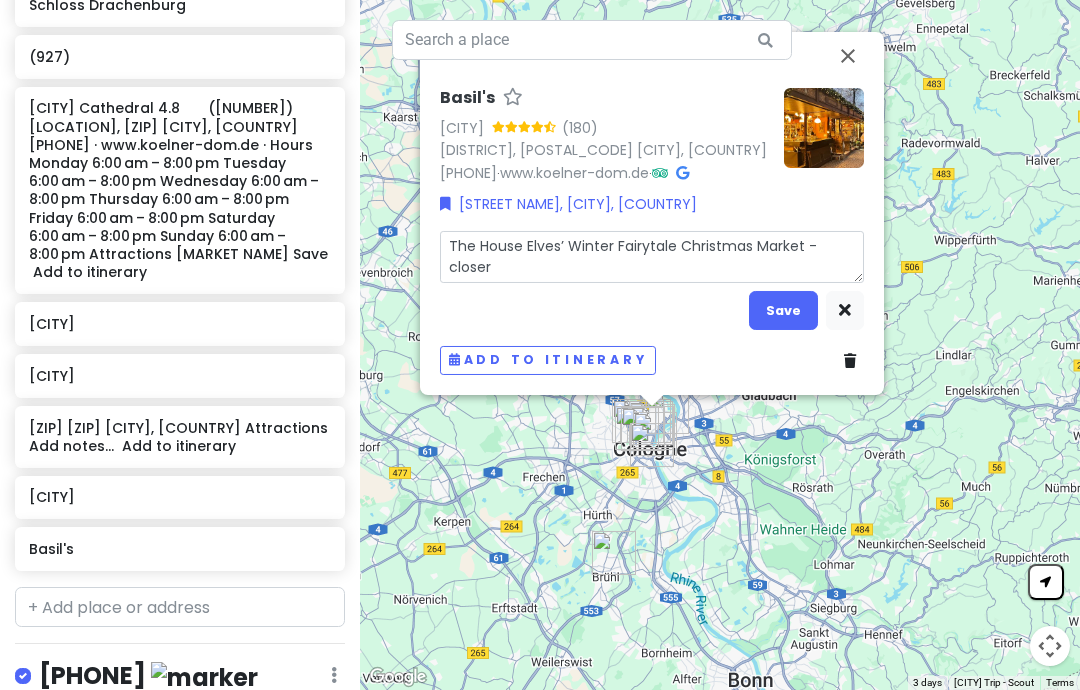 type on "South of [COUNTRY]" 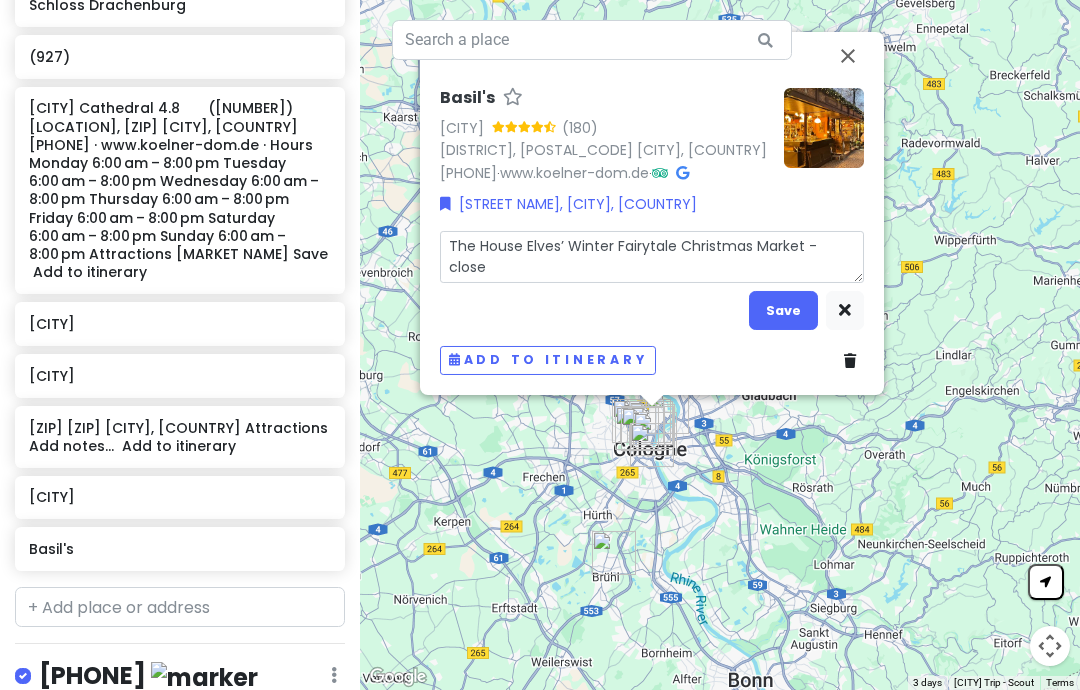 type on "South of [COUNTRY]" 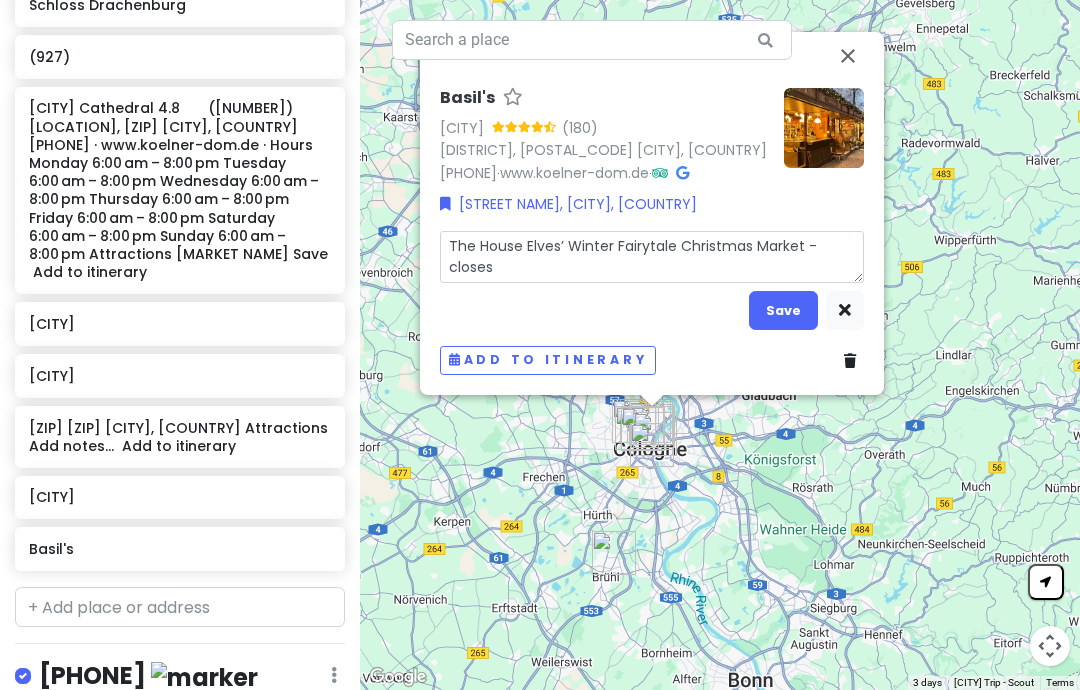 type on "The House Elves’ Winter Fairytale Christmas Market - closes" 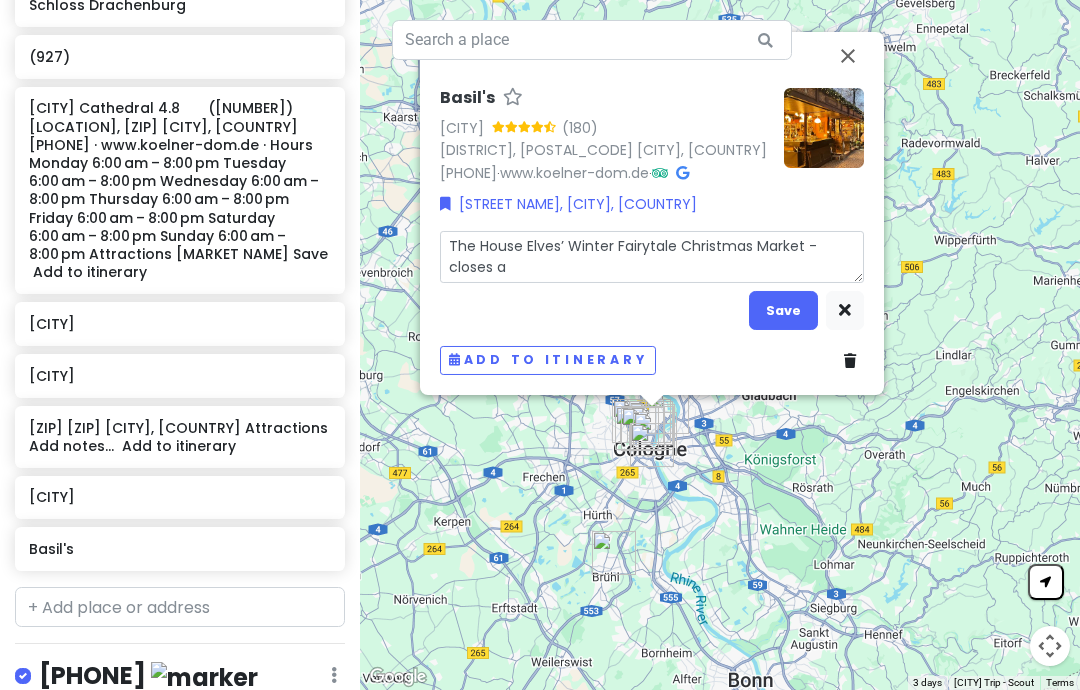 type on "South of [COUNTRY]" 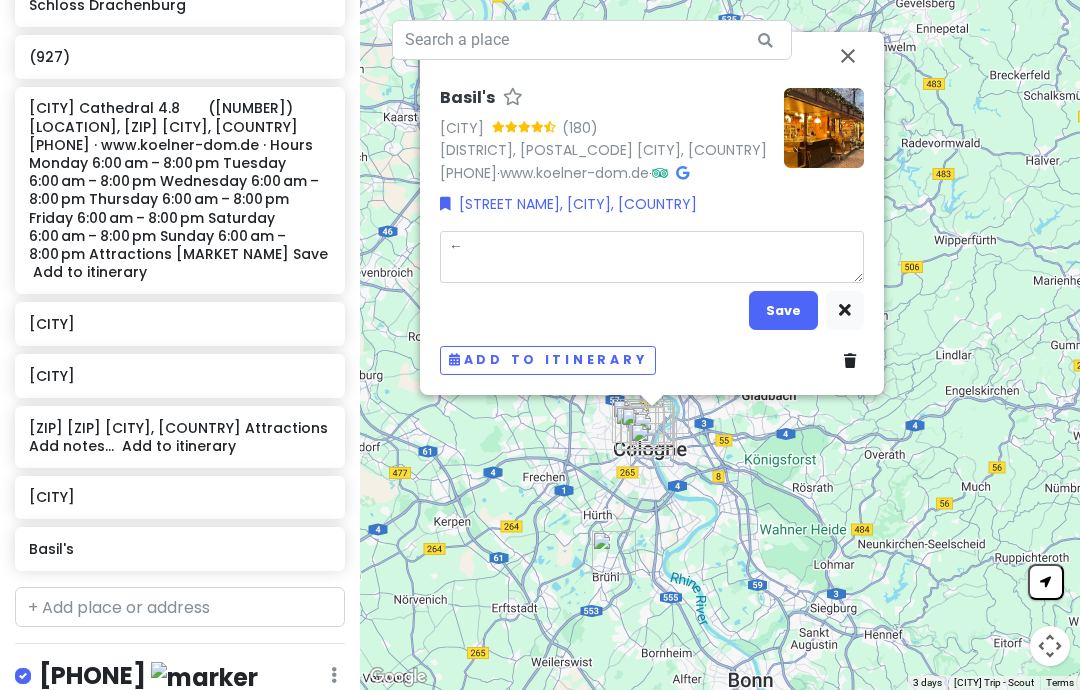 type on "←" 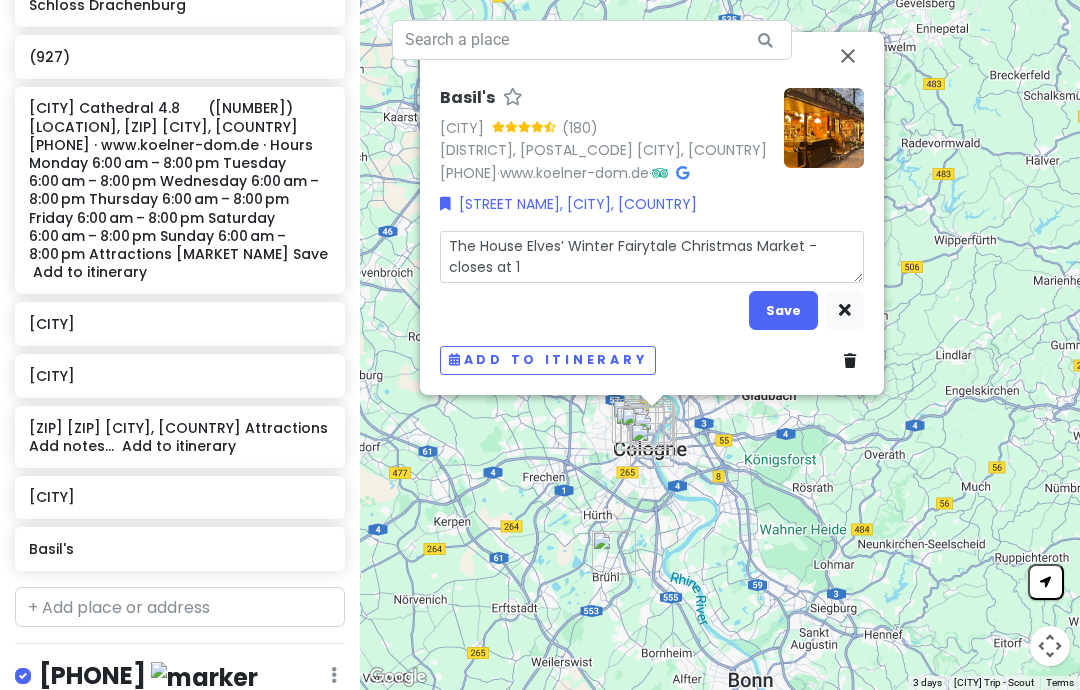 type on "South of [COUNTRY]" 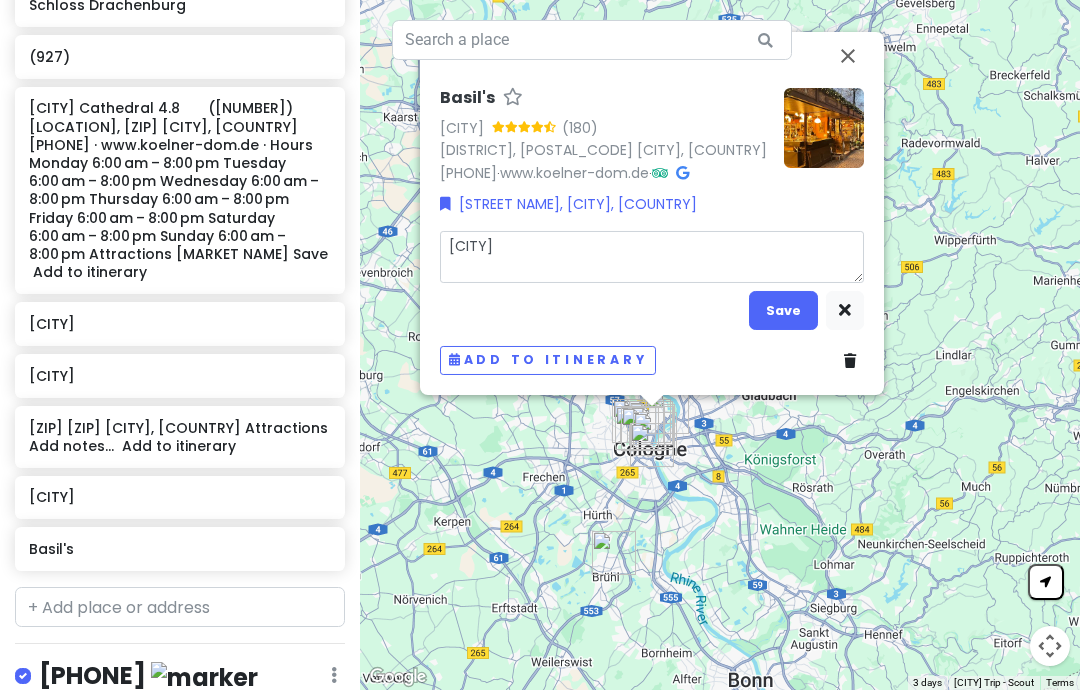 type on "South of [COUNTRY]" 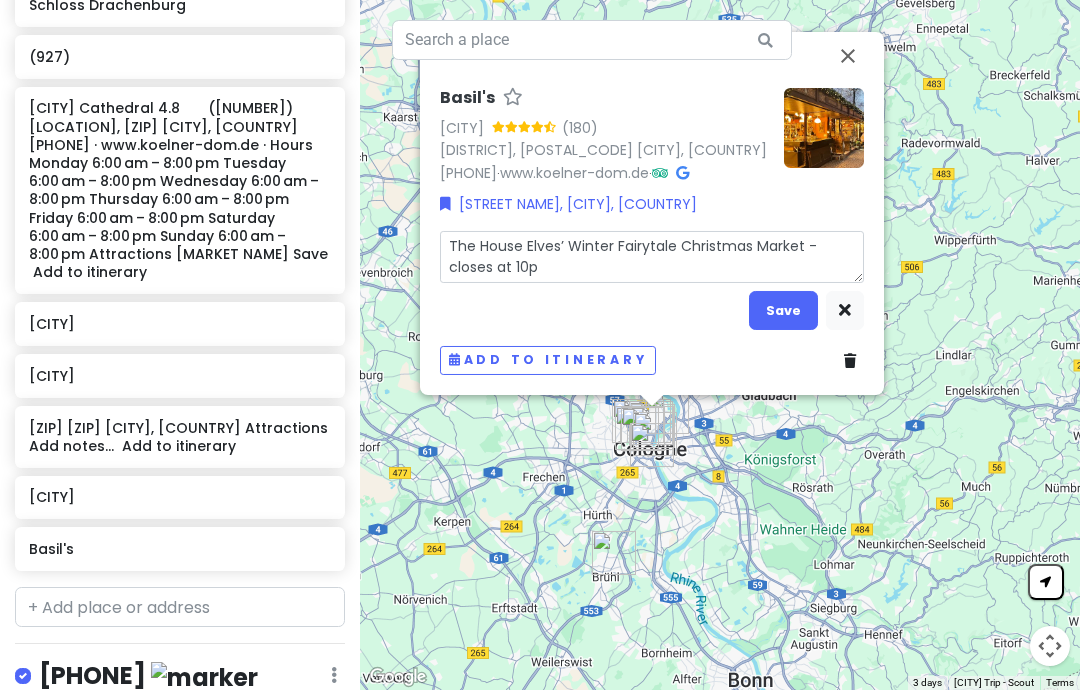 type on "South of [COUNTRY]" 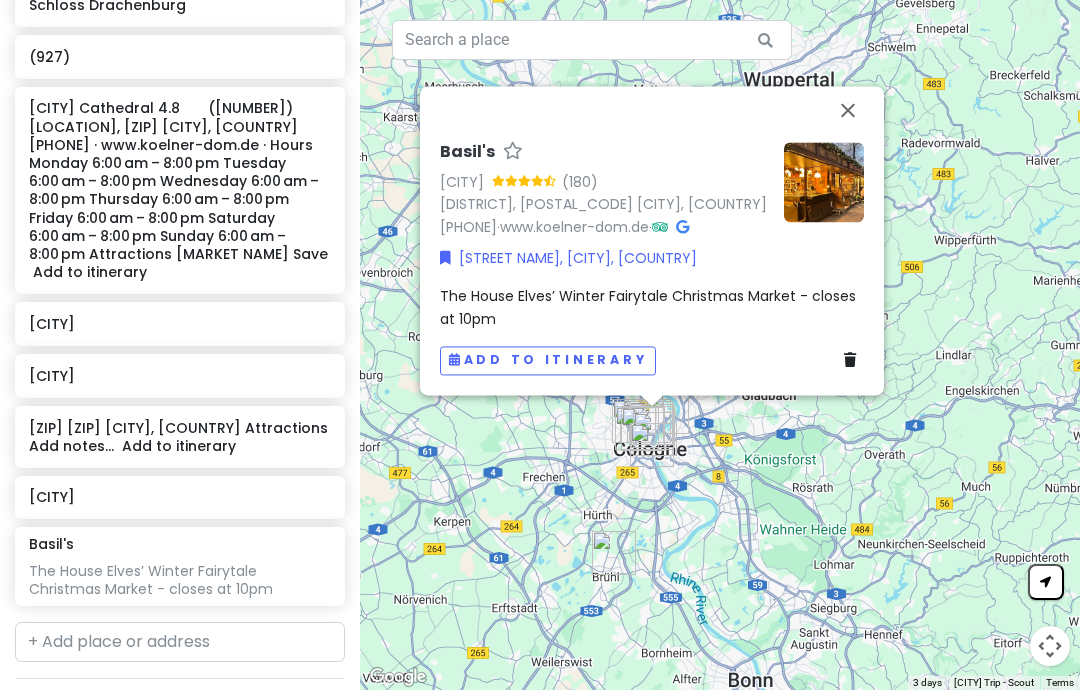 click on "The House Elves’ Winter Fairytale Christmas Market - closes at 10pm" at bounding box center [652, 308] 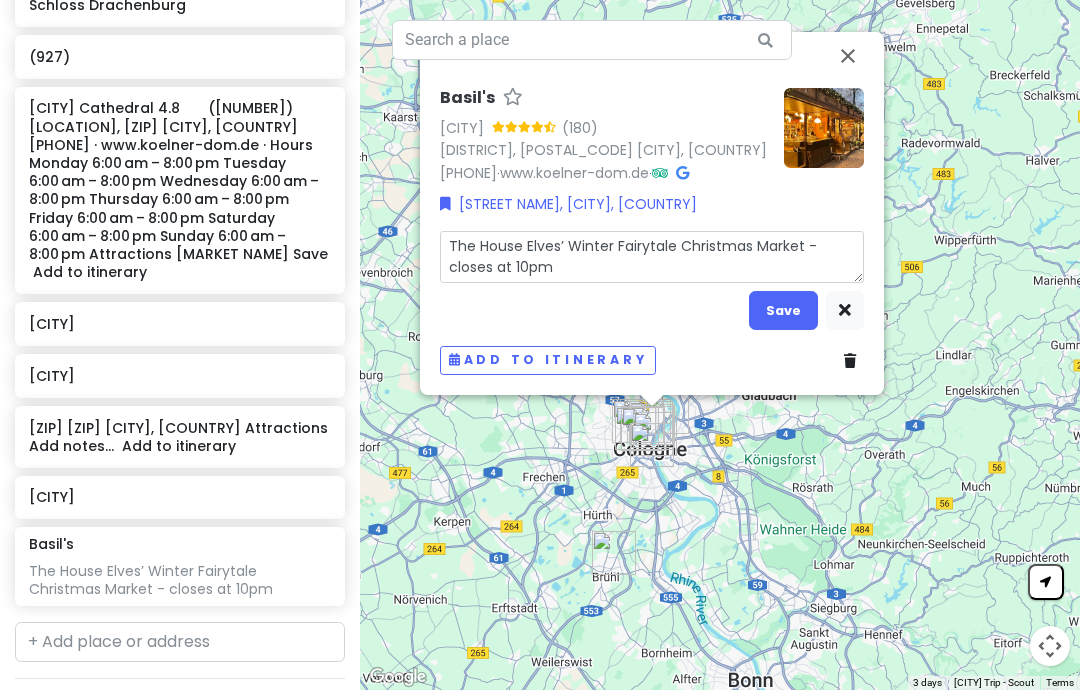 click on "The House Elves’ Winter Fairytale Christmas Market - closes at 10pm" at bounding box center [652, 257] 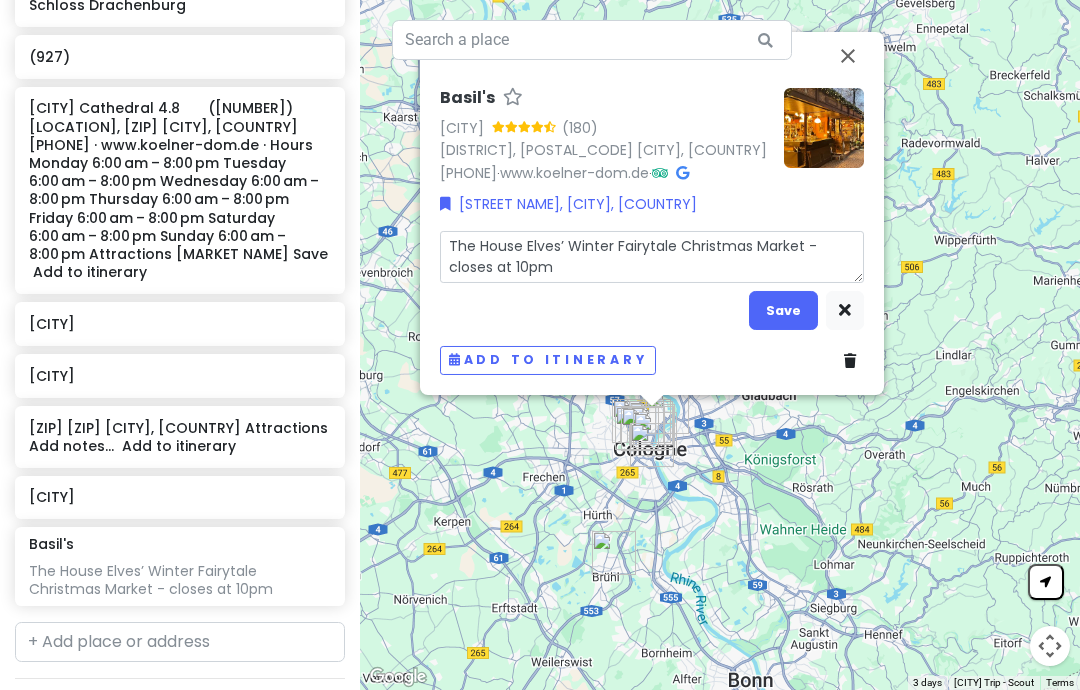 type on "South of [COUNTRY]" 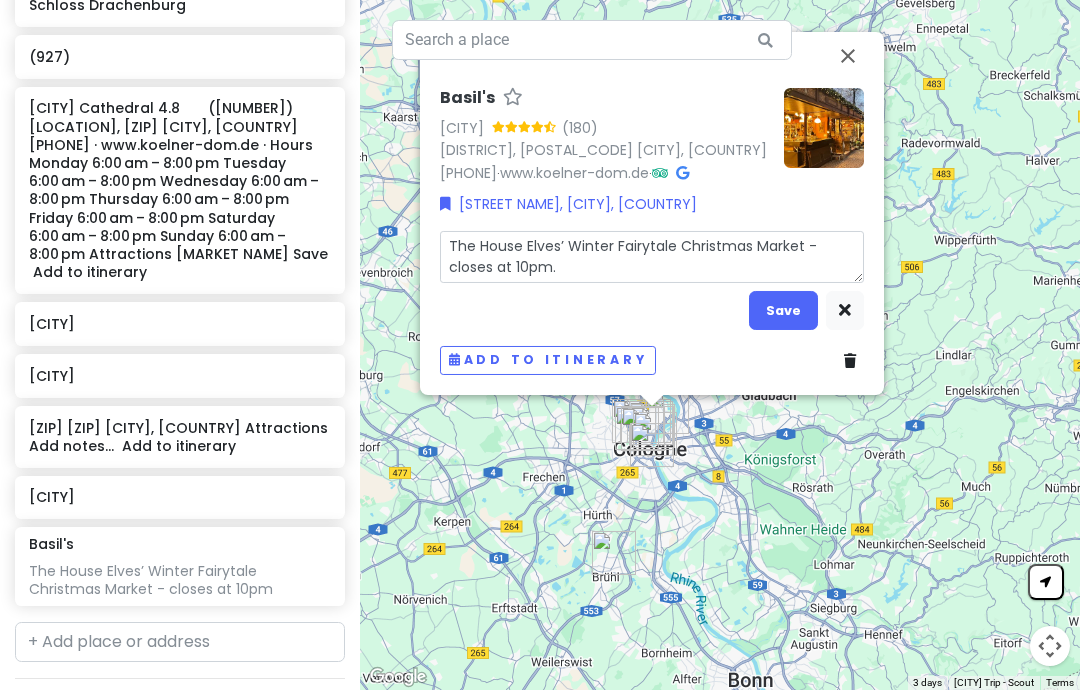 type on "South of [COUNTRY]" 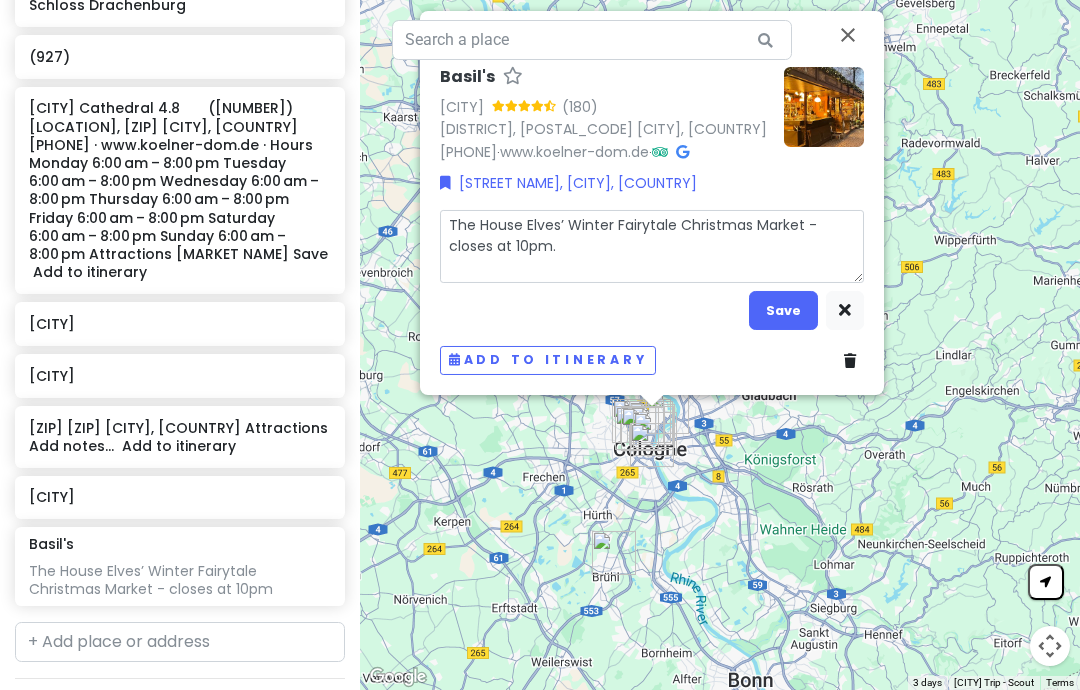 type on "South of [COUNTRY]" 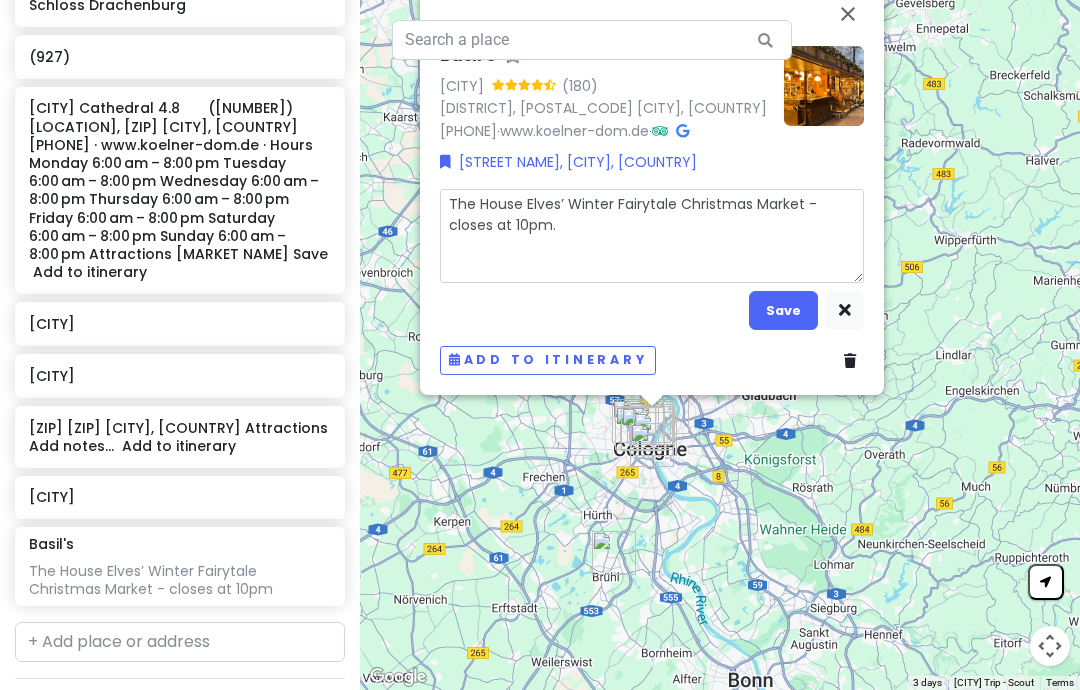 click on "The House Elves’ Winter Fairytale Christmas Market - closes at 10pm." at bounding box center [652, 236] 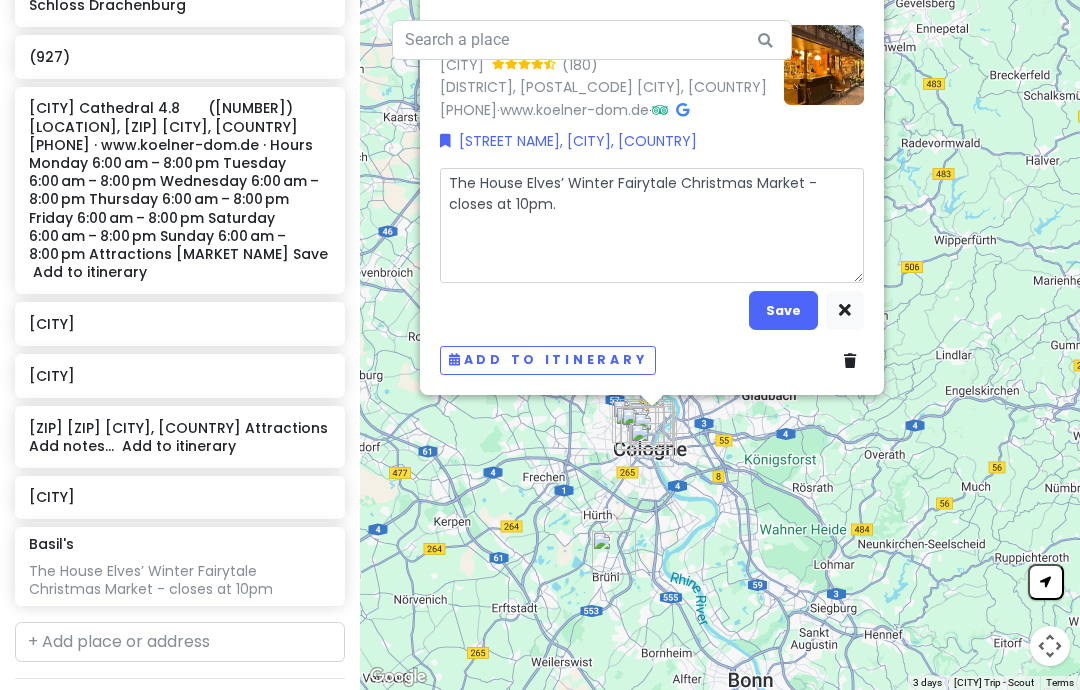 type on "South of [COUNTRY]" 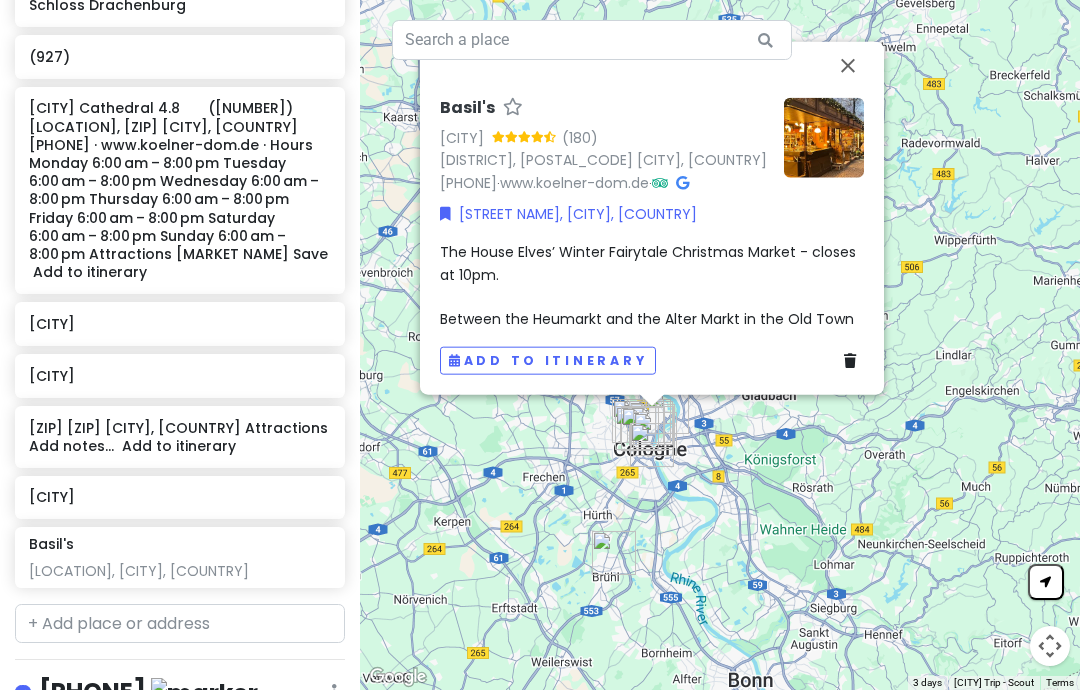 click on "[LOCATION], [CITY], [COUNTRY]" at bounding box center [652, 286] 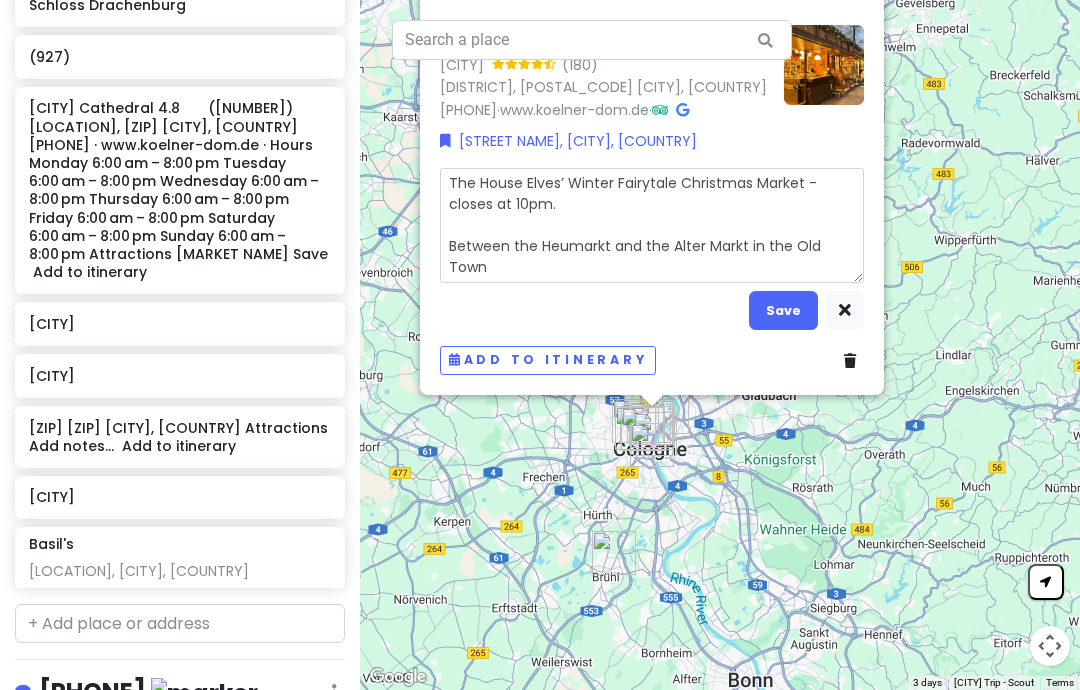 click on "The House Elves’ Winter Fairytale Christmas Market - closes at 10pm.
Between the Heumarkt and the Alter Markt in the Old Town" at bounding box center (652, 225) 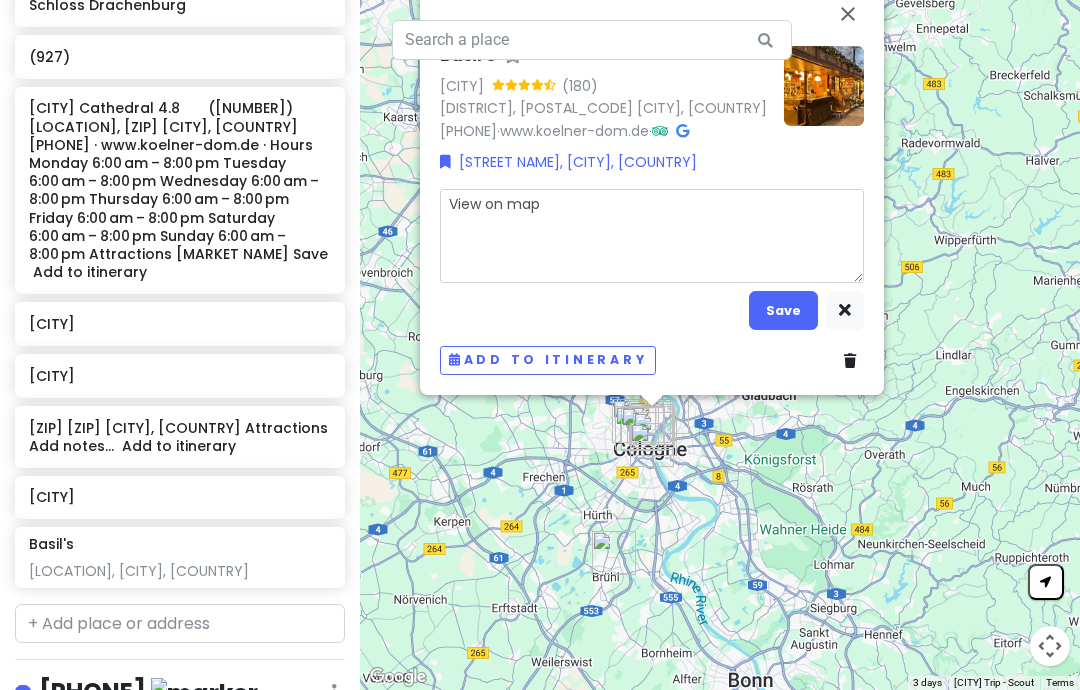 type on "South of [COUNTRY]" 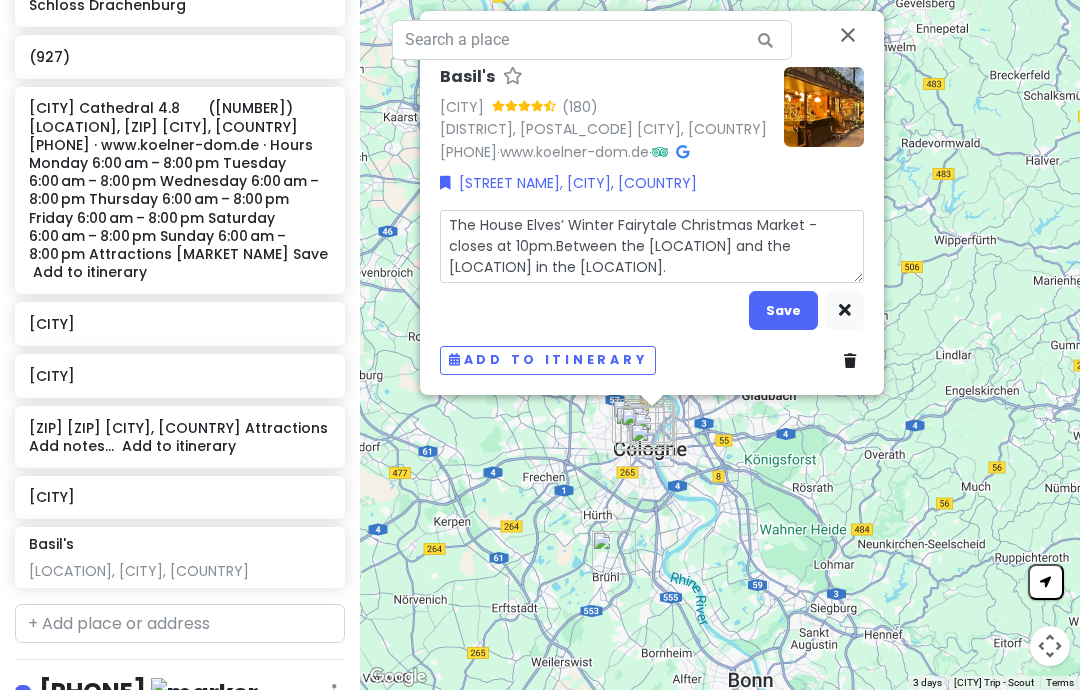 type on "[CITY]" 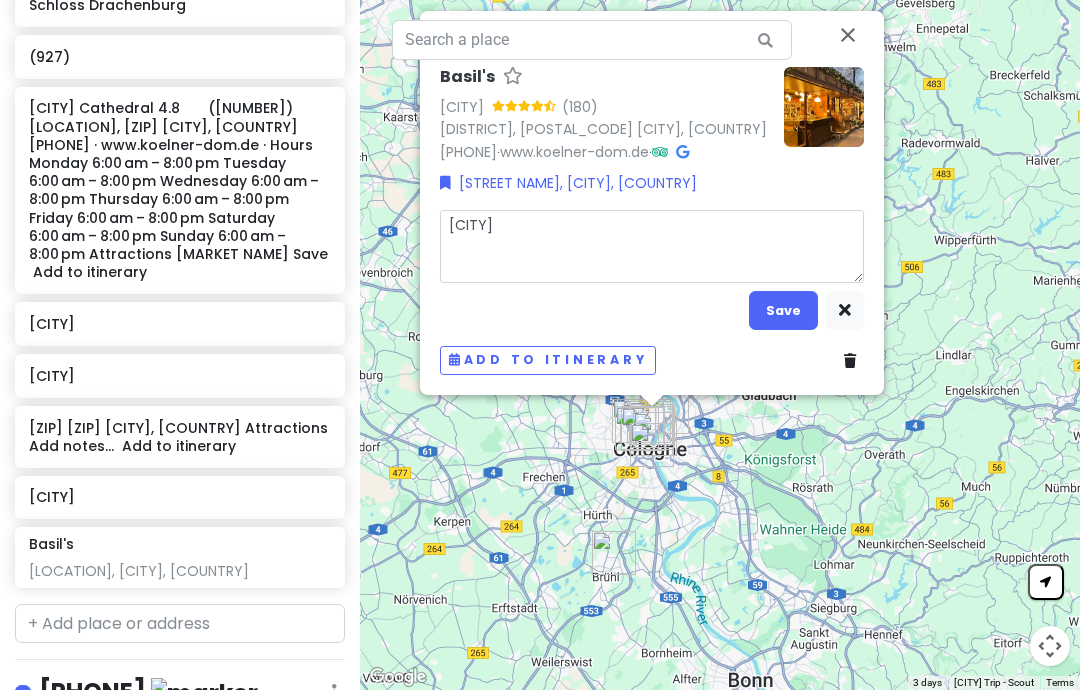click on "[CITY]" at bounding box center [652, 246] 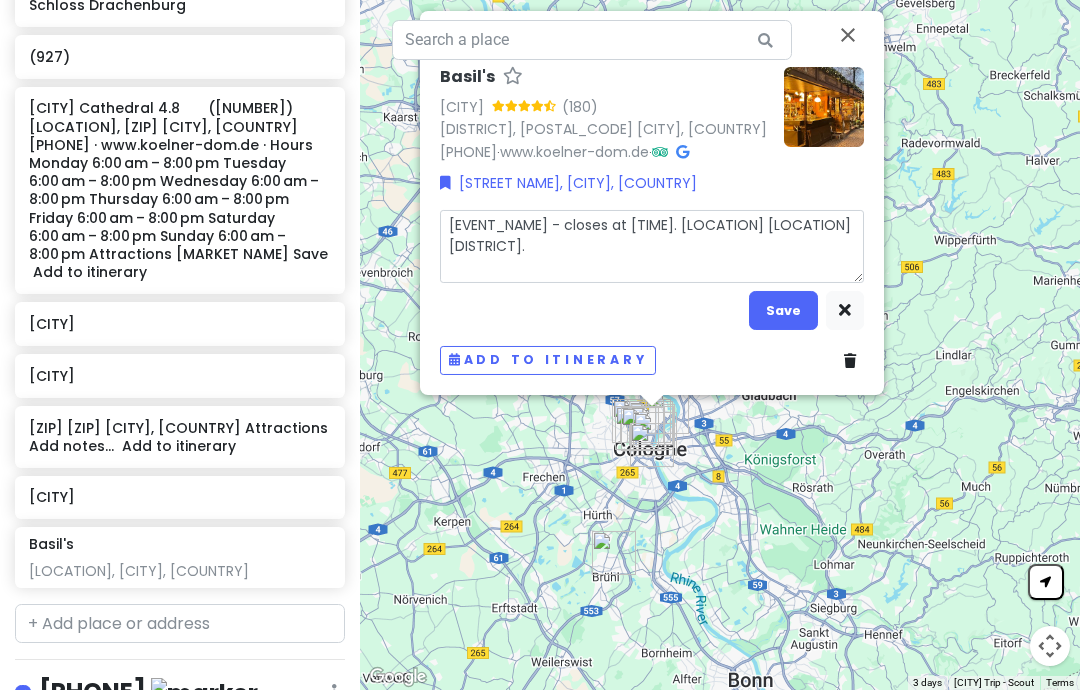 type on "[EVENT_NAME] - closes at [TIME]. [LOCATION] [LOCATION] [DISTRICT]." 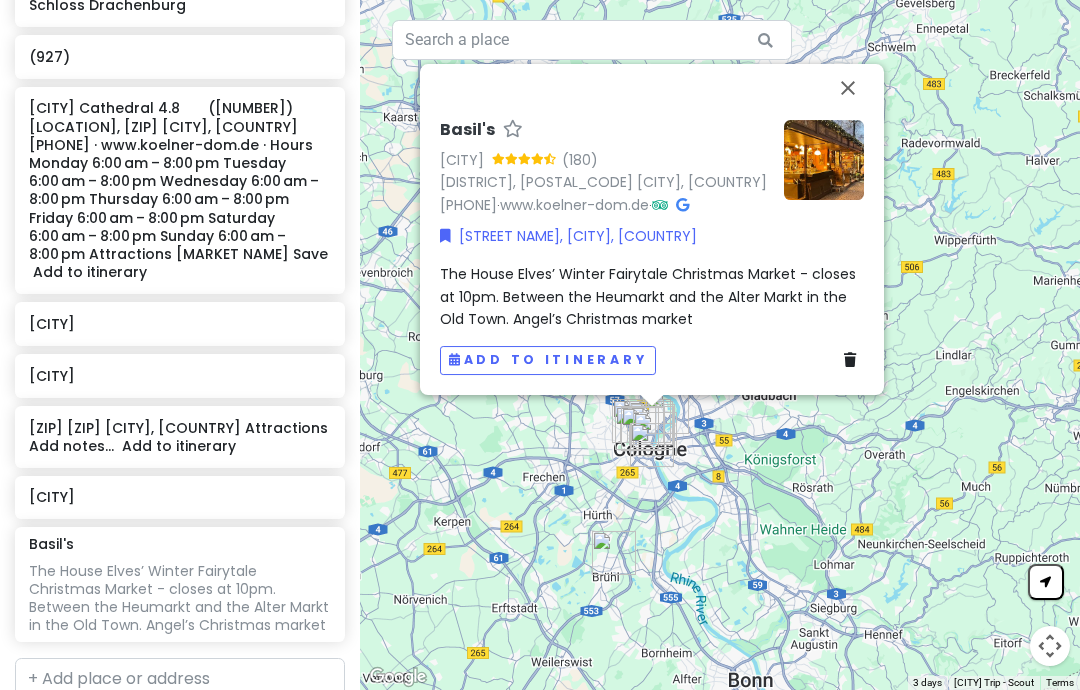 click on "The House Elves’ Winter Fairytale Christmas Market - closes at 10pm. Between the Heumarkt and the Alter Markt in the Old Town. Angel’s Christmas market" at bounding box center (650, 296) 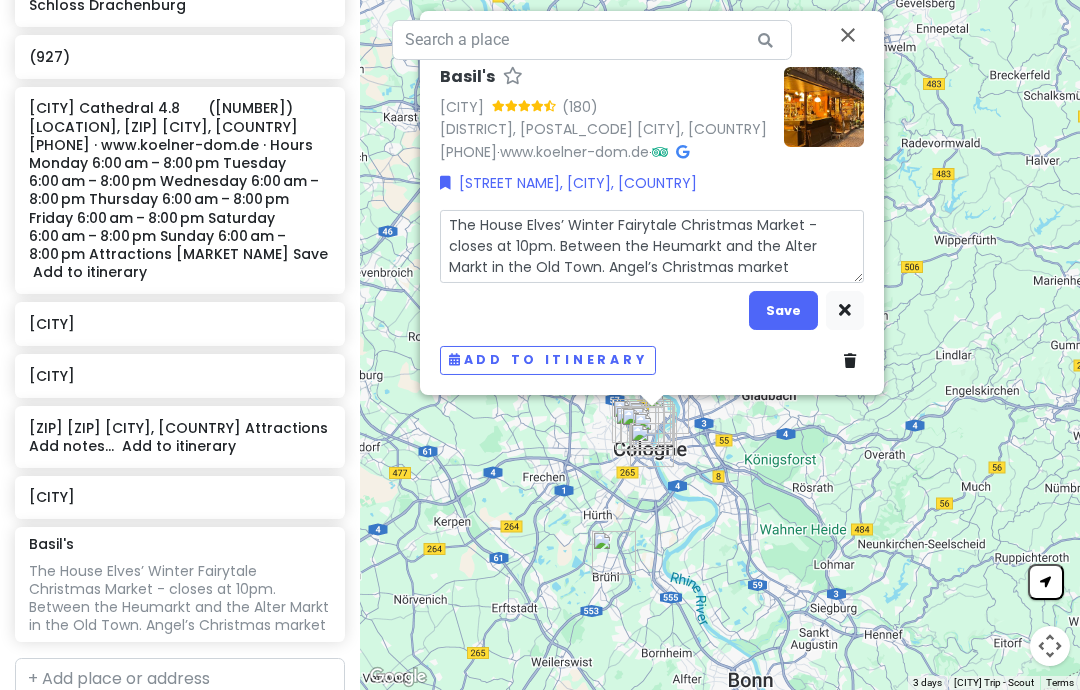 click on "The House Elves’ Winter Fairytale Christmas Market - closes at 10pm. Between the Heumarkt and the Alter Markt in the Old Town. Angel’s Christmas market" at bounding box center [652, 246] 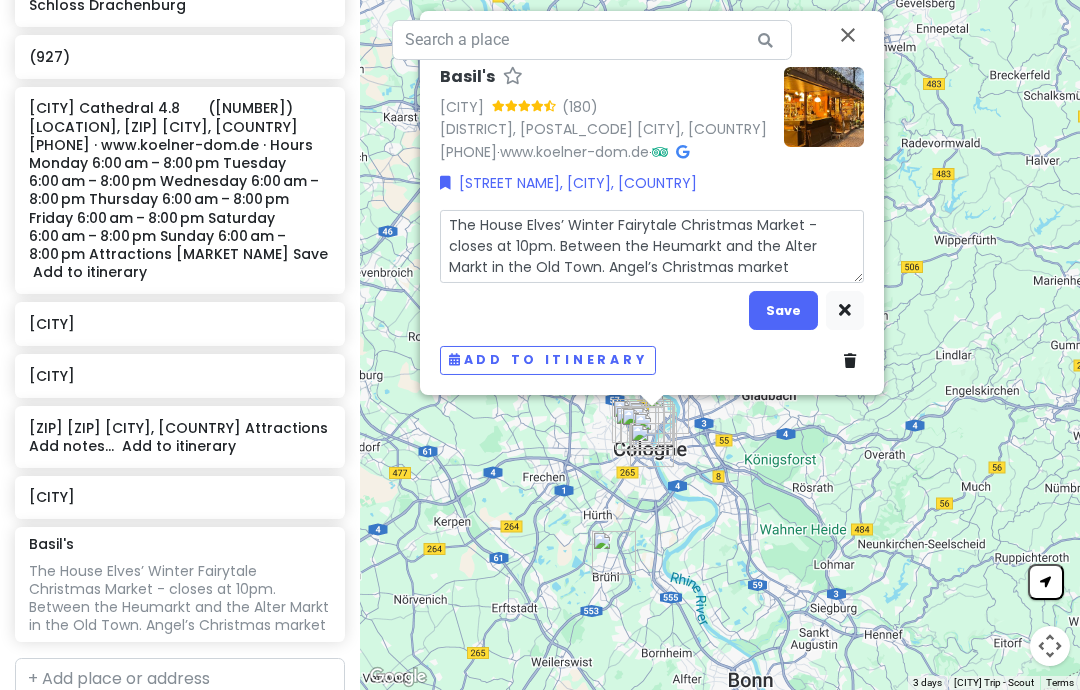 type on "South of [COUNTRY]" 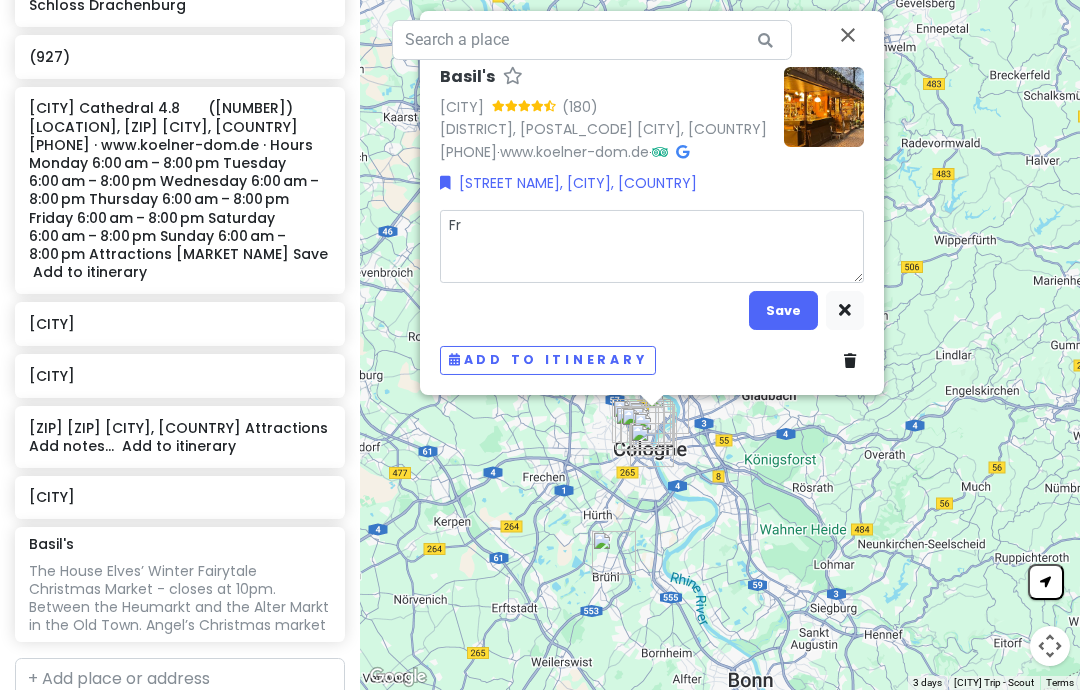 type on "South of [COUNTRY]" 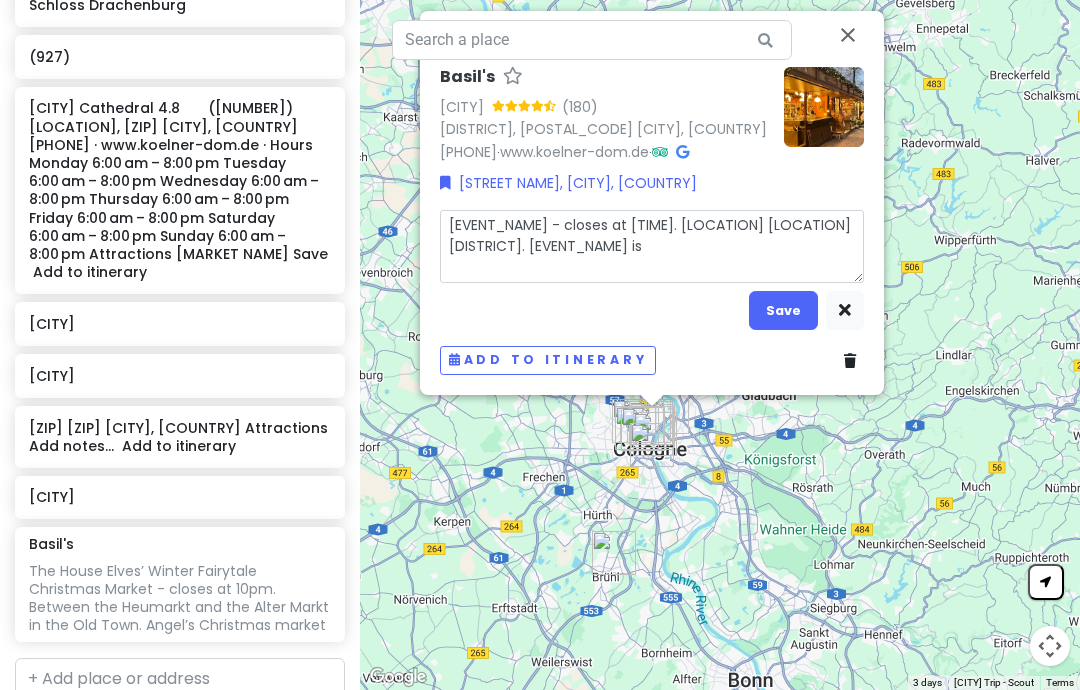 type on "[EVENT_NAME] - closes at [TIME]. [LOCATION] [LOCATION] [DISTRICT]. [EVENT_NAME] is" 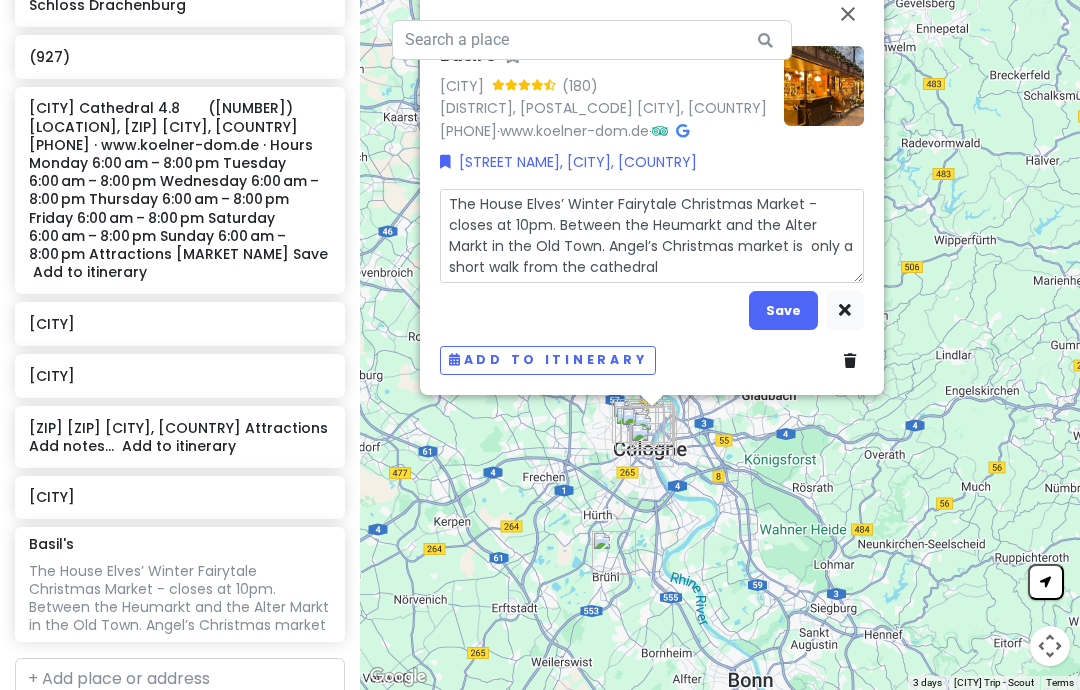 click on "The House Elves’ Winter Fairytale Christmas Market - closes at 10pm. Between the Heumarkt and the Alter Markt in the Old Town. Angel’s Christmas market is  only a short walk from the cathedral" at bounding box center (652, 236) 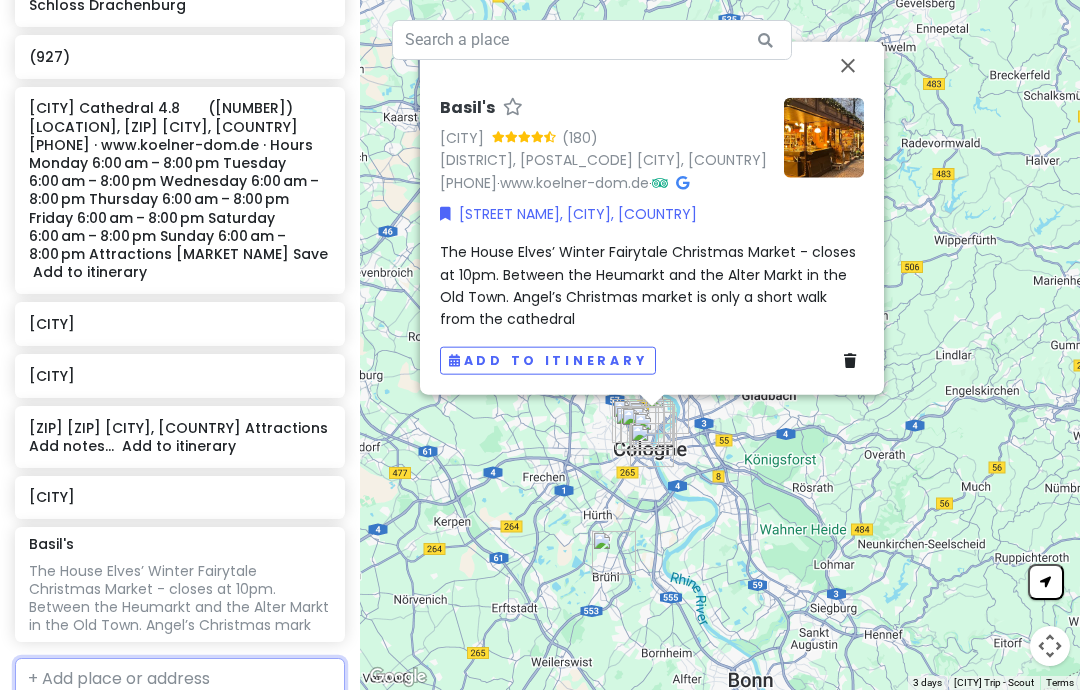 click at bounding box center [180, 678] 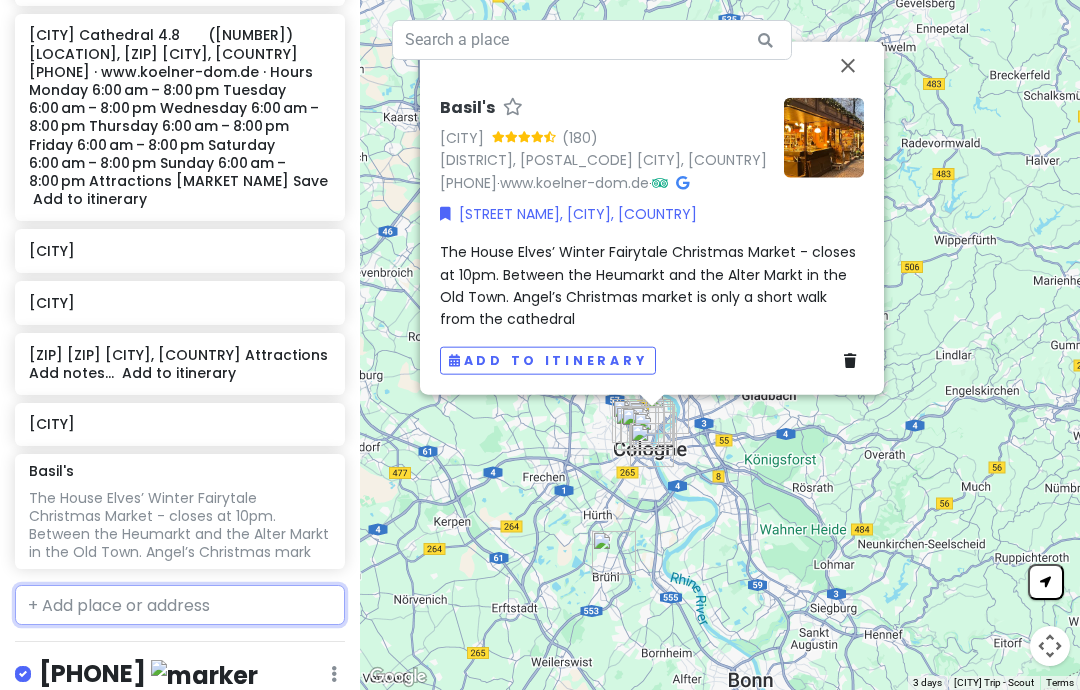 scroll, scrollTop: 866, scrollLeft: 0, axis: vertical 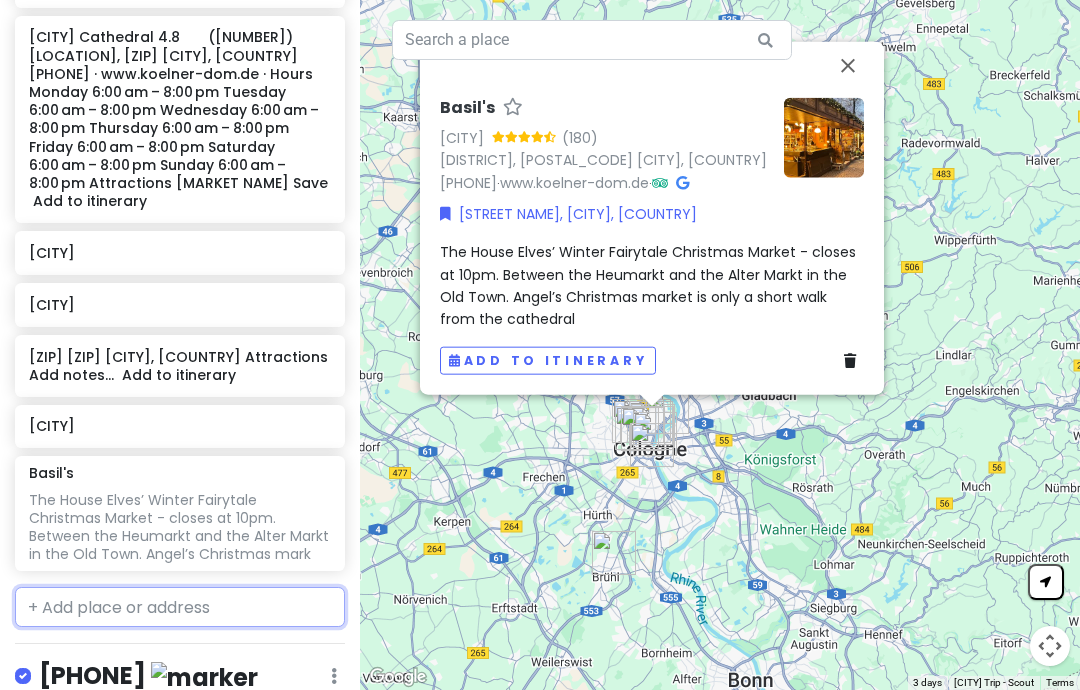 click at bounding box center (180, 607) 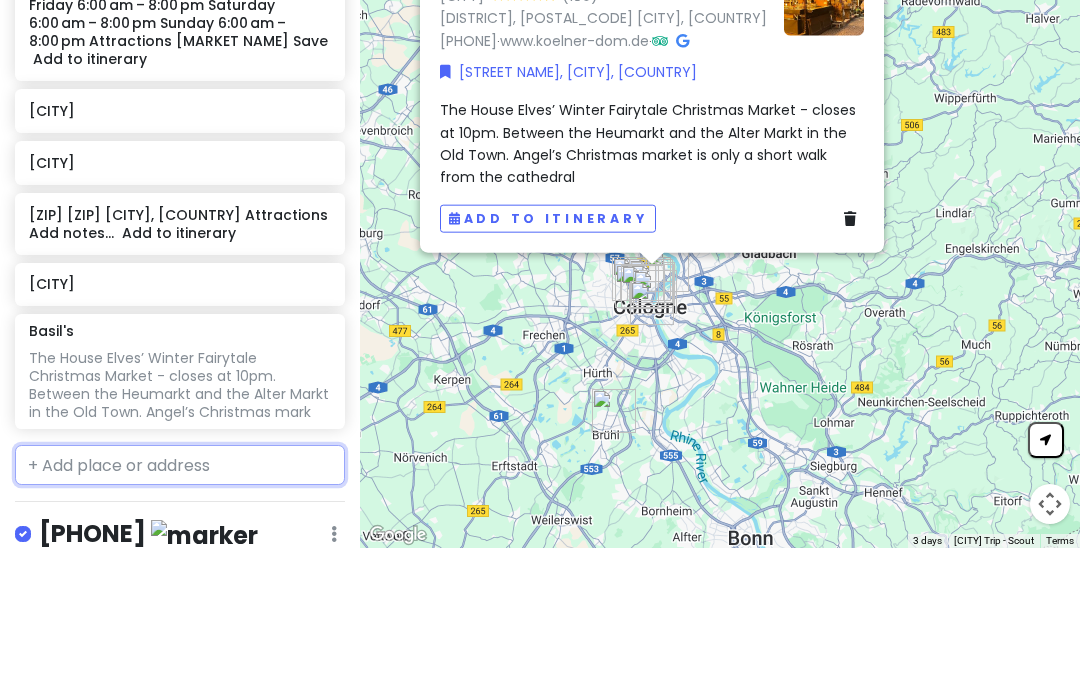 click at bounding box center (180, 607) 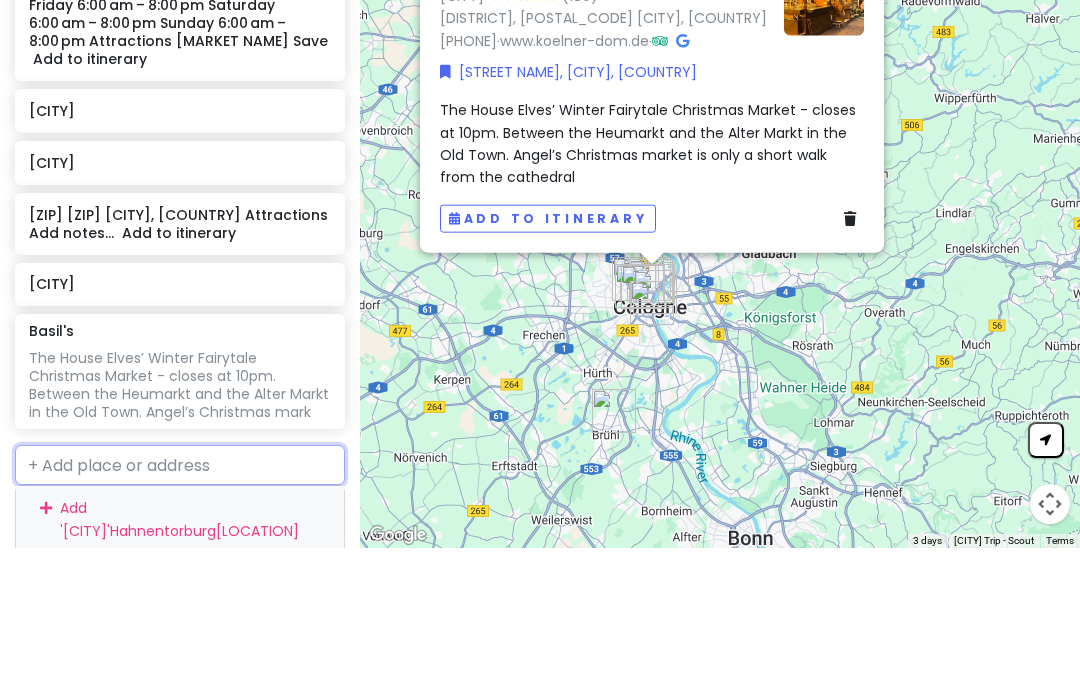 type on "Hahnentorburg" 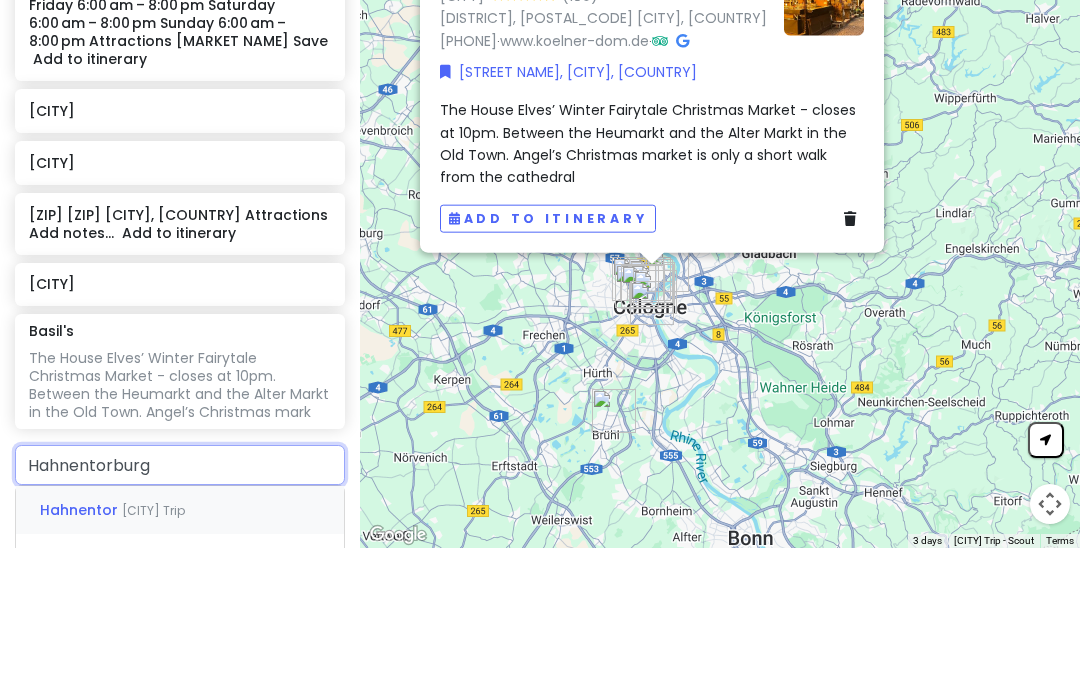 click on "[LANDMARK], [STREET], [CITY], [COUNTRY]" at bounding box center [180, 652] 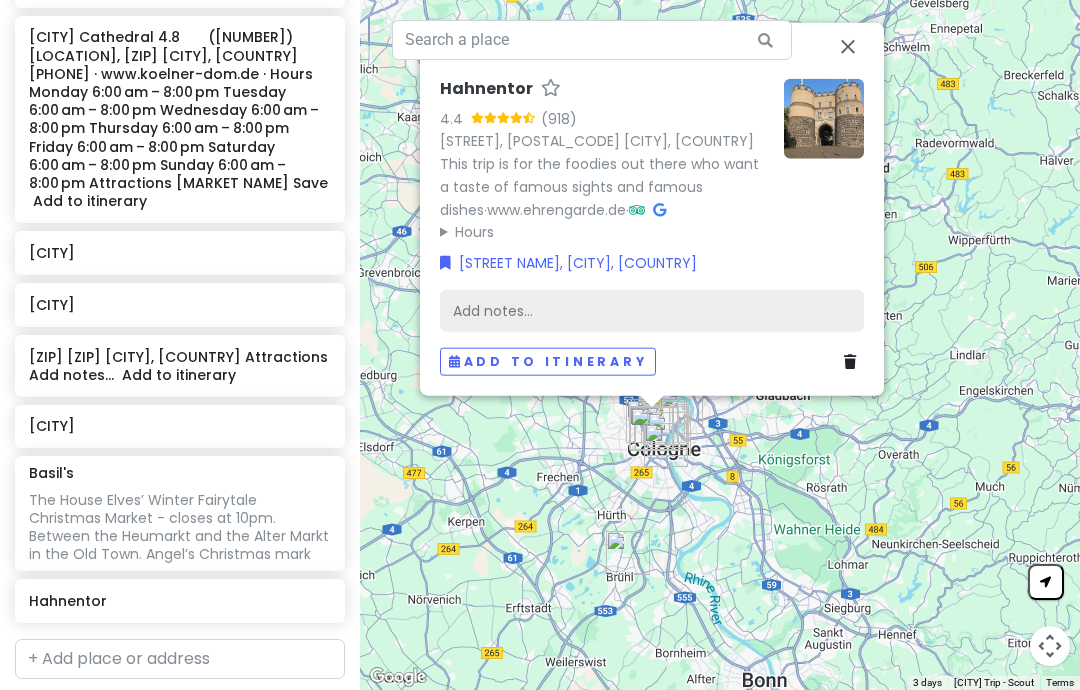 click on "Add notes..." at bounding box center [652, 311] 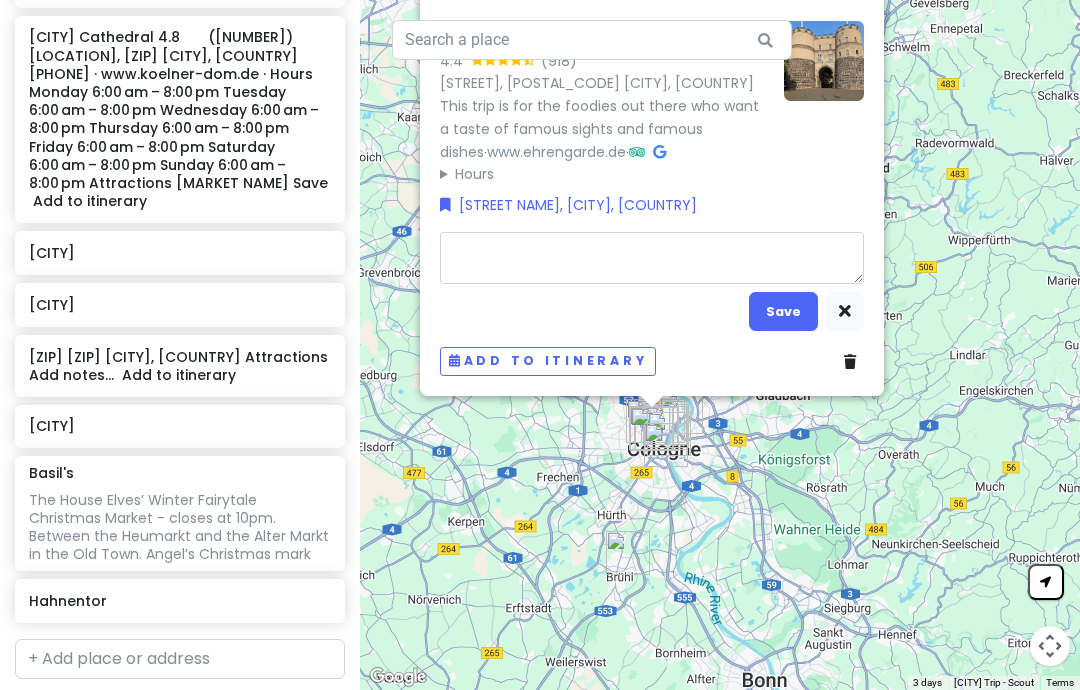 click at bounding box center (652, 258) 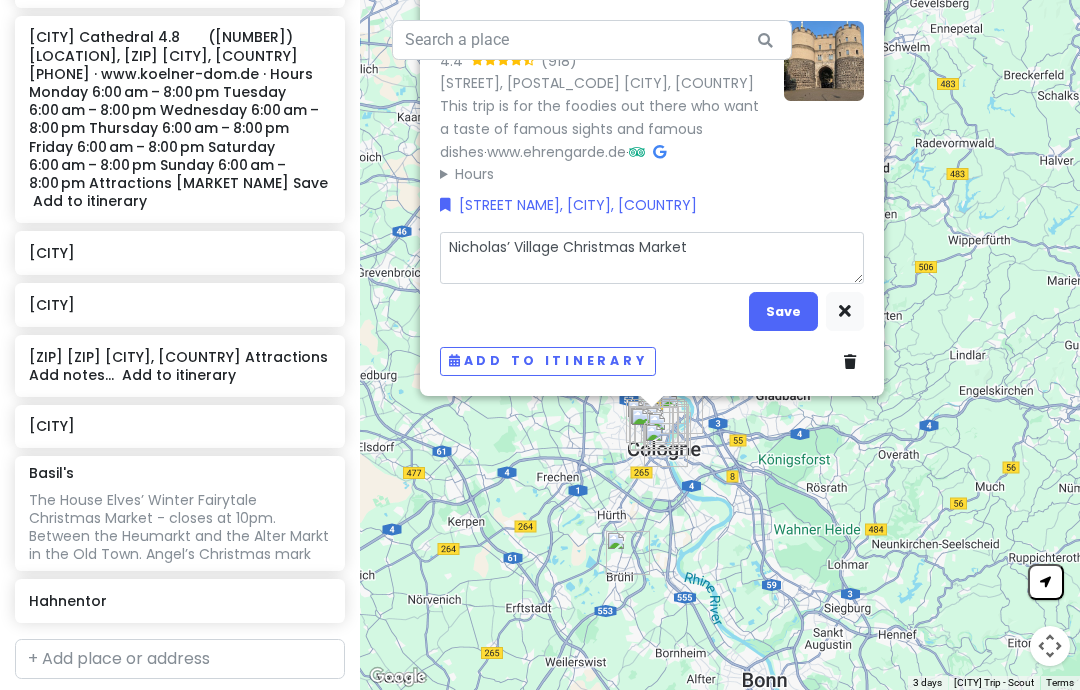 type on "South of [COUNTRY]" 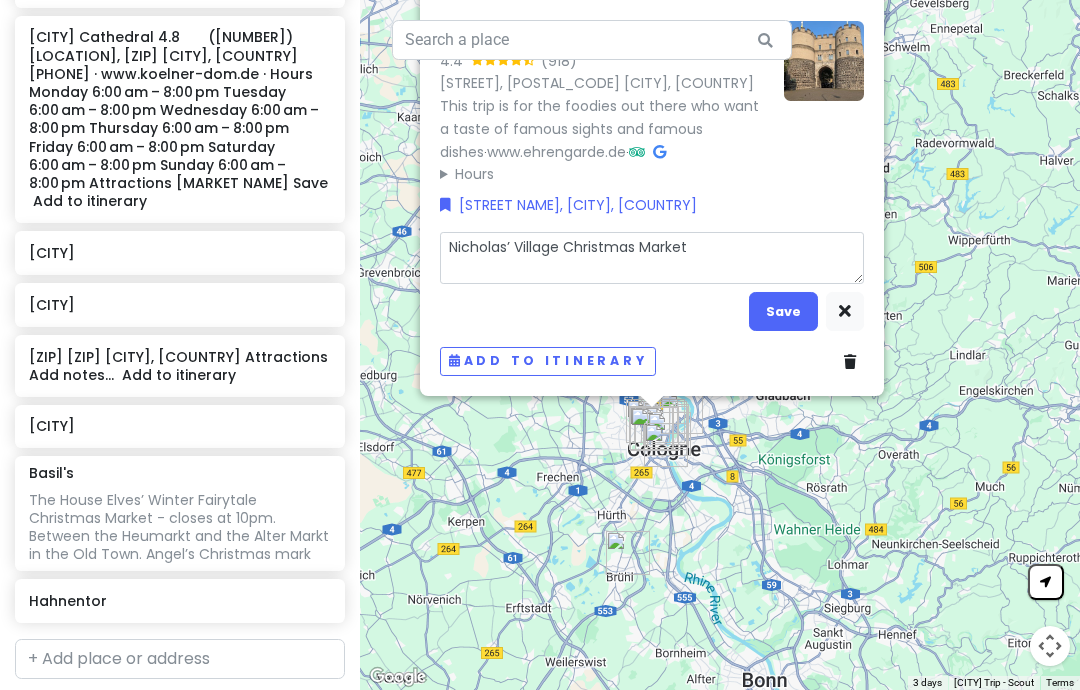 type on "South of [COUNTRY]" 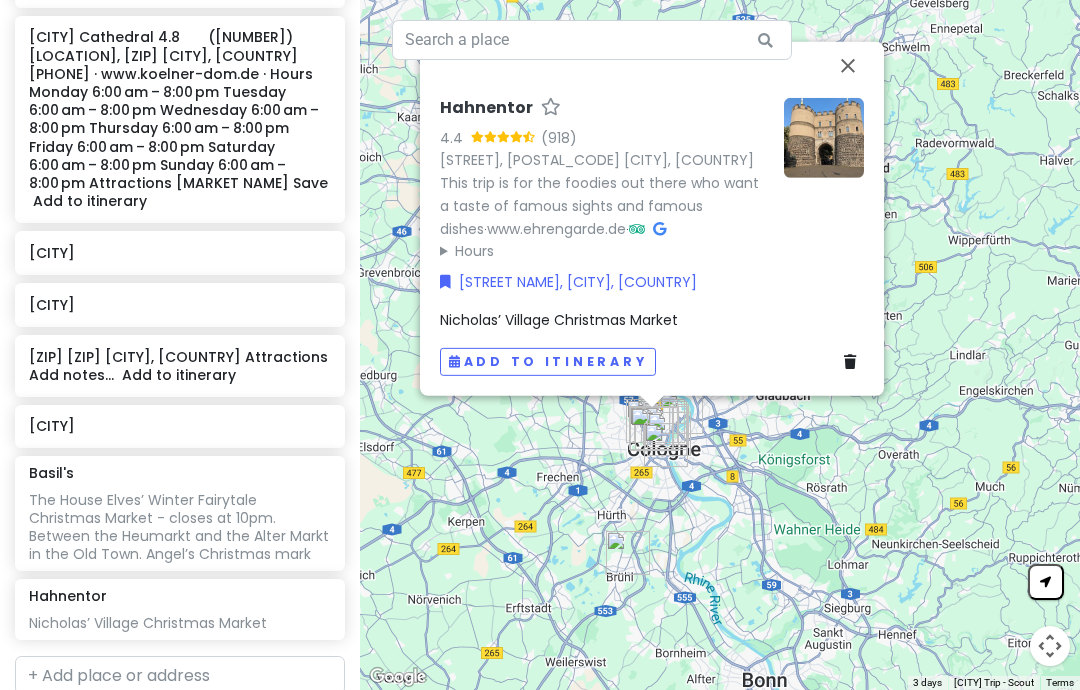 click on "Nicholas’ Village Christmas Market" at bounding box center (652, 320) 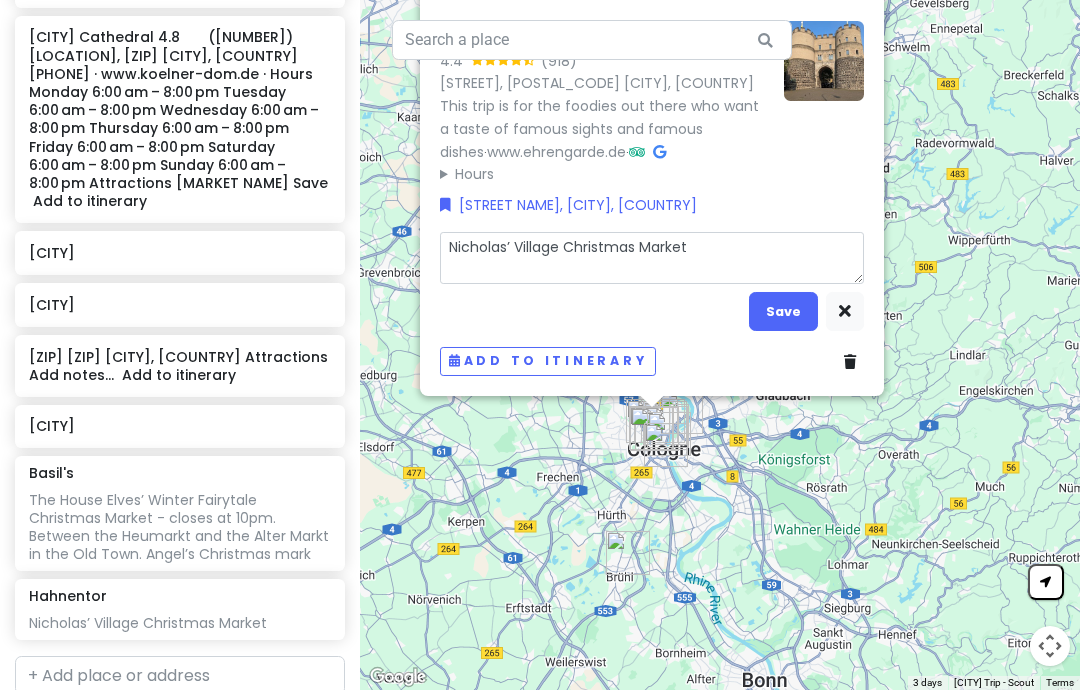click on "Nicholas’ Village Christmas Market" at bounding box center (652, 258) 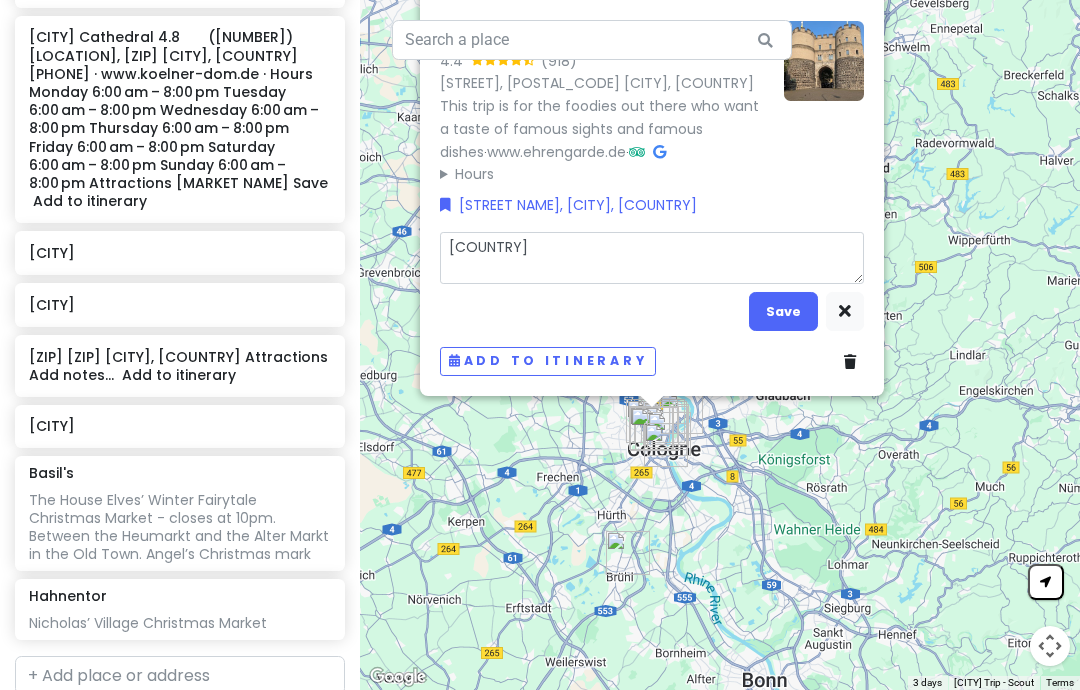 type on "South of [COUNTRY]" 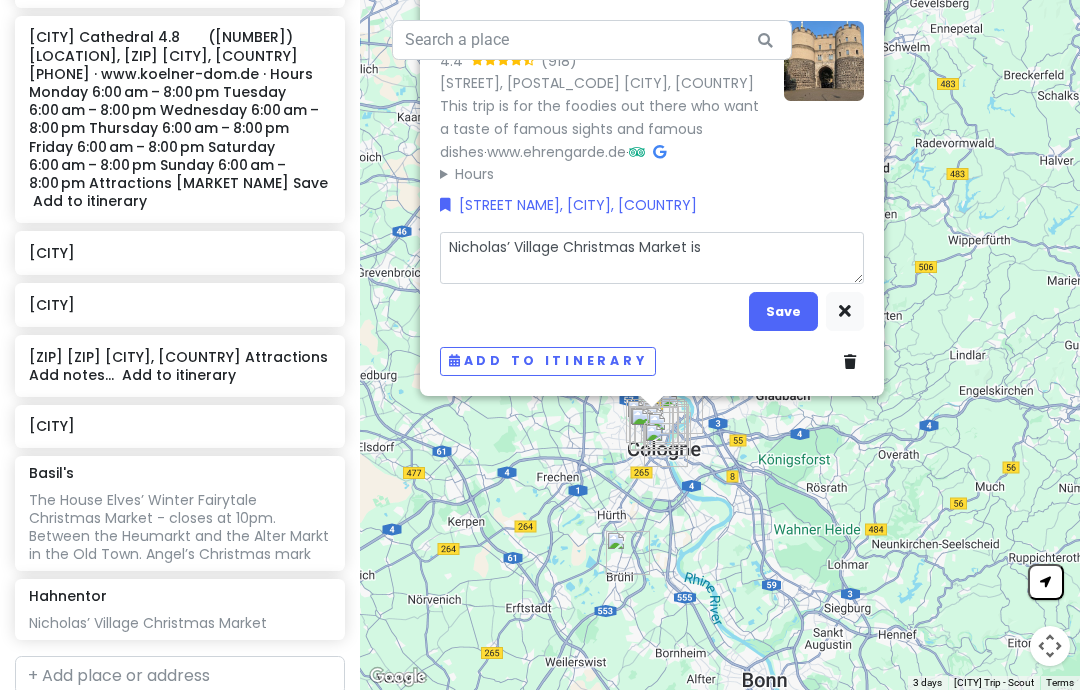 type on "South of [COUNTRY]" 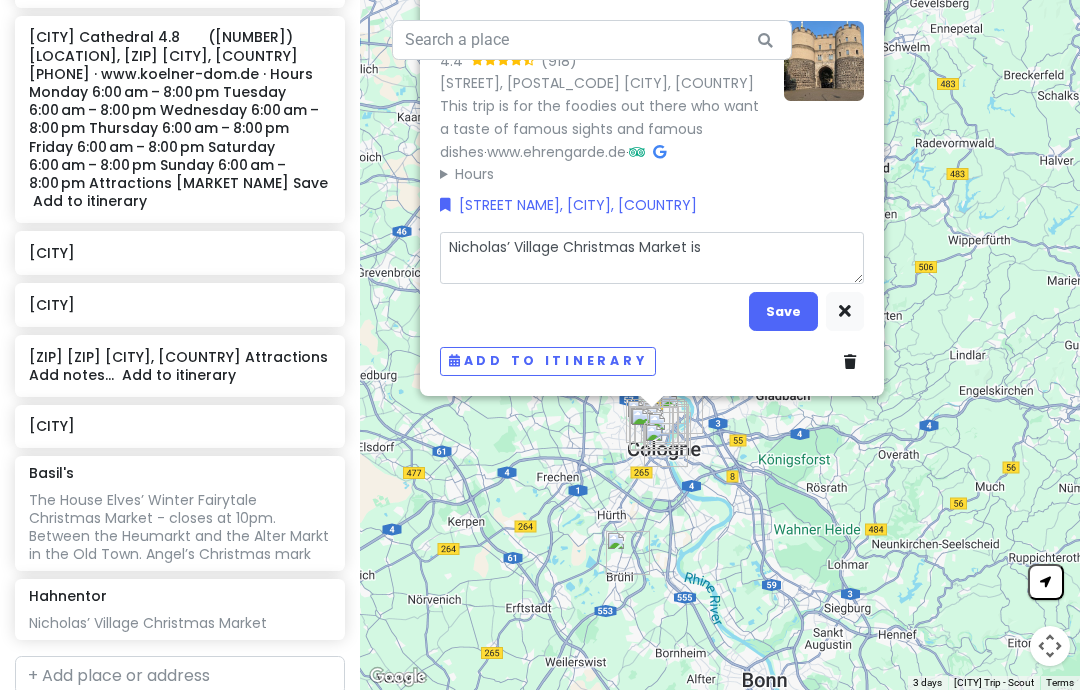 type on "South of [COUNTRY]" 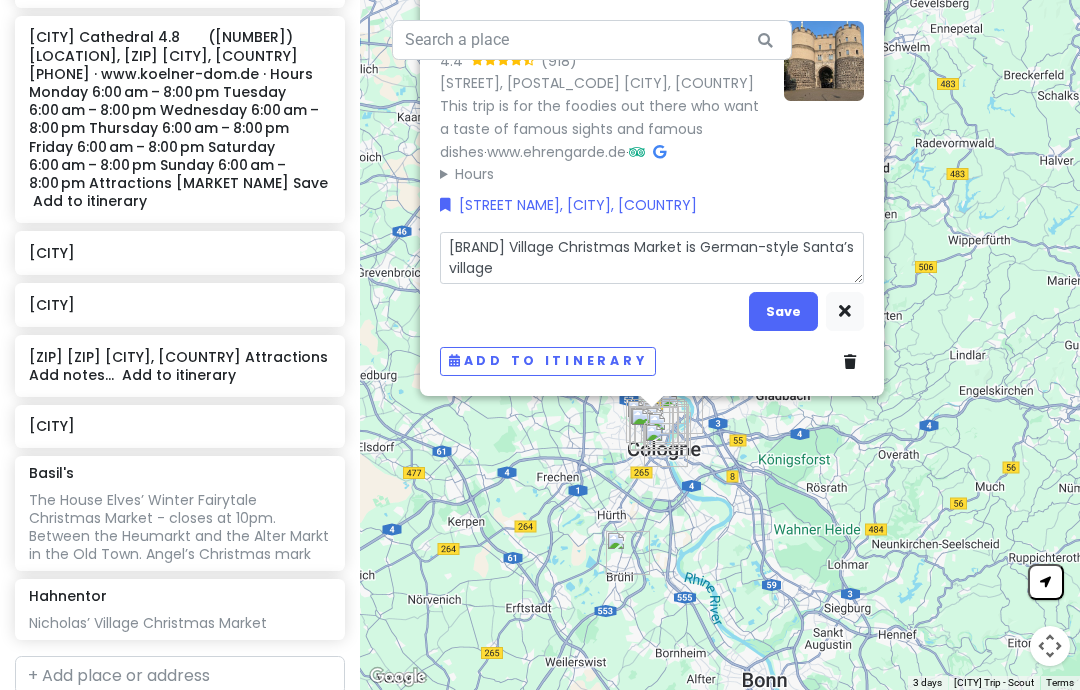 click on "[BRAND] Village Christmas Market is German-style Santa’s village" at bounding box center (652, 258) 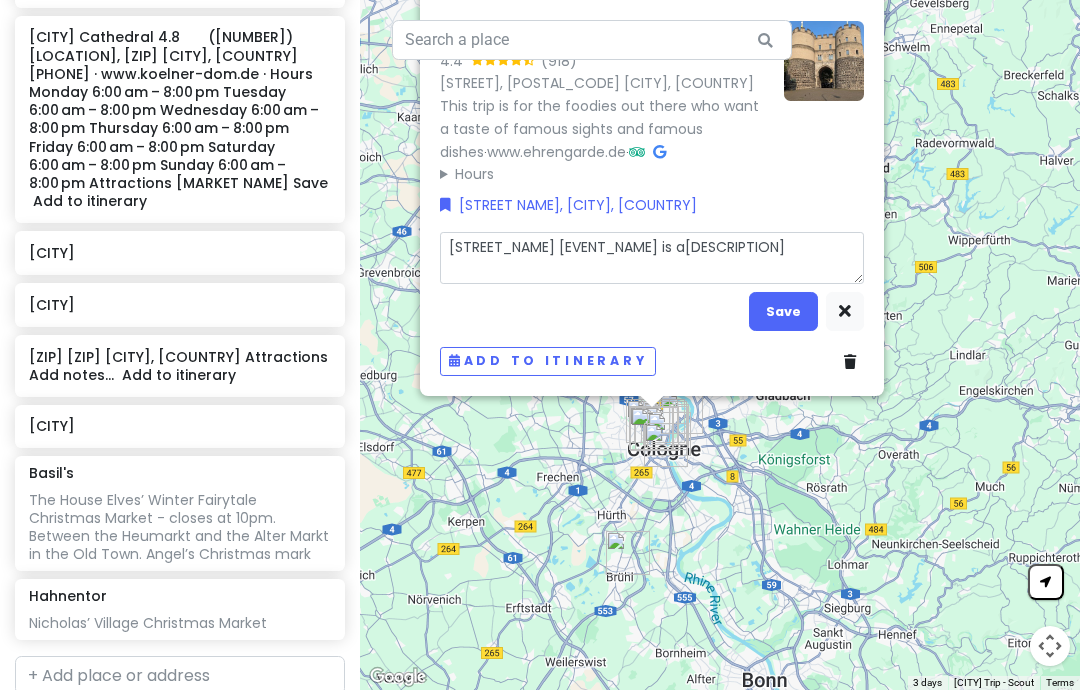 type on "South of [COUNTRY]" 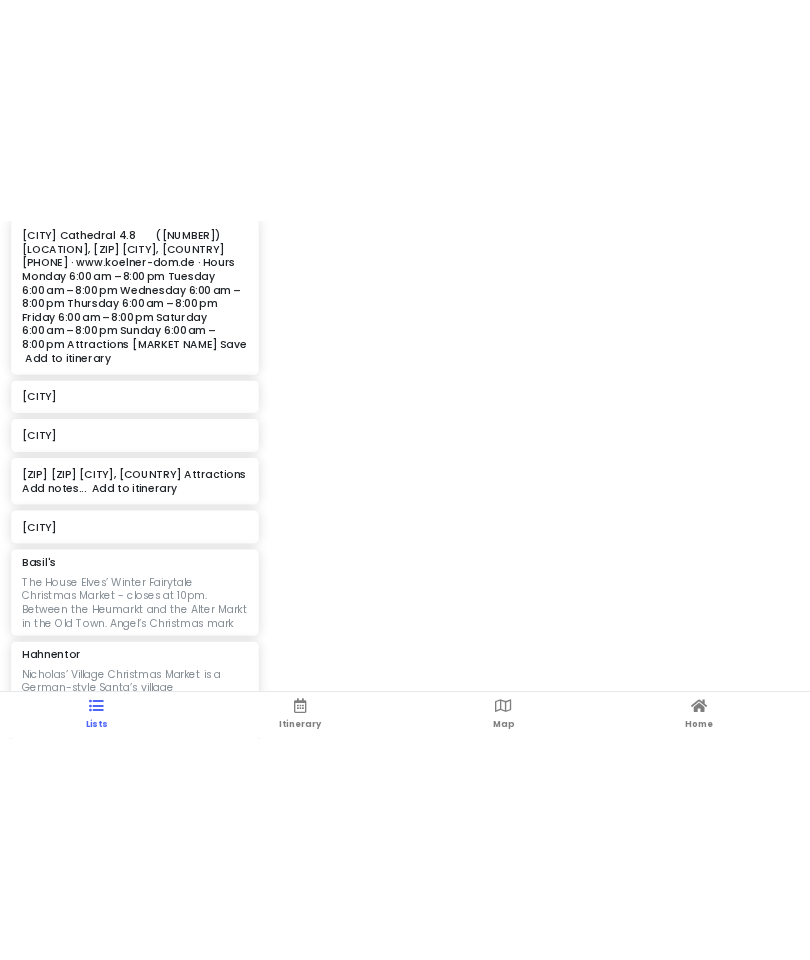 scroll, scrollTop: 0, scrollLeft: 0, axis: both 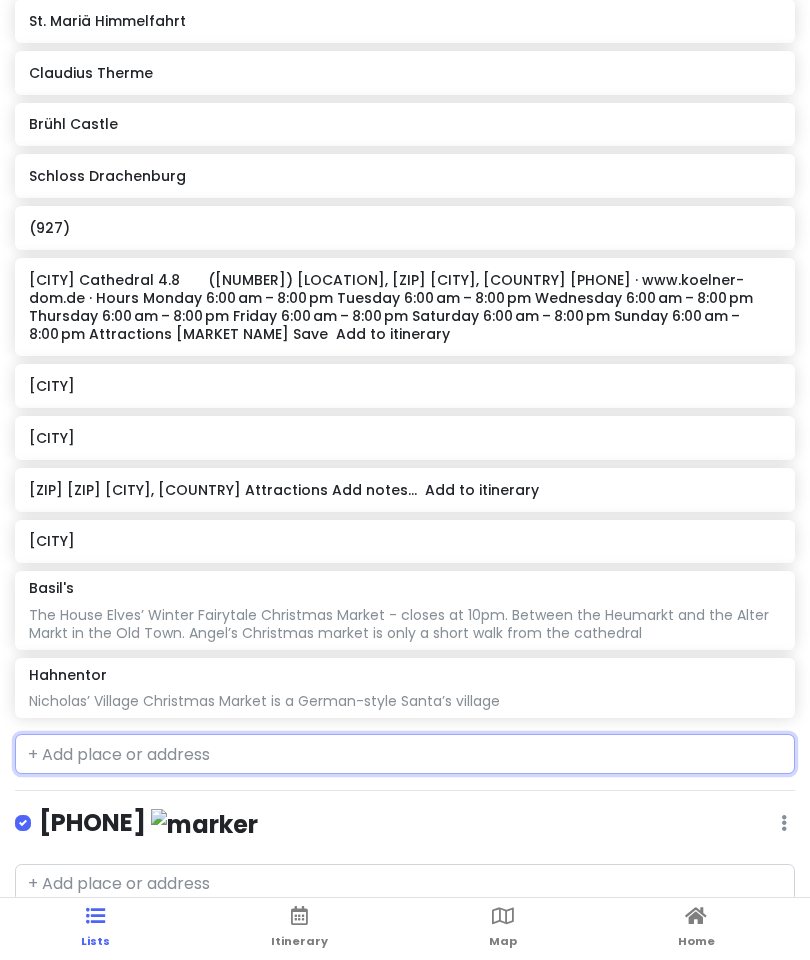 click on "[STREET_NAME] [EVENT_NAME] is a [DESCRIPTION]" at bounding box center (404, 688) 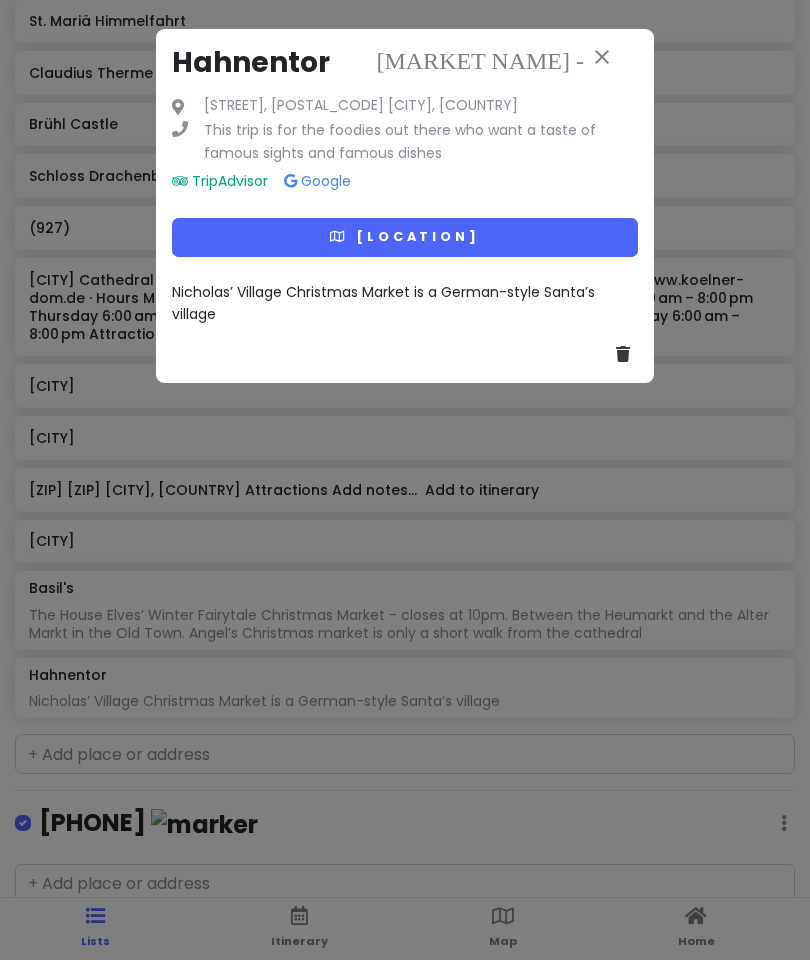 click on "Nicholas’ Village Christmas Market is a German-style Santa’s village" at bounding box center [405, 303] 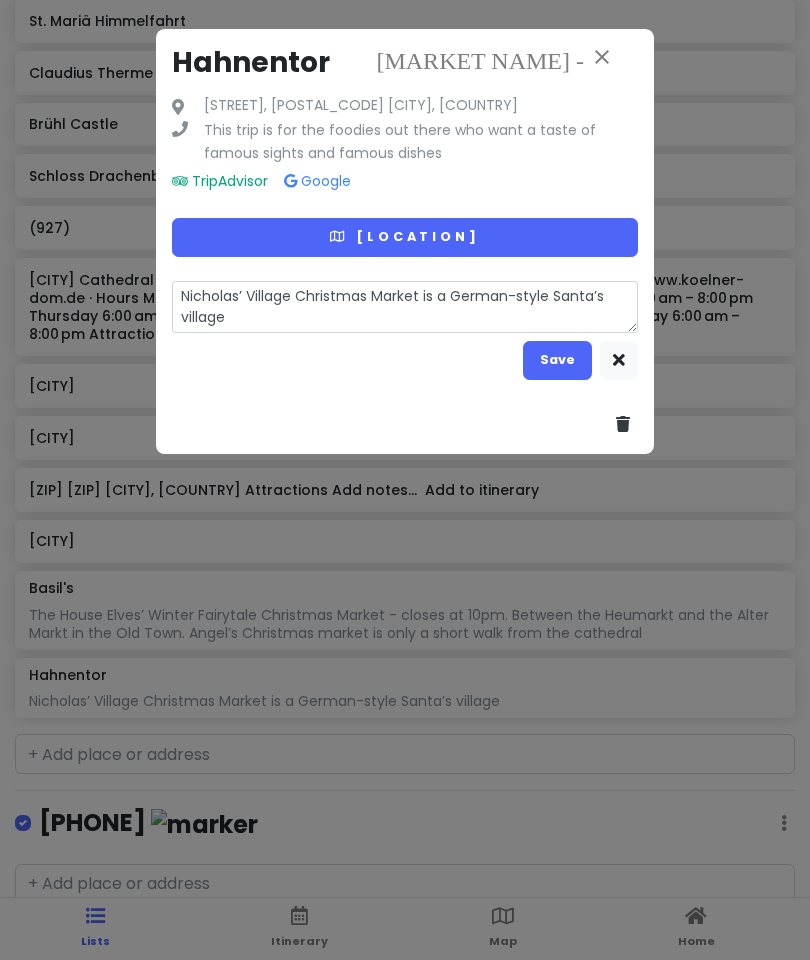 click on "Nicholas’ Village Christmas Market is a German-style Santa’s village" at bounding box center [405, 307] 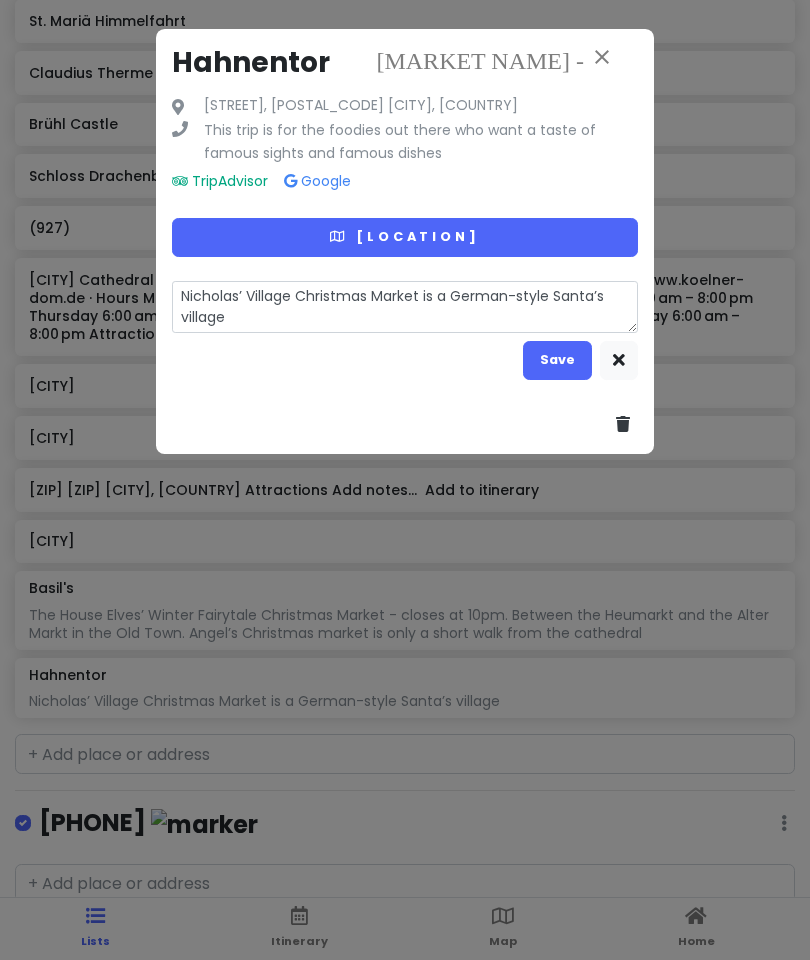 type on "October 2025" 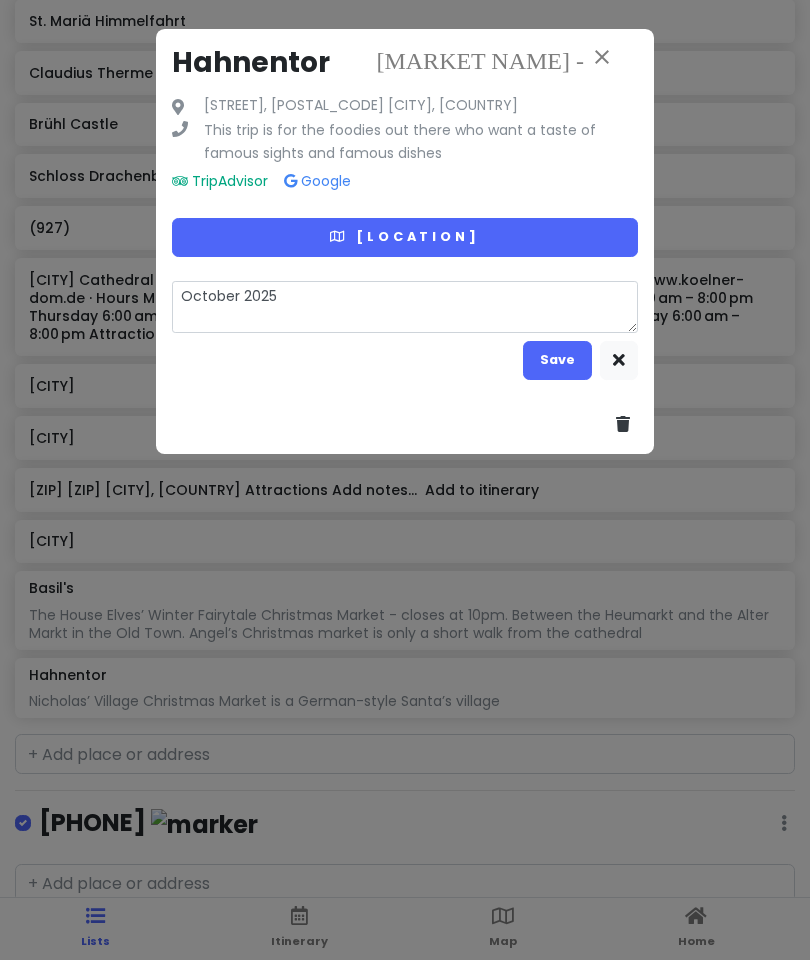 type on "South of [COUNTRY]" 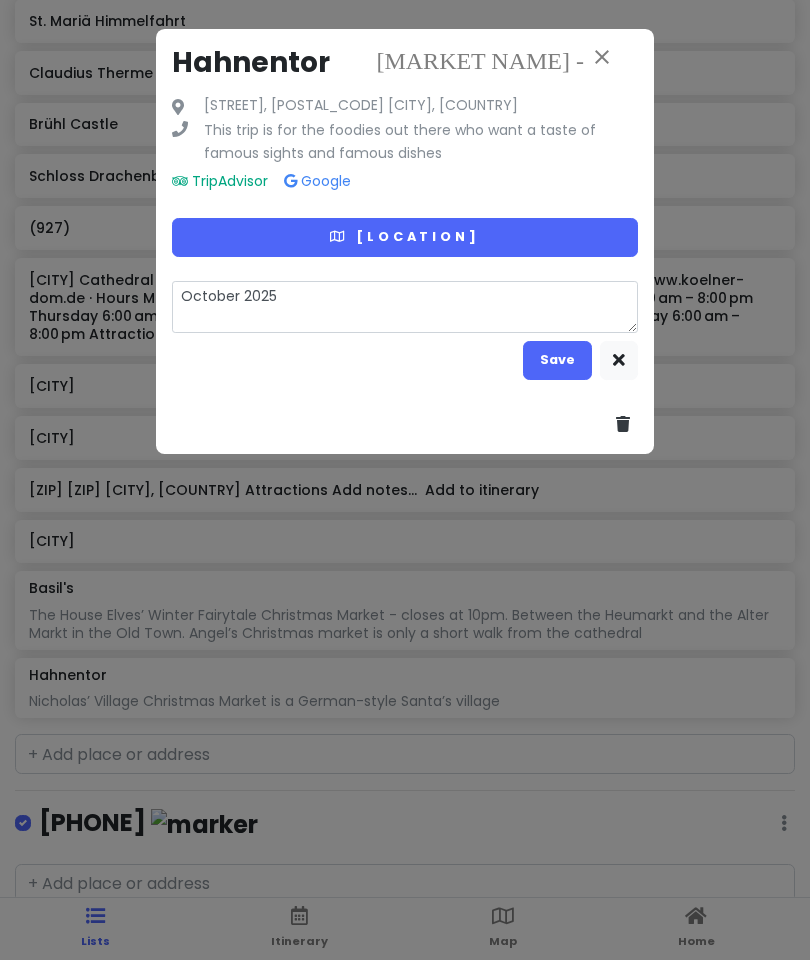 type on "South of [COUNTRY]" 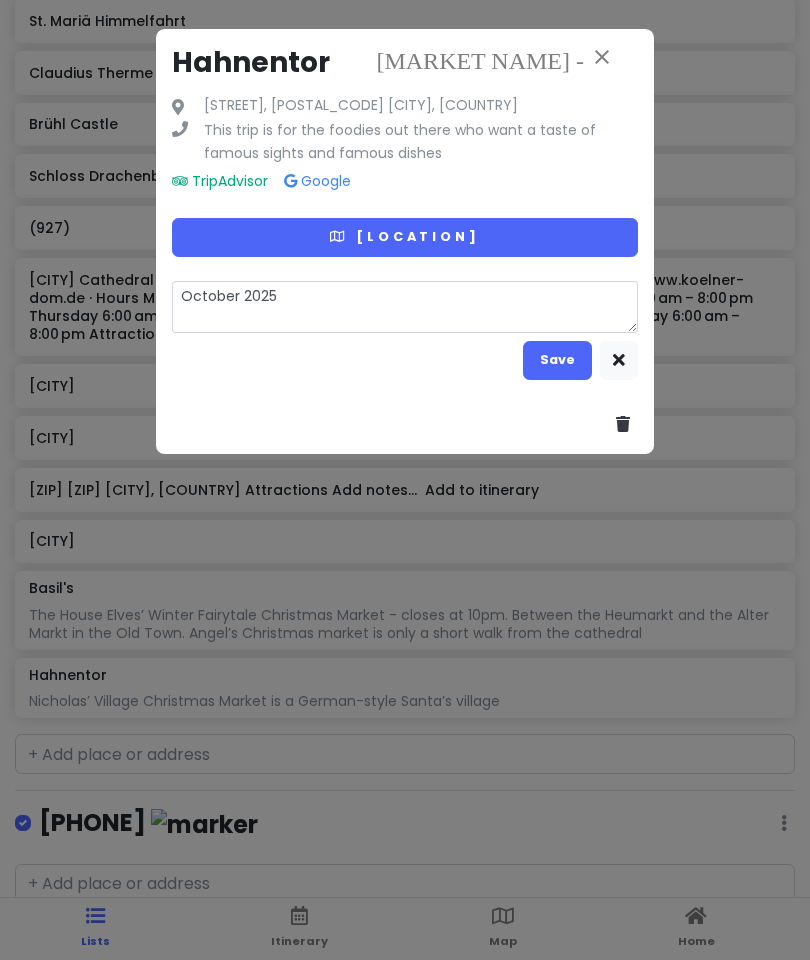 type on "[STREET_NAME] [EVENT_NAME] is a [DESCRIPTION]. [DAY]: [TIME] – [TIME]" 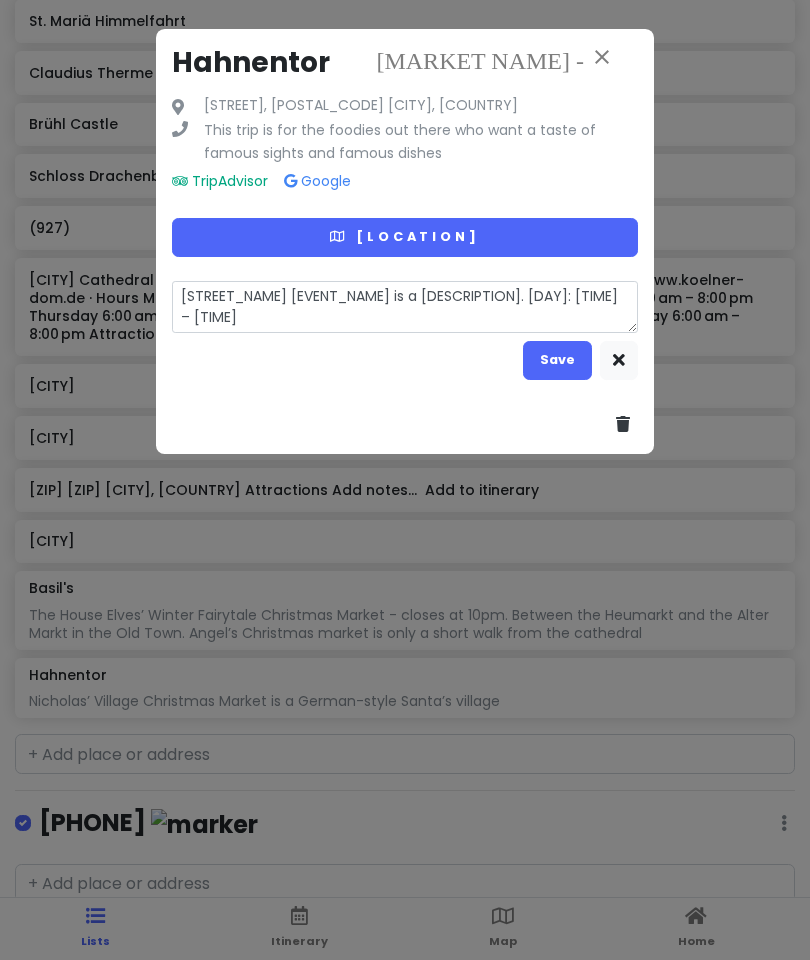 click on "[STREET_NAME] [EVENT_NAME] is a [DESCRIPTION]. [DAY]: [TIME] – [TIME]" at bounding box center [405, 307] 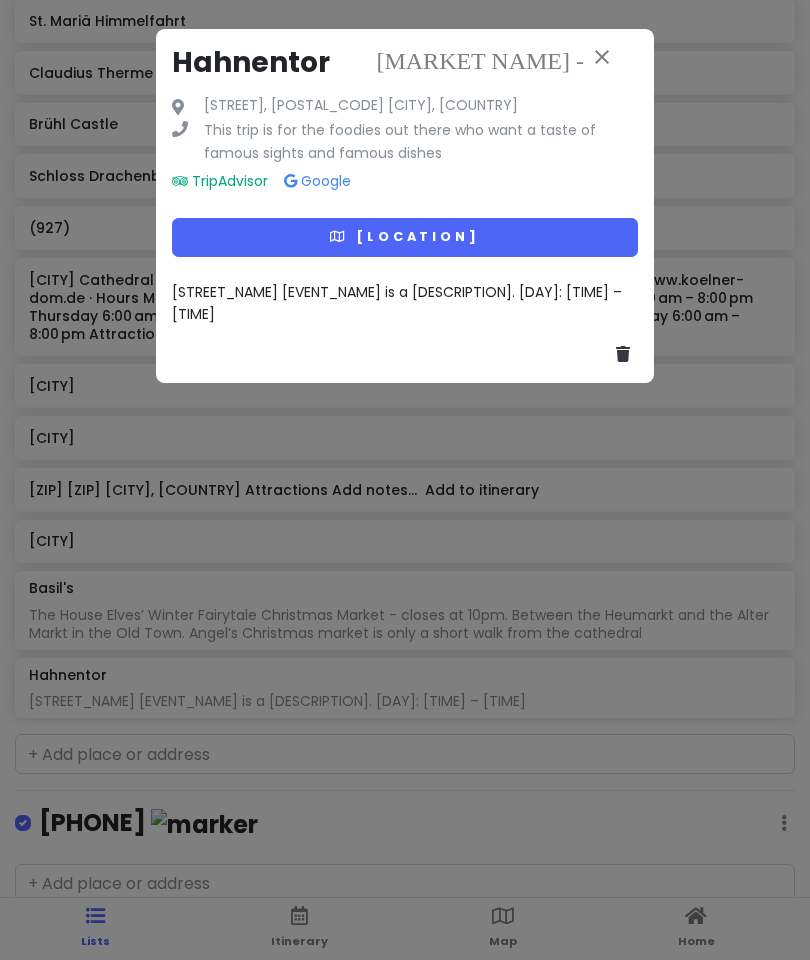 click on "[MARKET NAME] - closes" at bounding box center [507, 57] 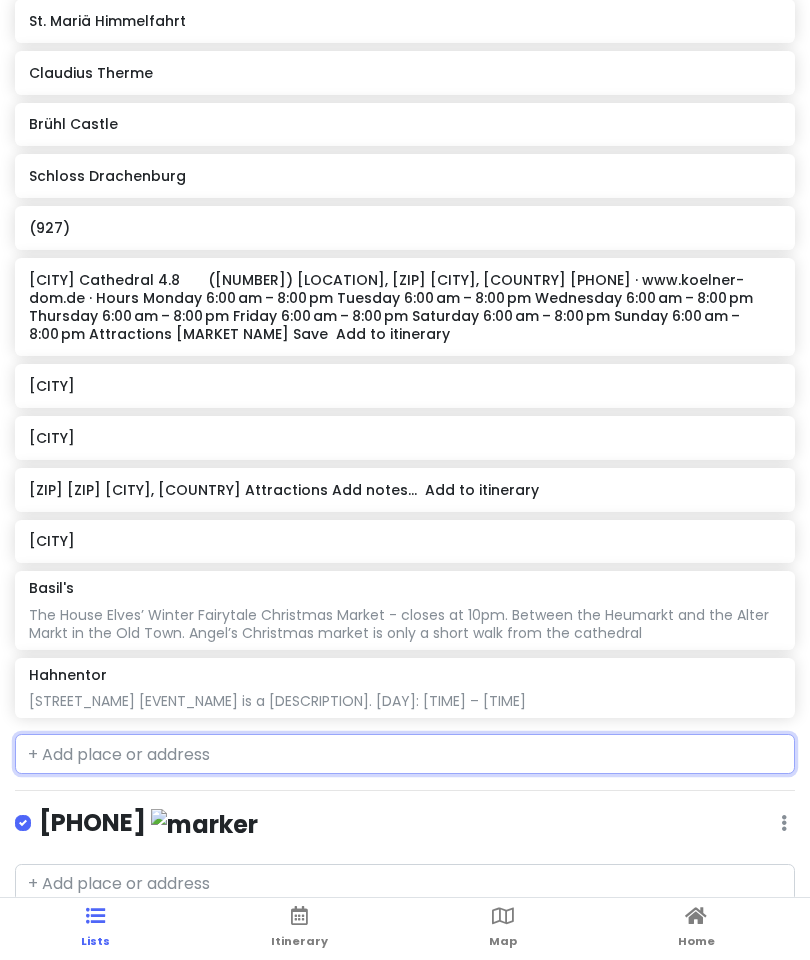 click at bounding box center [405, 754] 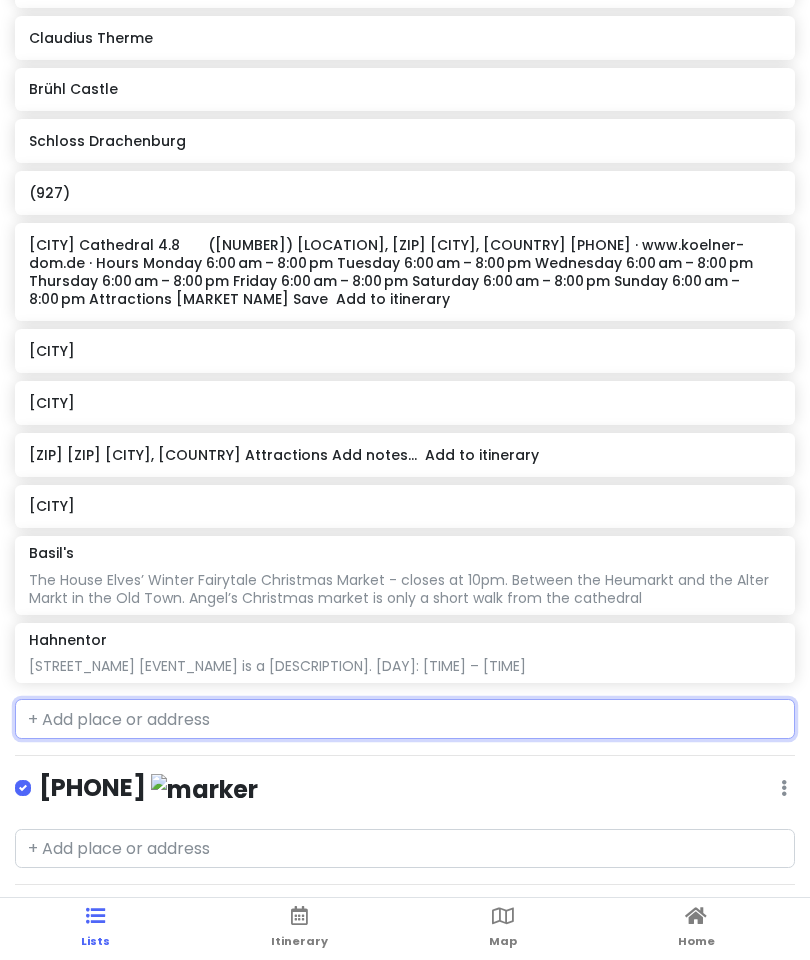 scroll, scrollTop: 141, scrollLeft: 0, axis: vertical 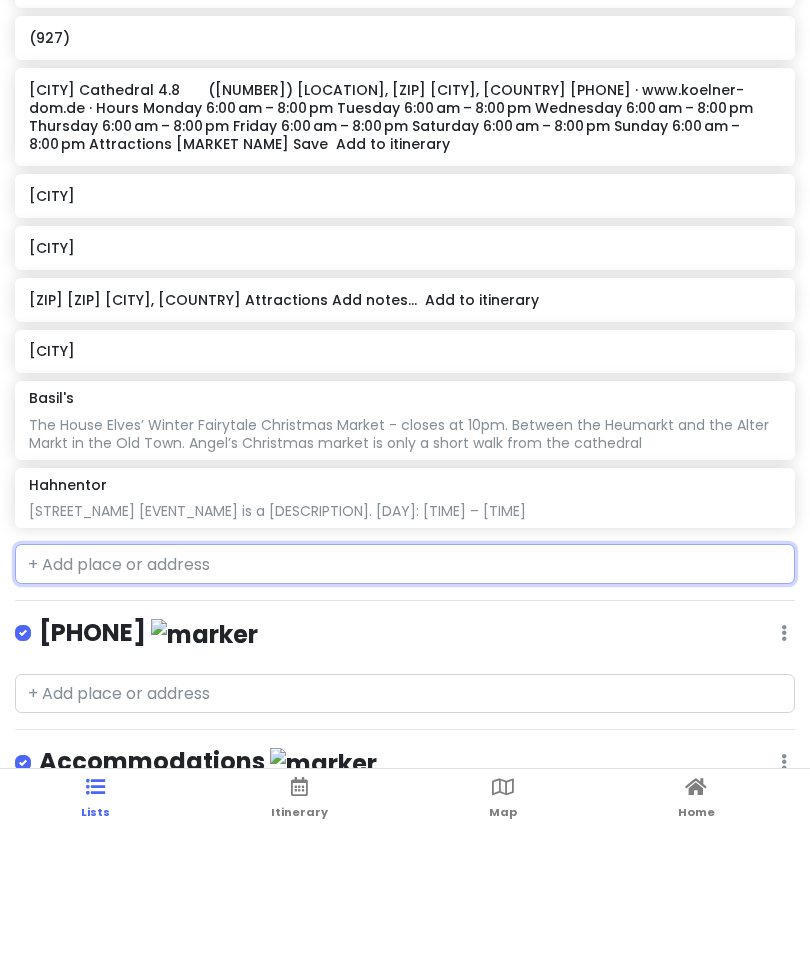 click at bounding box center (405, 693) 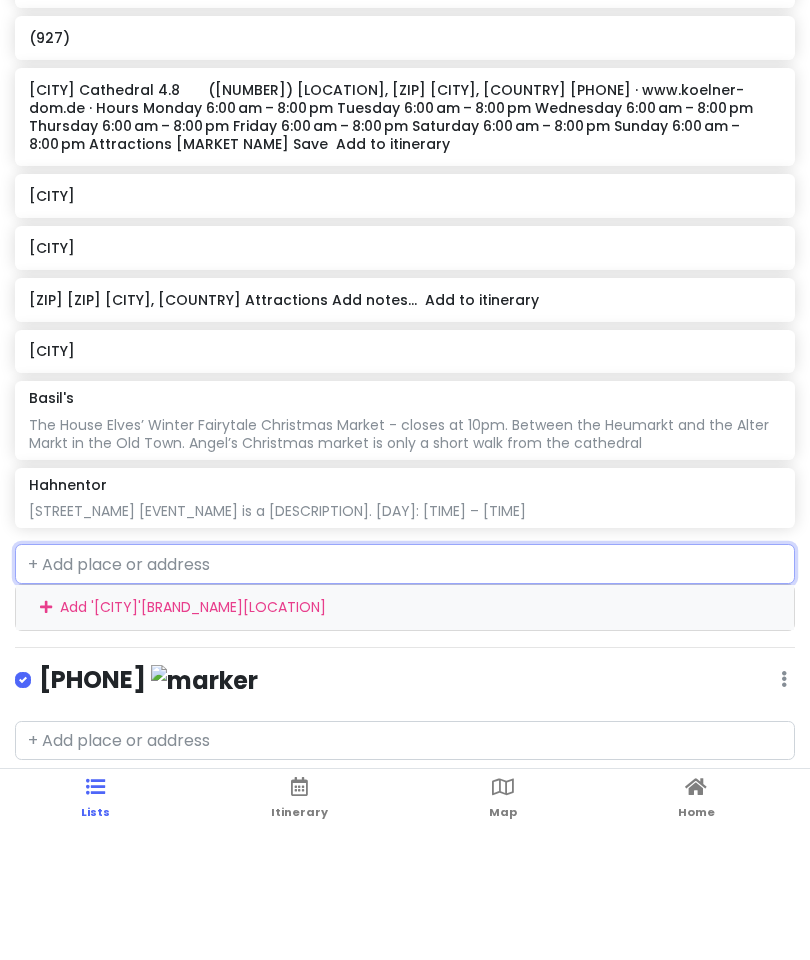 type on "[BRAND_NAME]" 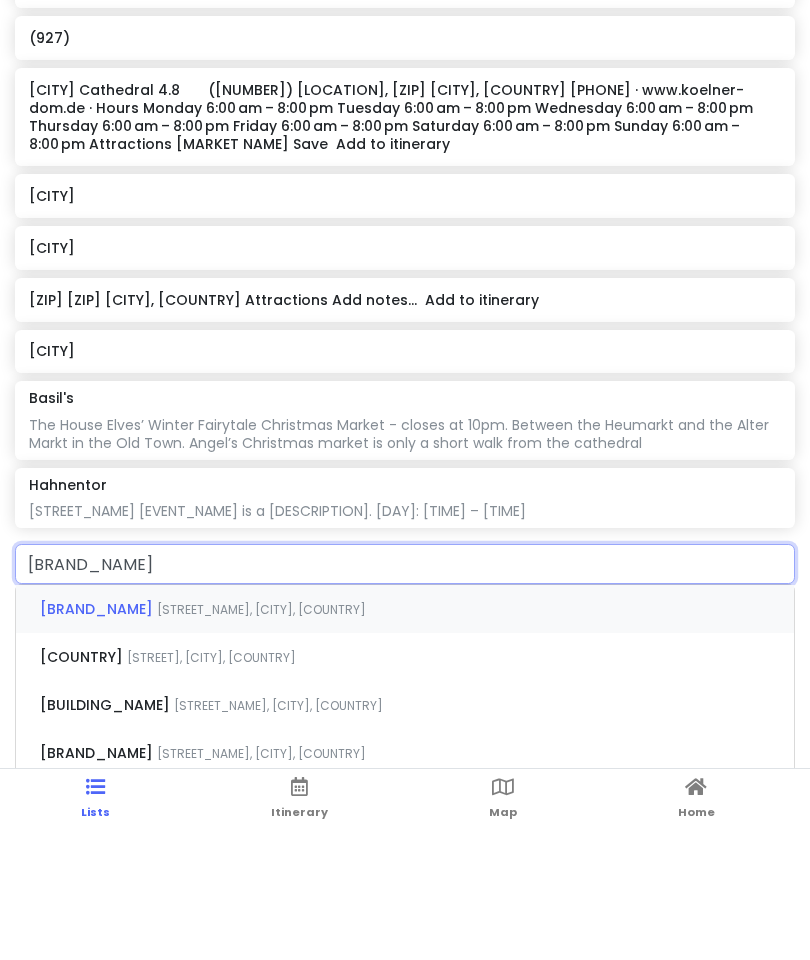 click on "[STREET_NAME], [CITY], [COUNTRY]" at bounding box center (261, 738) 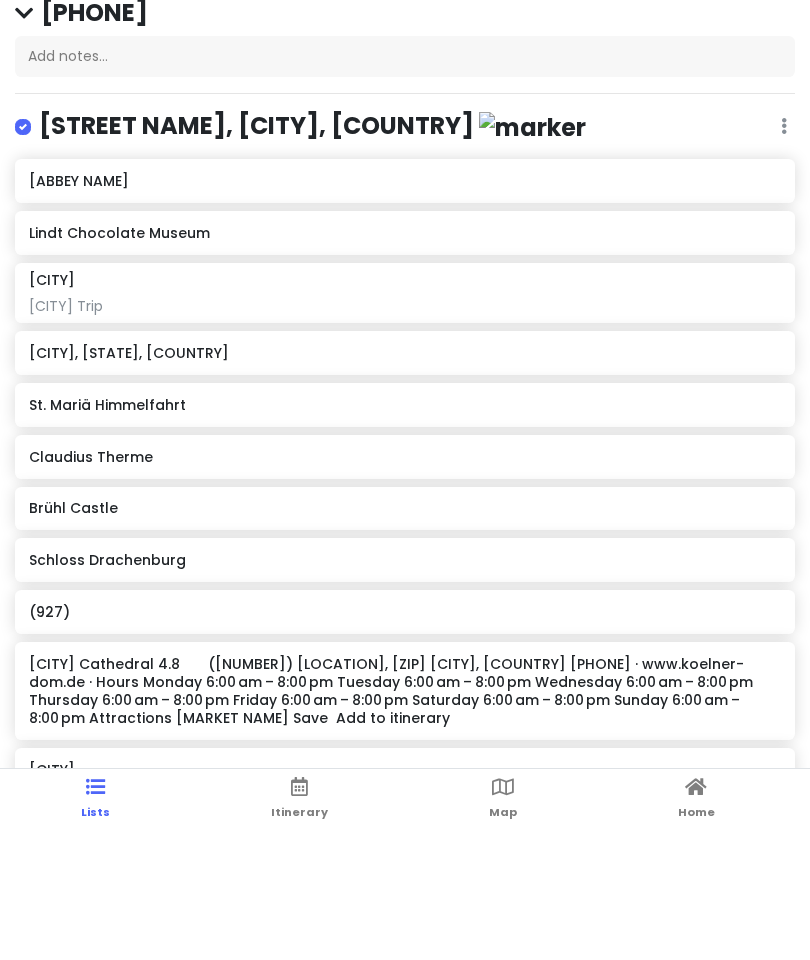 scroll, scrollTop: 0, scrollLeft: 0, axis: both 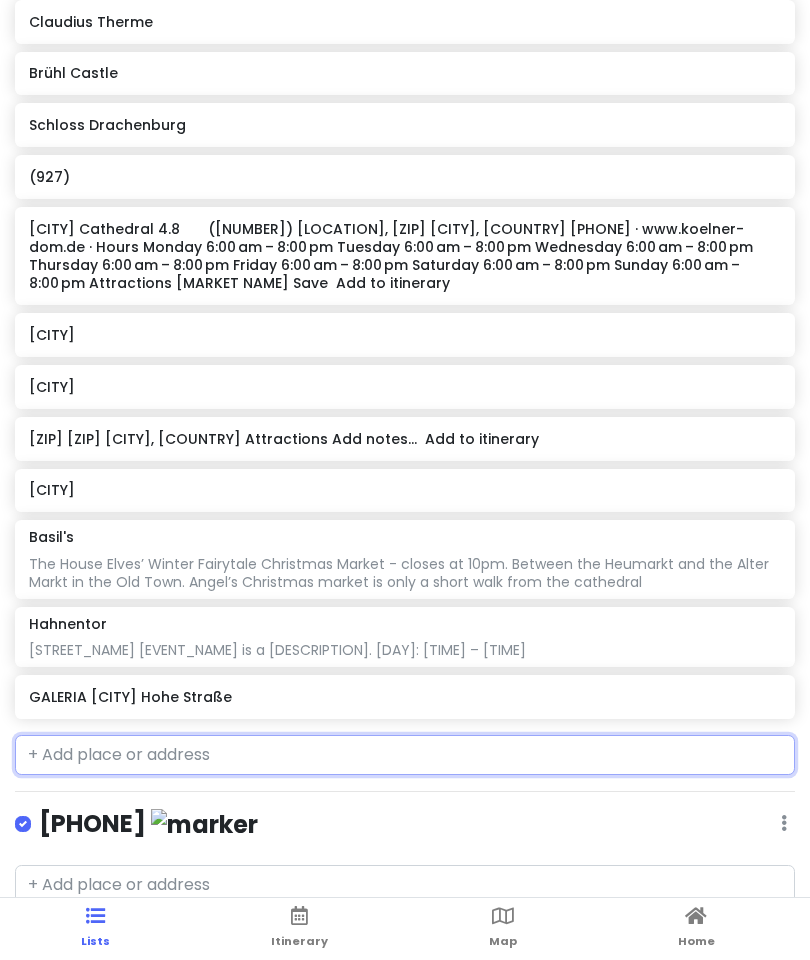 click on "GALERIA [CITY] Hohe Straße" at bounding box center (404, 697) 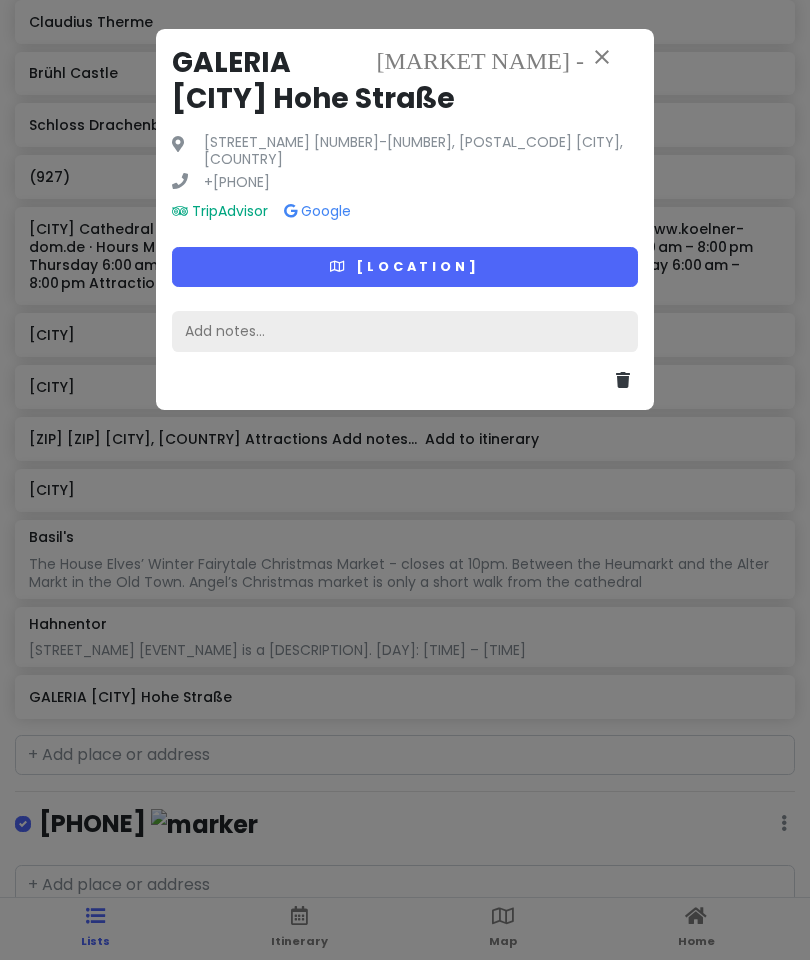 click on "Add notes..." at bounding box center (405, 332) 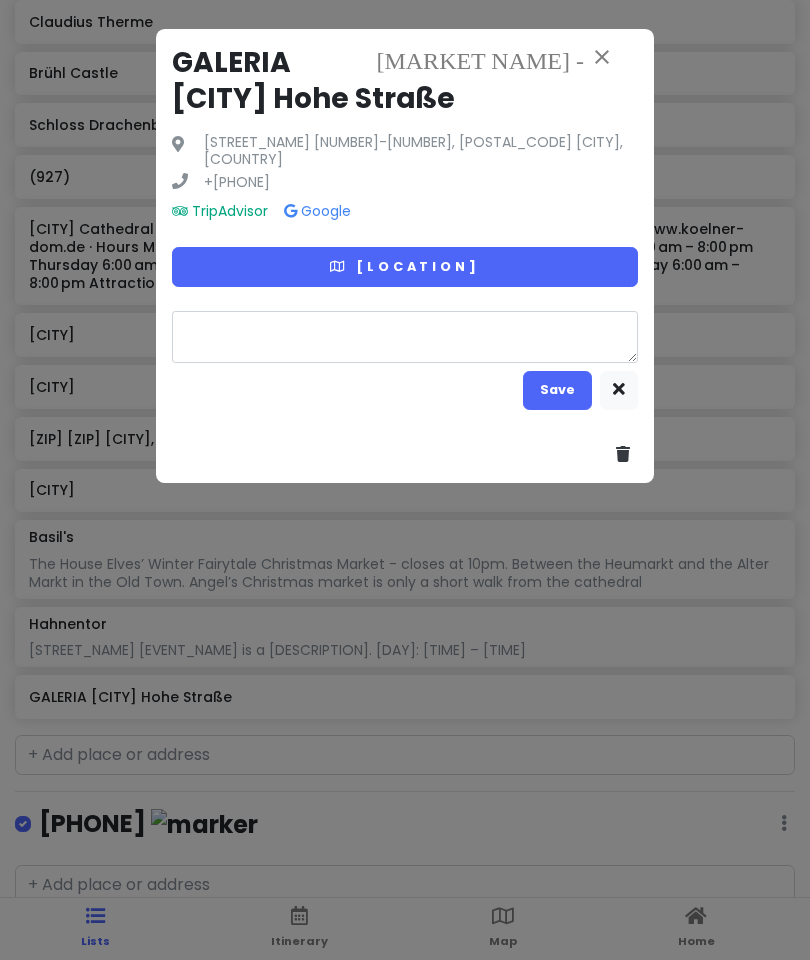click at bounding box center (405, 337) 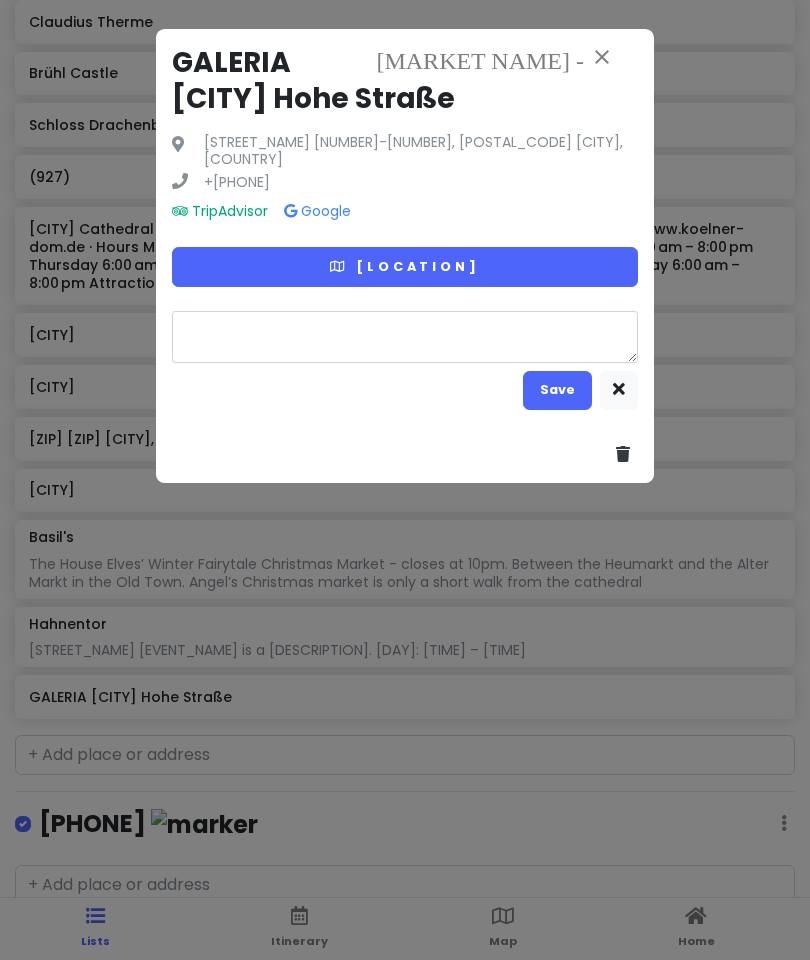 type on "South of [COUNTRY]" 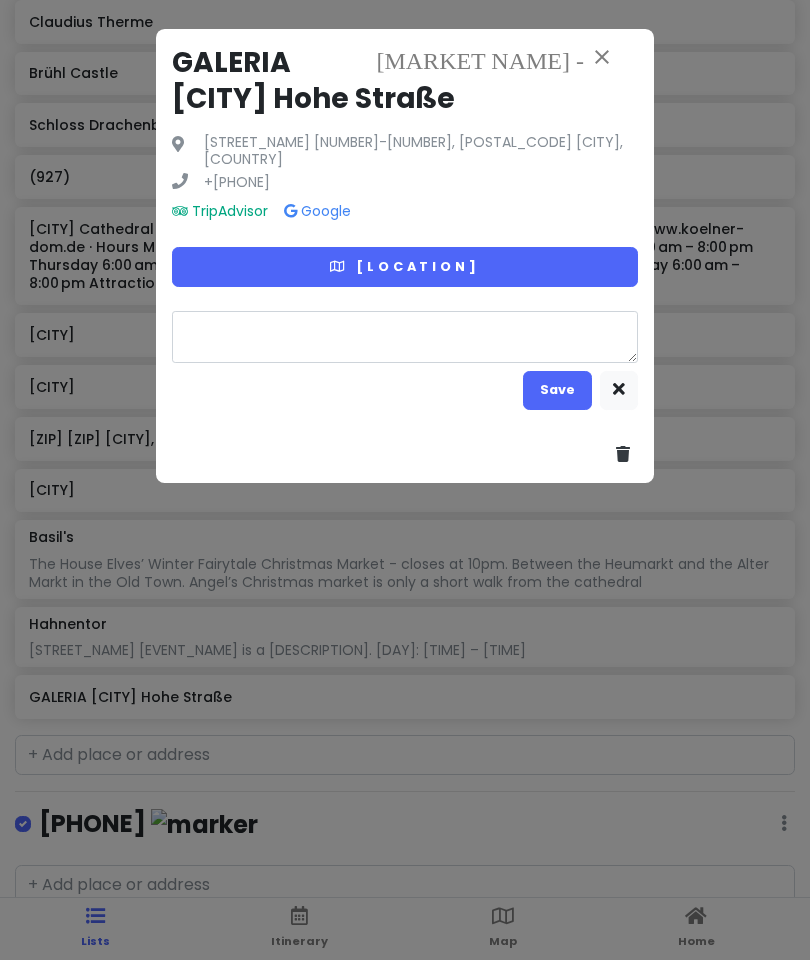 type on "Check Out the Christmas Displays" 